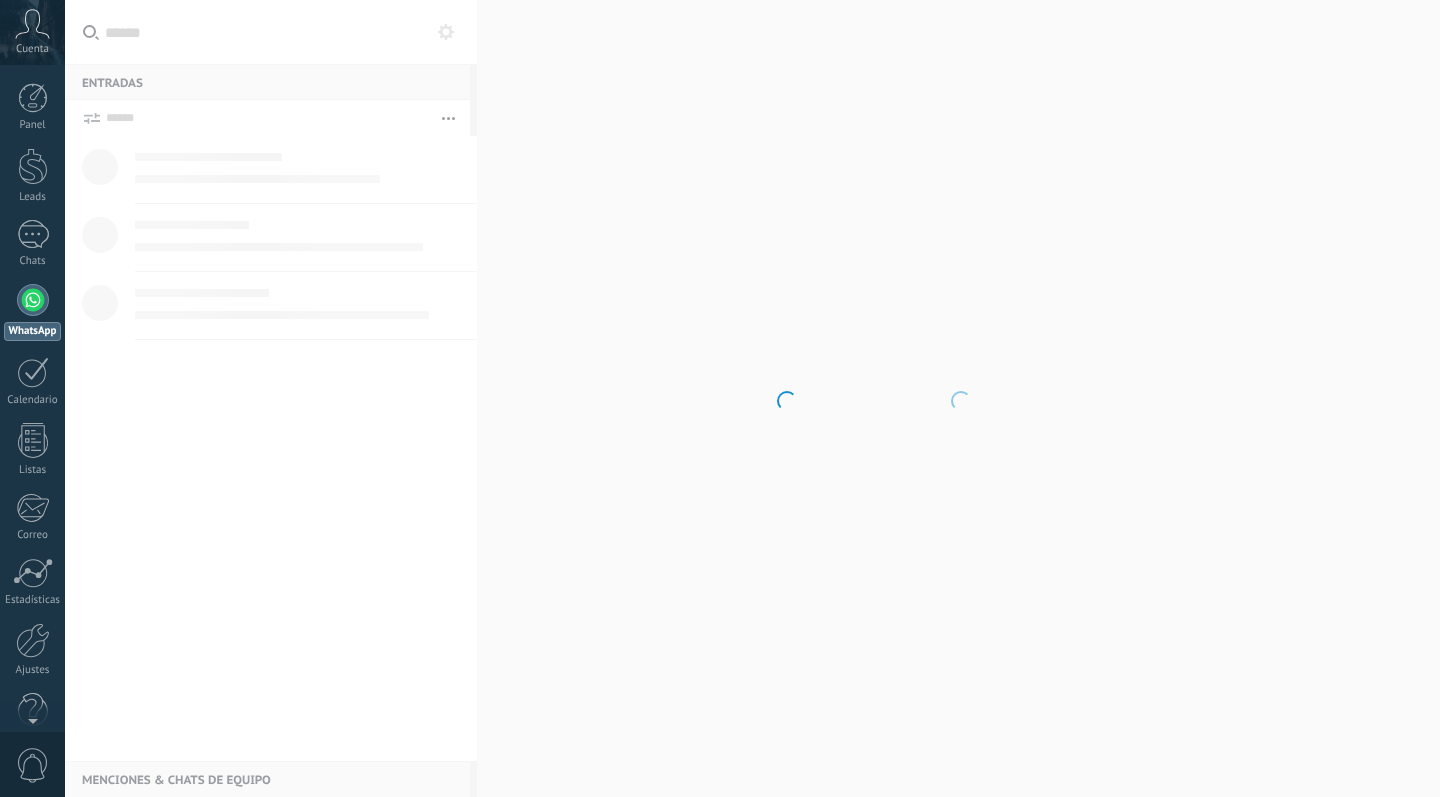 scroll, scrollTop: 0, scrollLeft: 0, axis: both 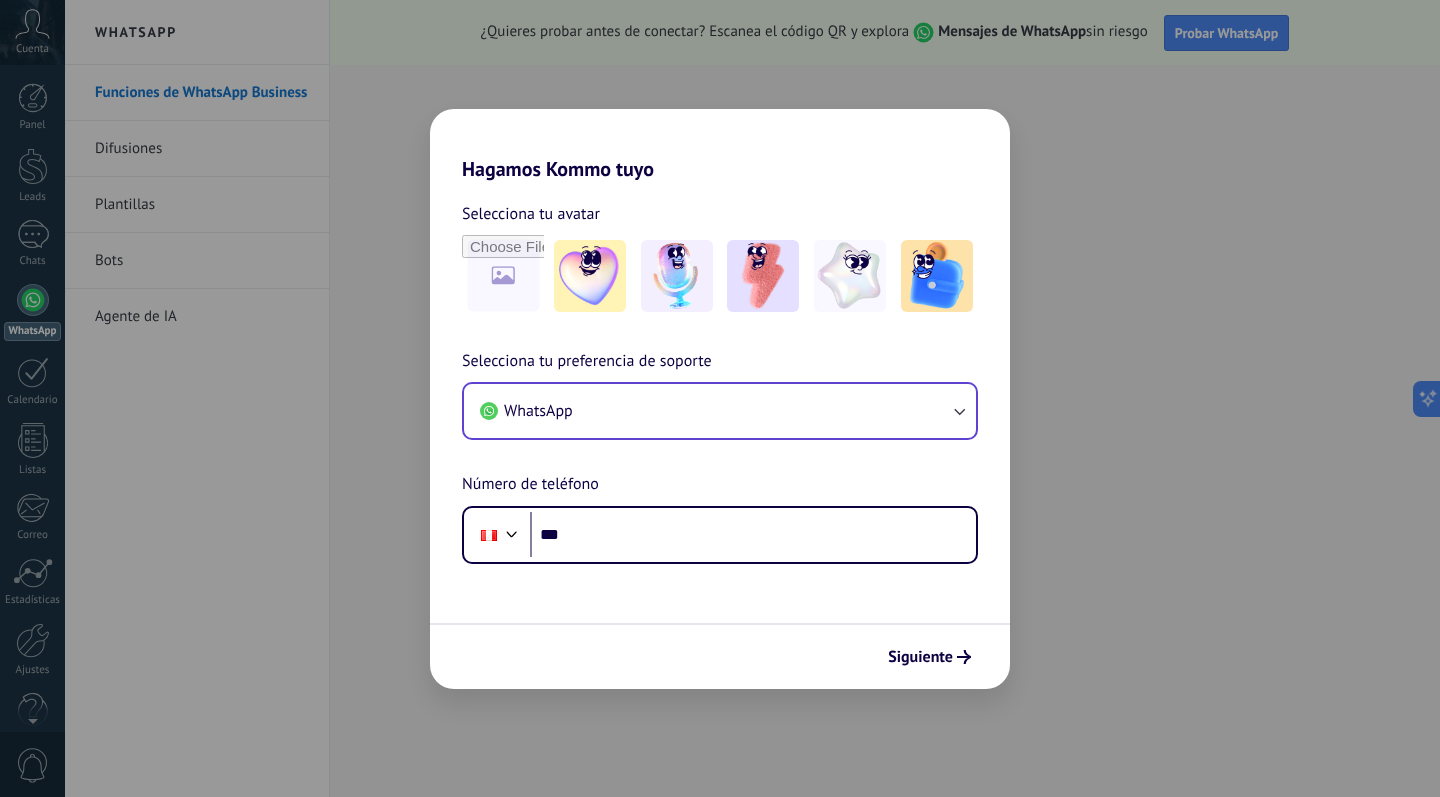 click on "WhatsApp" at bounding box center [720, 411] 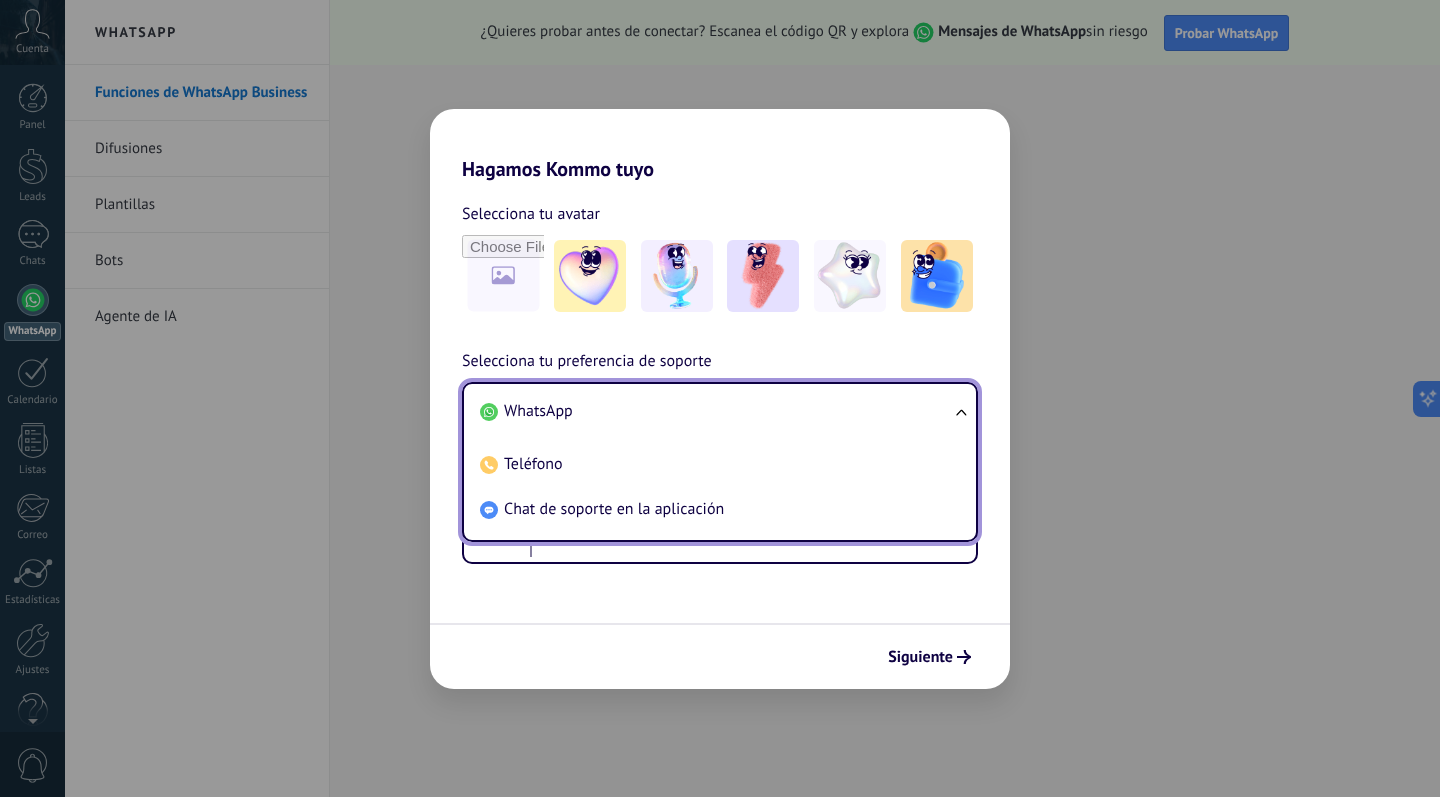 click on "WhatsApp" at bounding box center [716, 411] 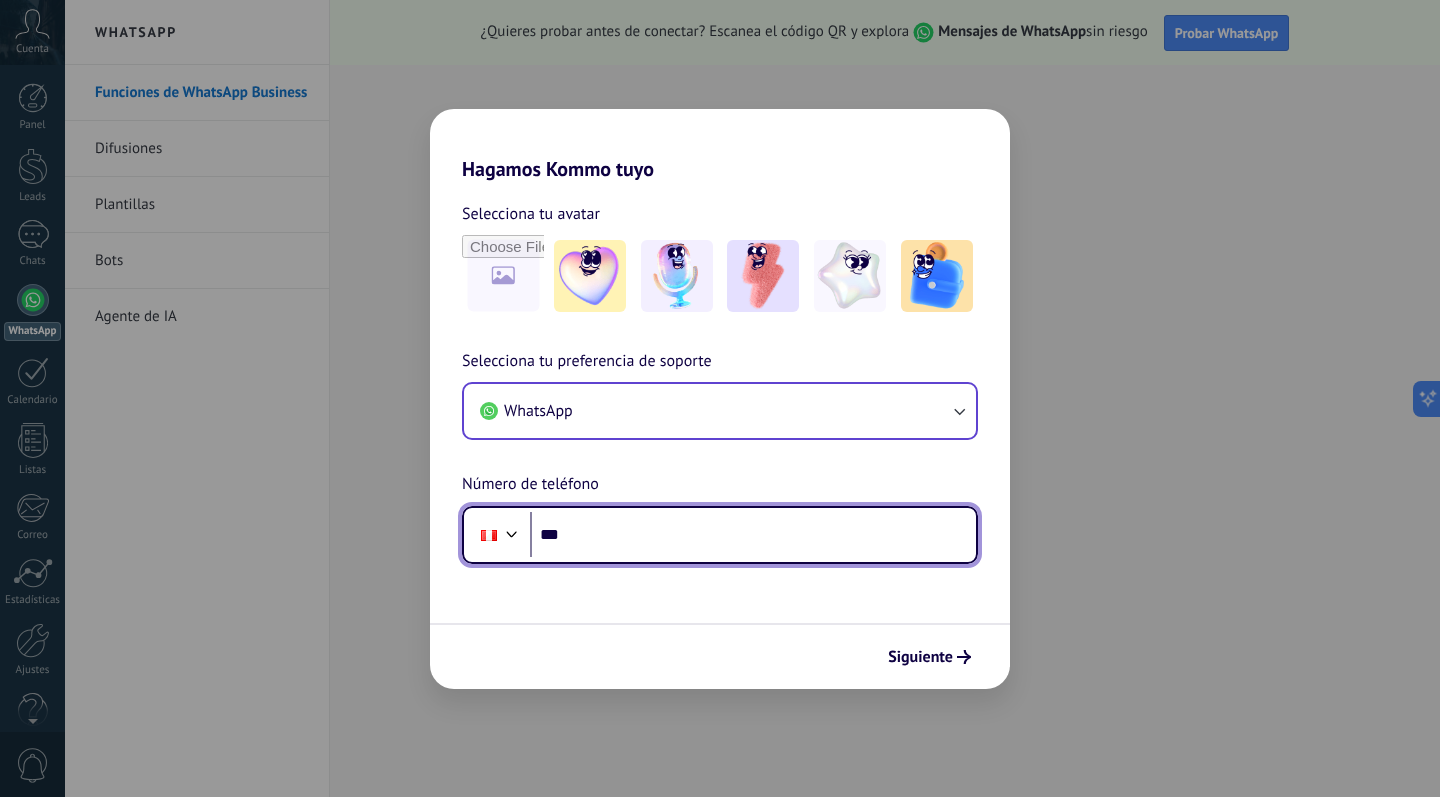 click on "***" at bounding box center (753, 535) 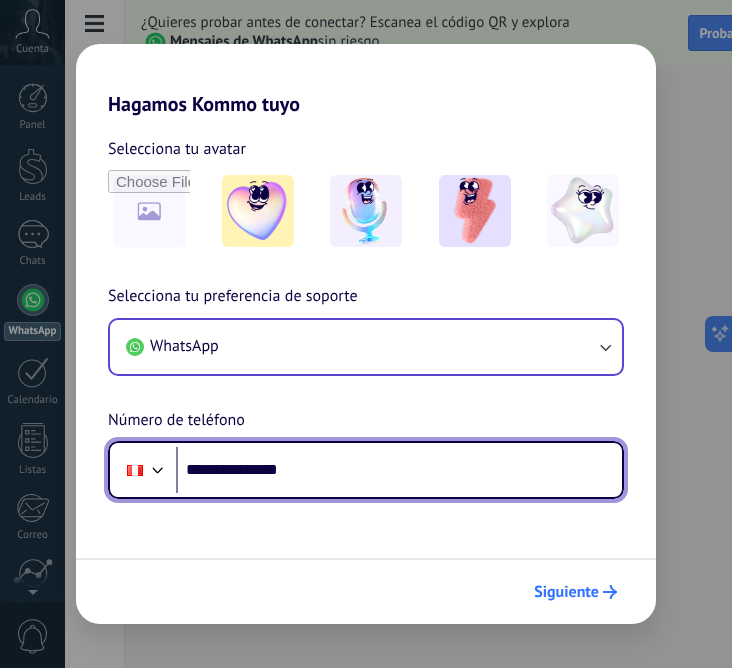 type on "**********" 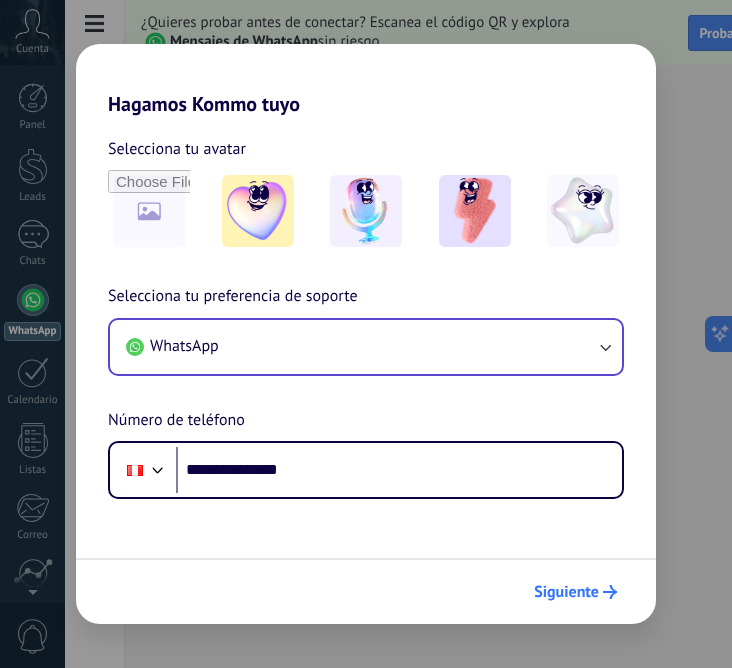 click 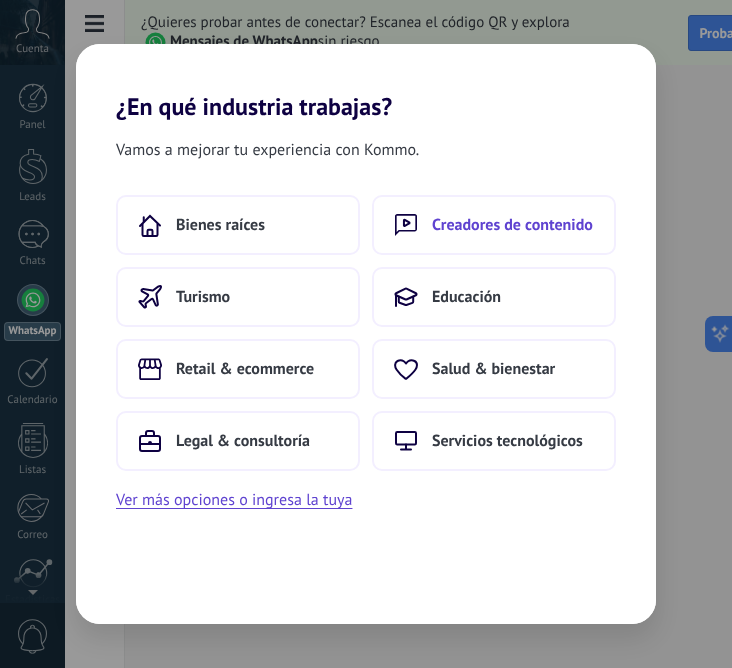 click on "Creadores de contenido" at bounding box center [512, 225] 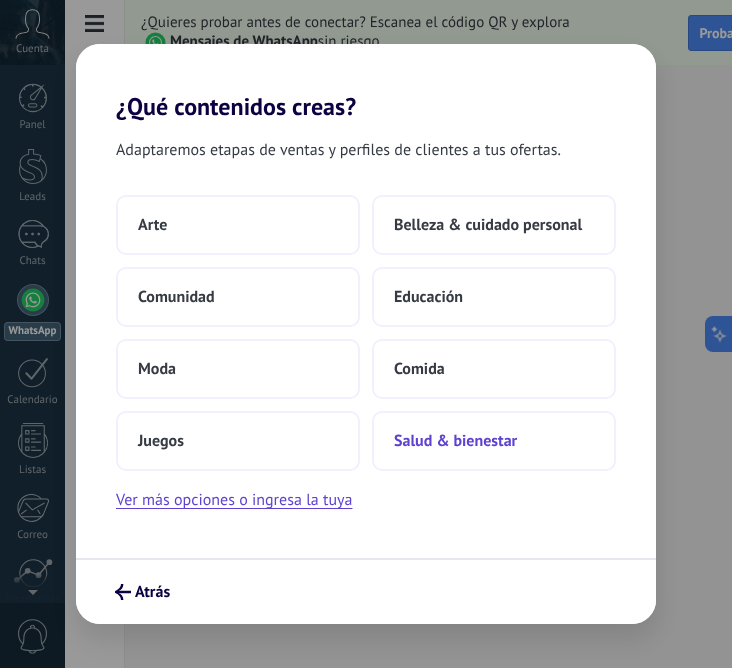 click on "Salud & bienestar" at bounding box center (494, 441) 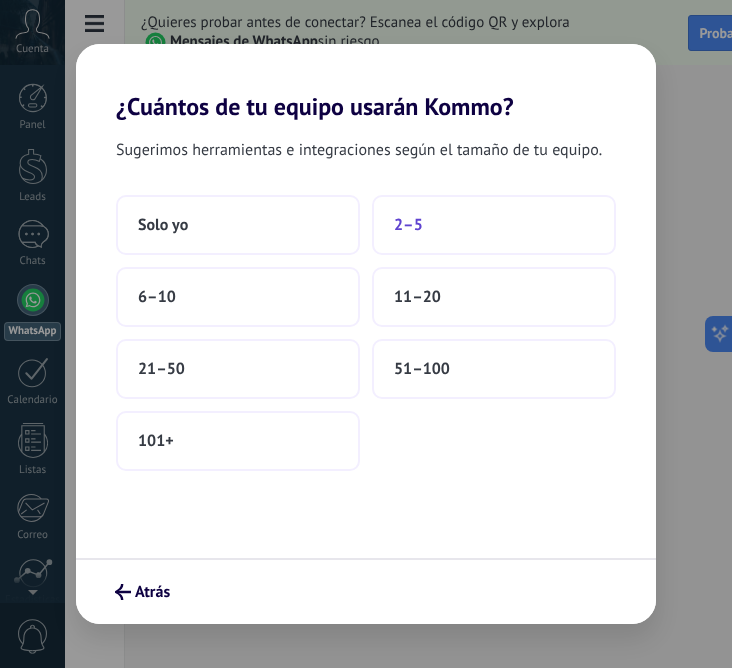 click on "2–5" at bounding box center [494, 225] 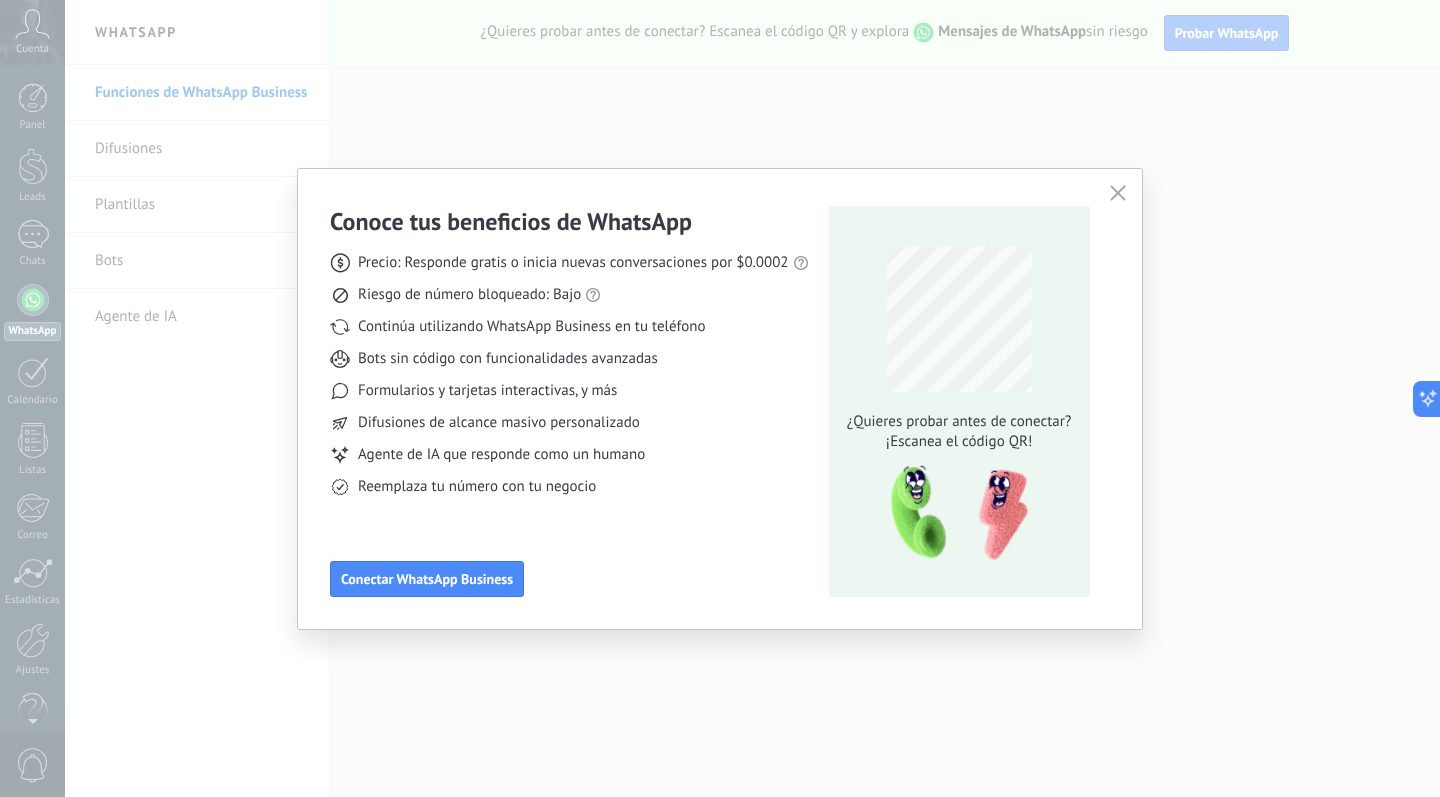 click 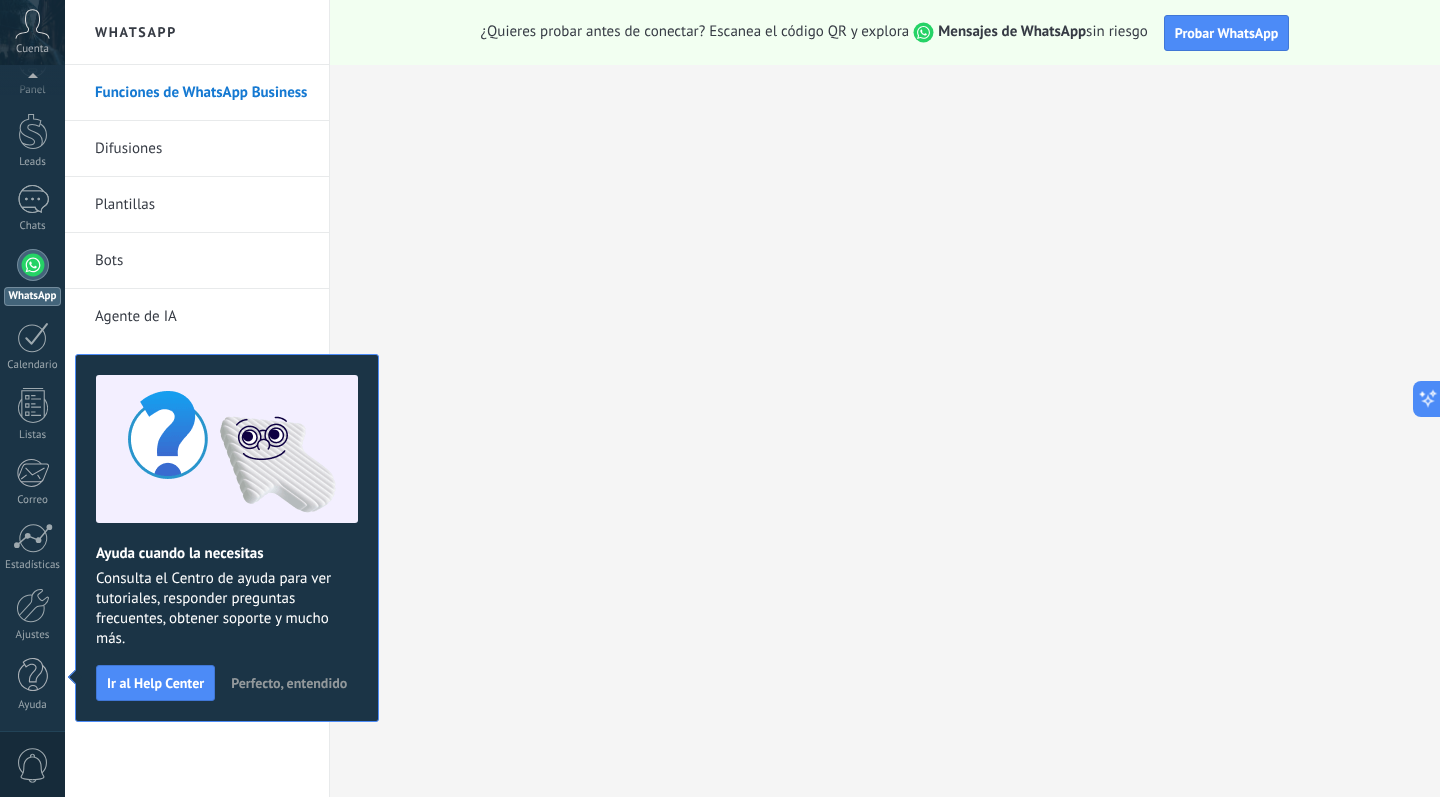 scroll, scrollTop: 0, scrollLeft: 0, axis: both 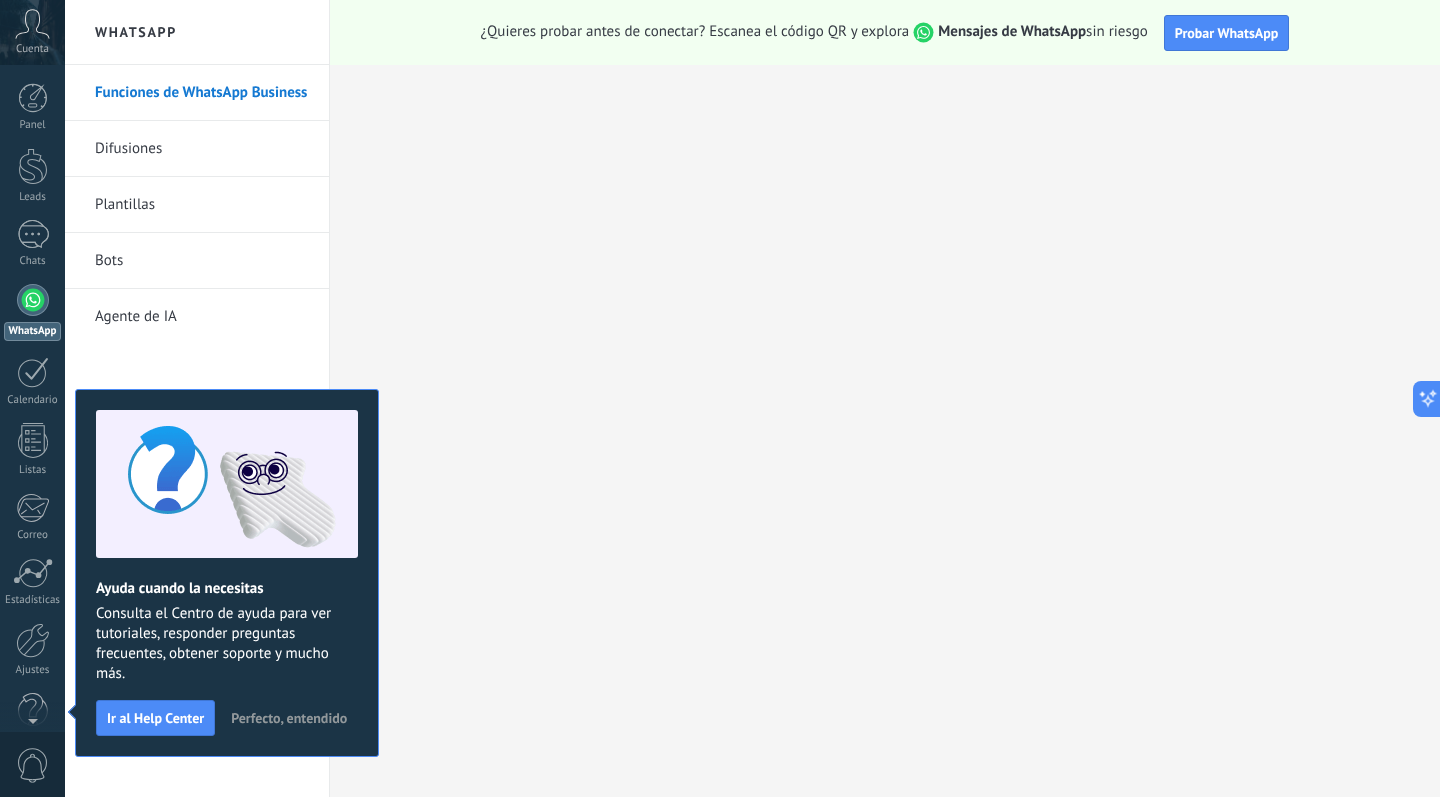 click on "Difusiones" at bounding box center [202, 149] 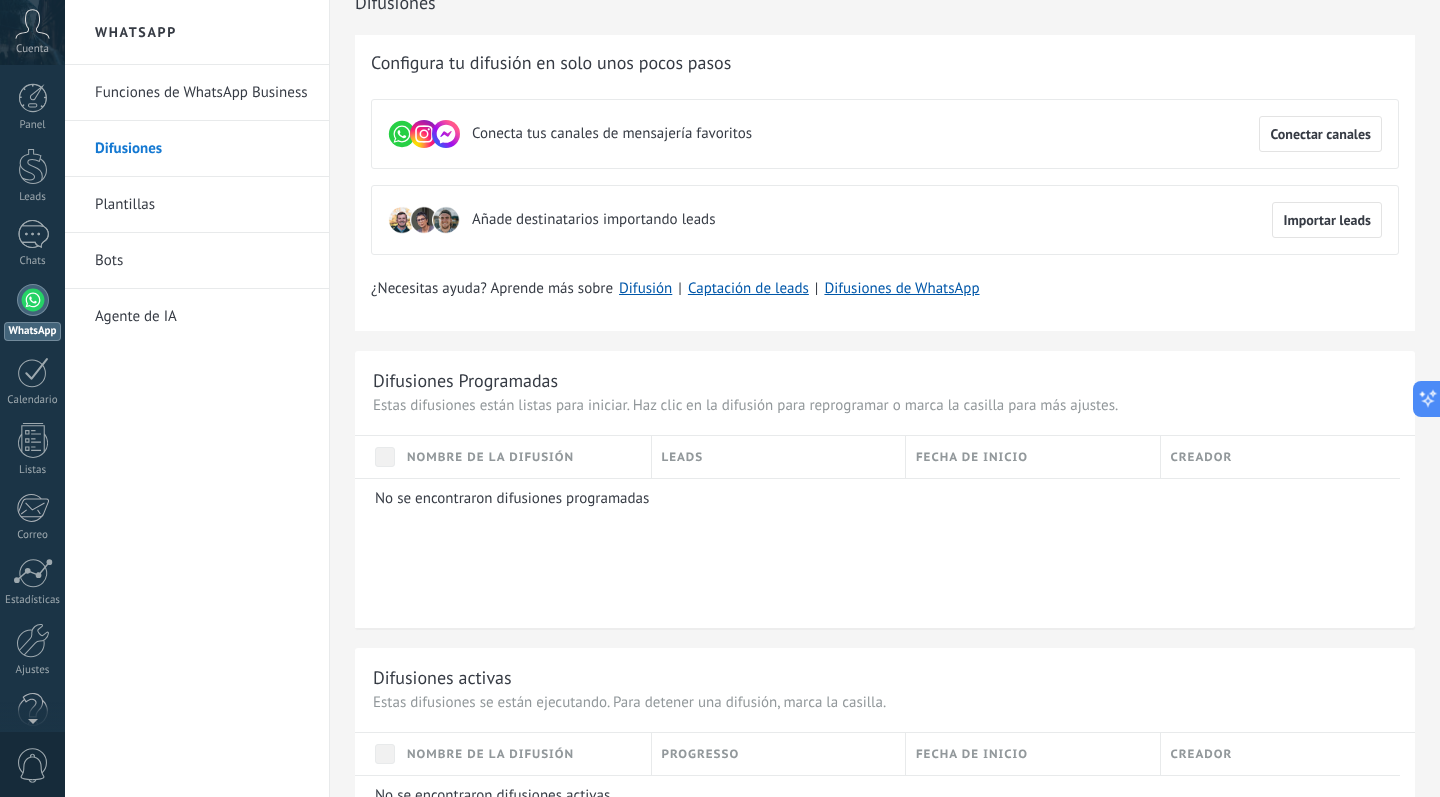 scroll, scrollTop: 30, scrollLeft: 0, axis: vertical 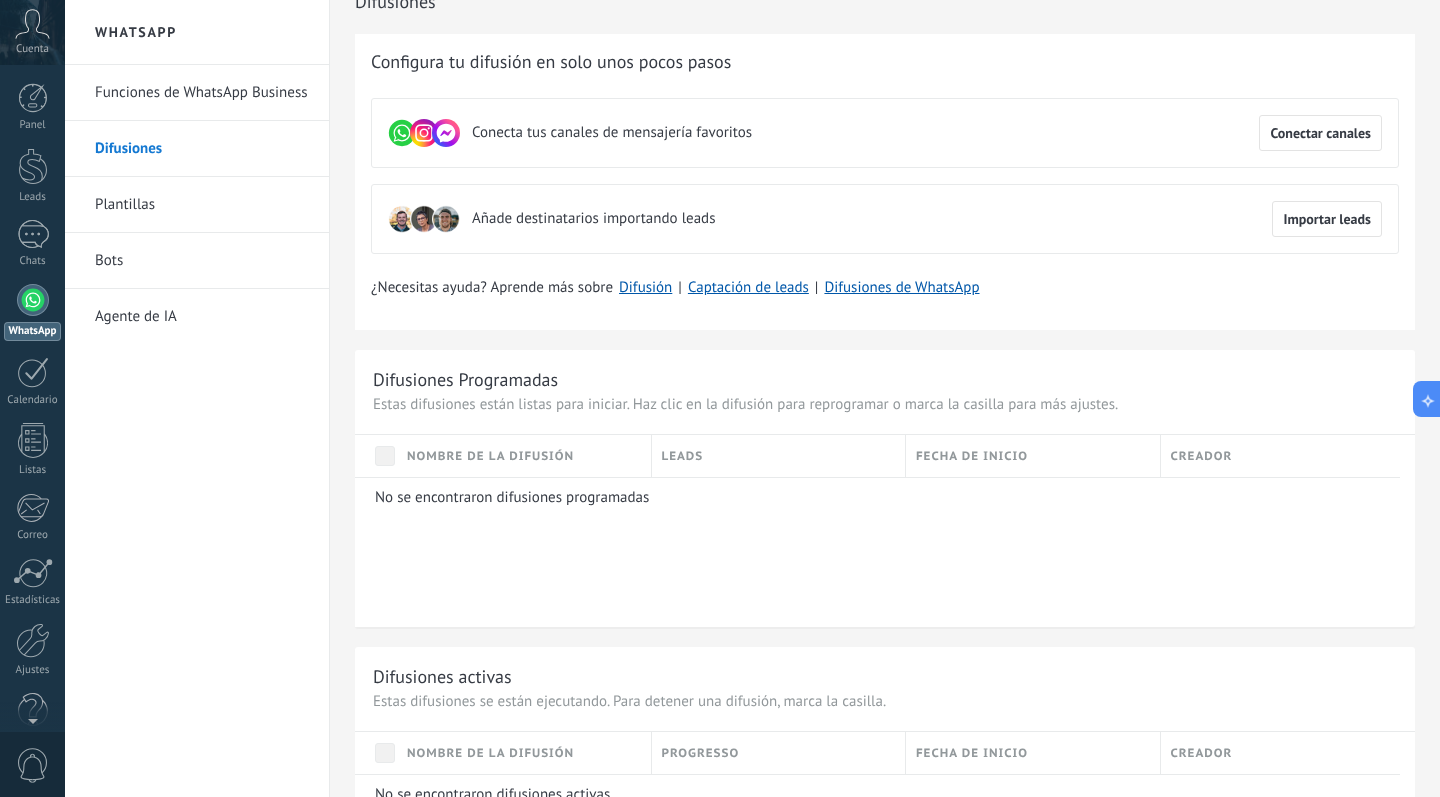 click on "Leads" at bounding box center (779, 456) 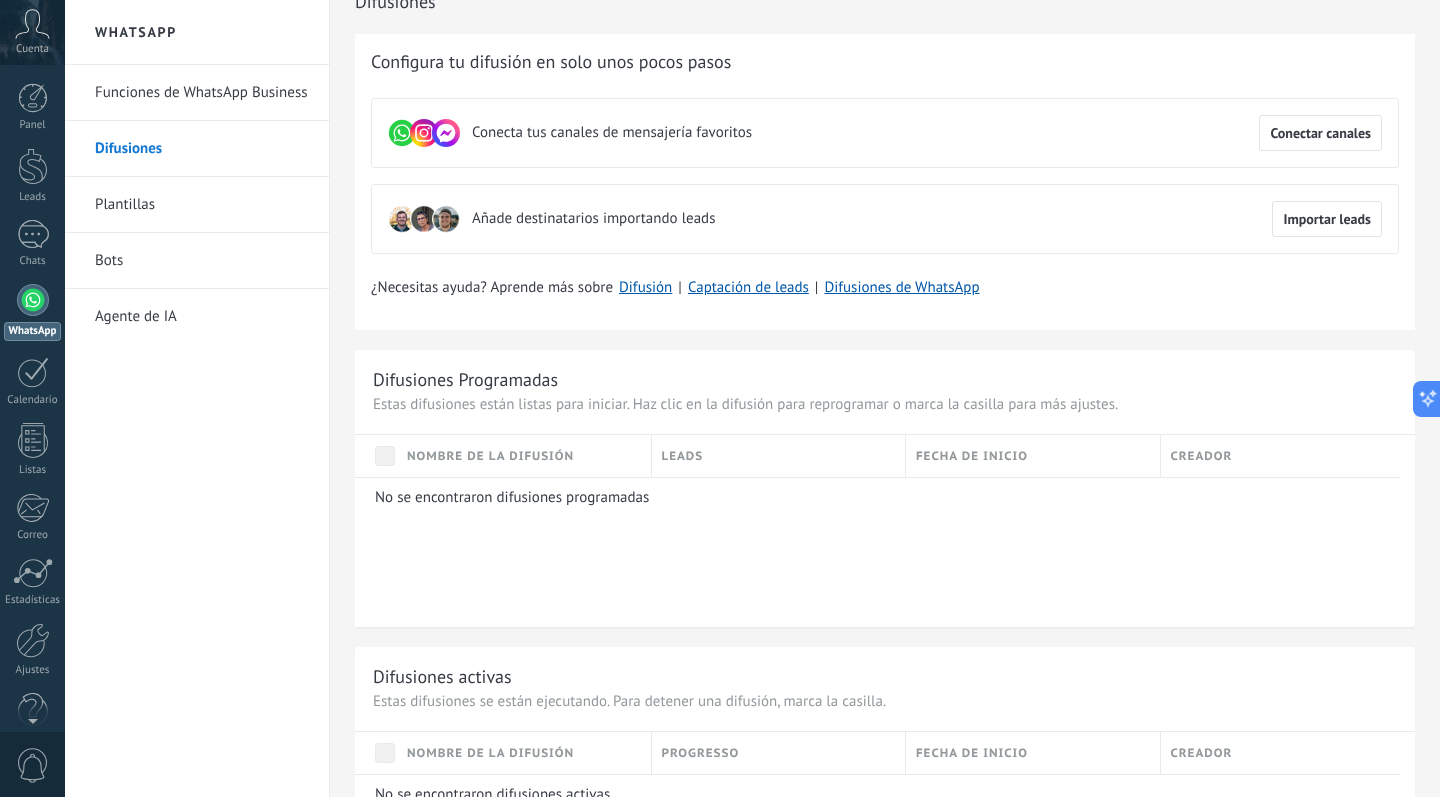 click on "Nombre de la difusión" at bounding box center [524, 456] 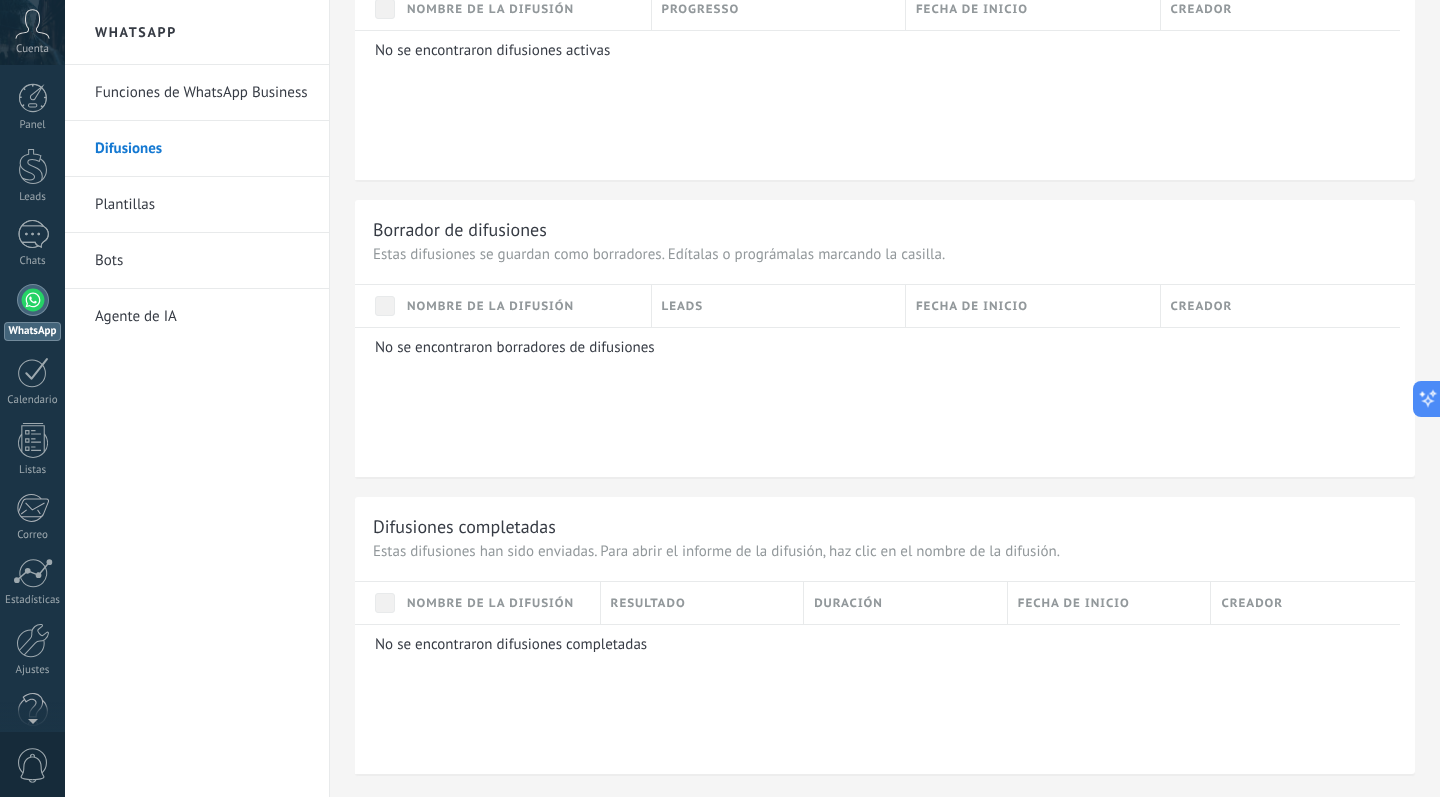 scroll, scrollTop: 774, scrollLeft: 0, axis: vertical 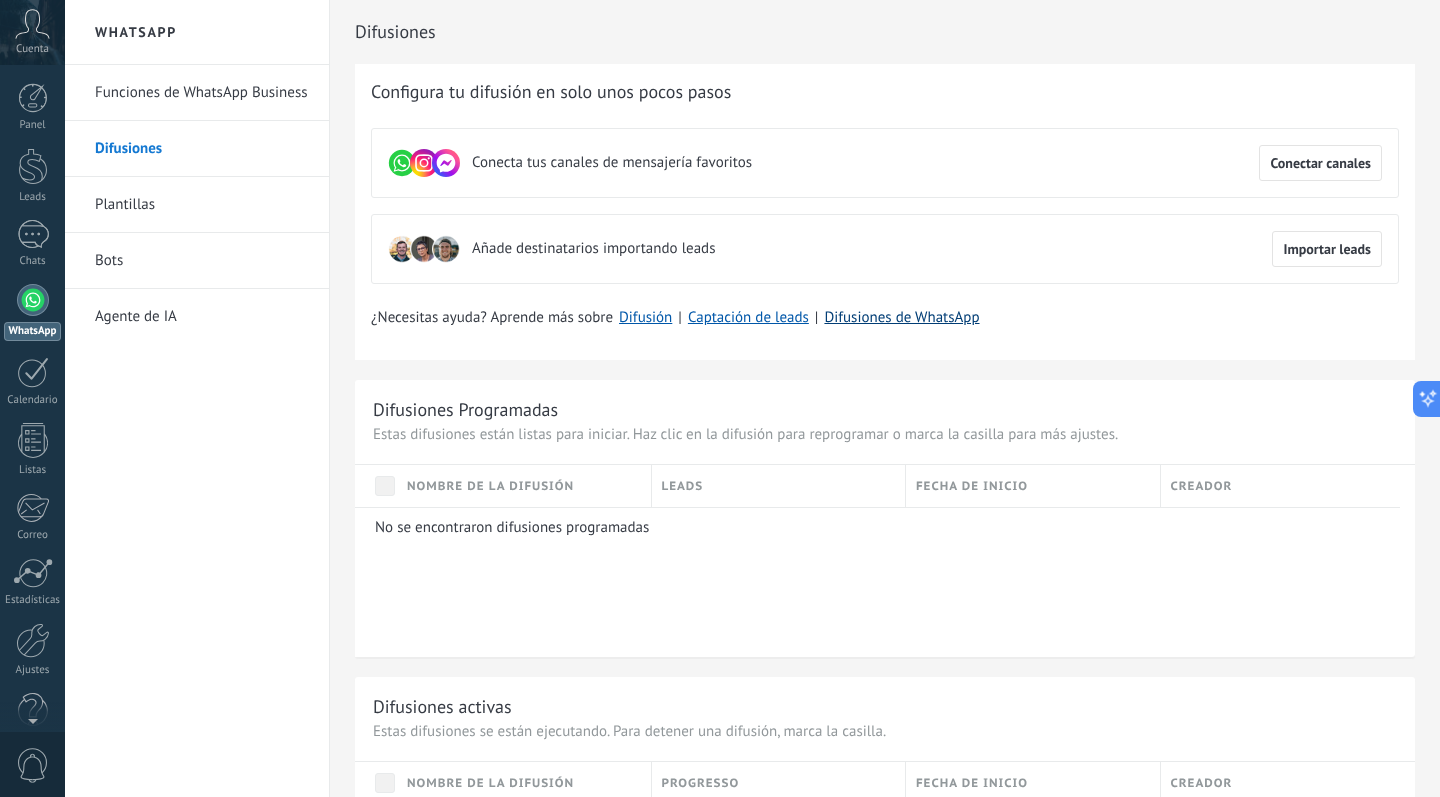 click on "Difusiones de WhatsApp" at bounding box center [901, 317] 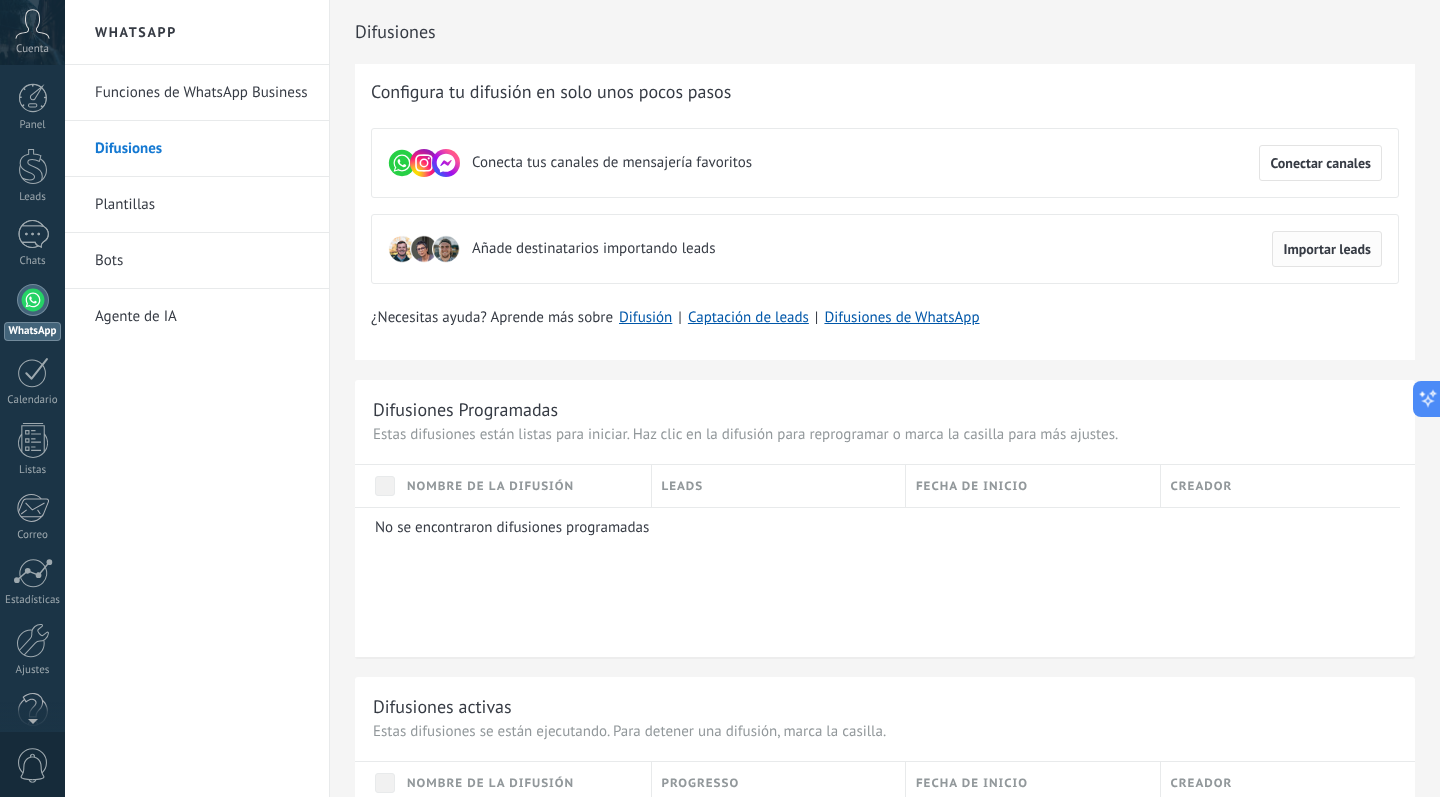 click on "Importar leads" at bounding box center [1327, 249] 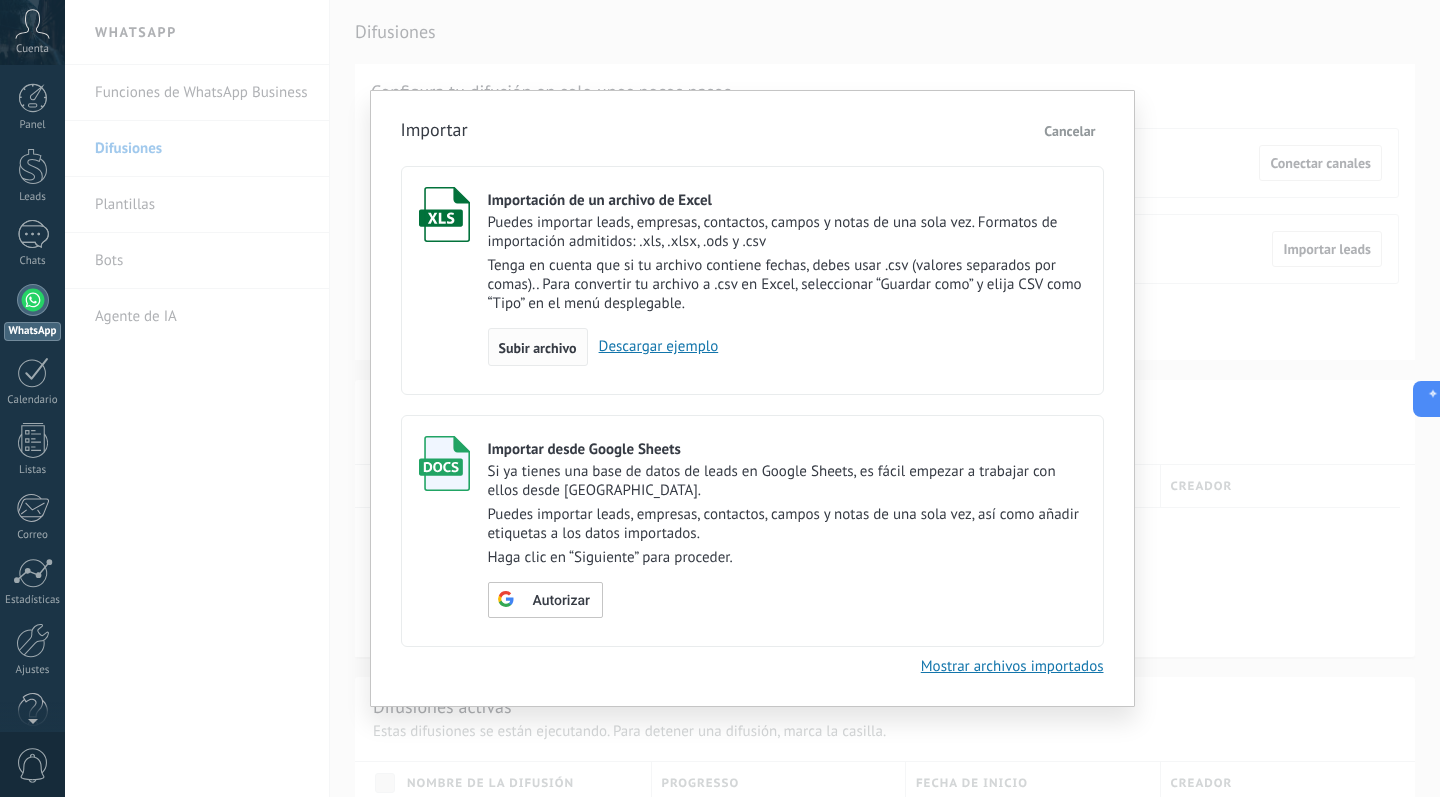 click on "Subir archivo" at bounding box center [538, 348] 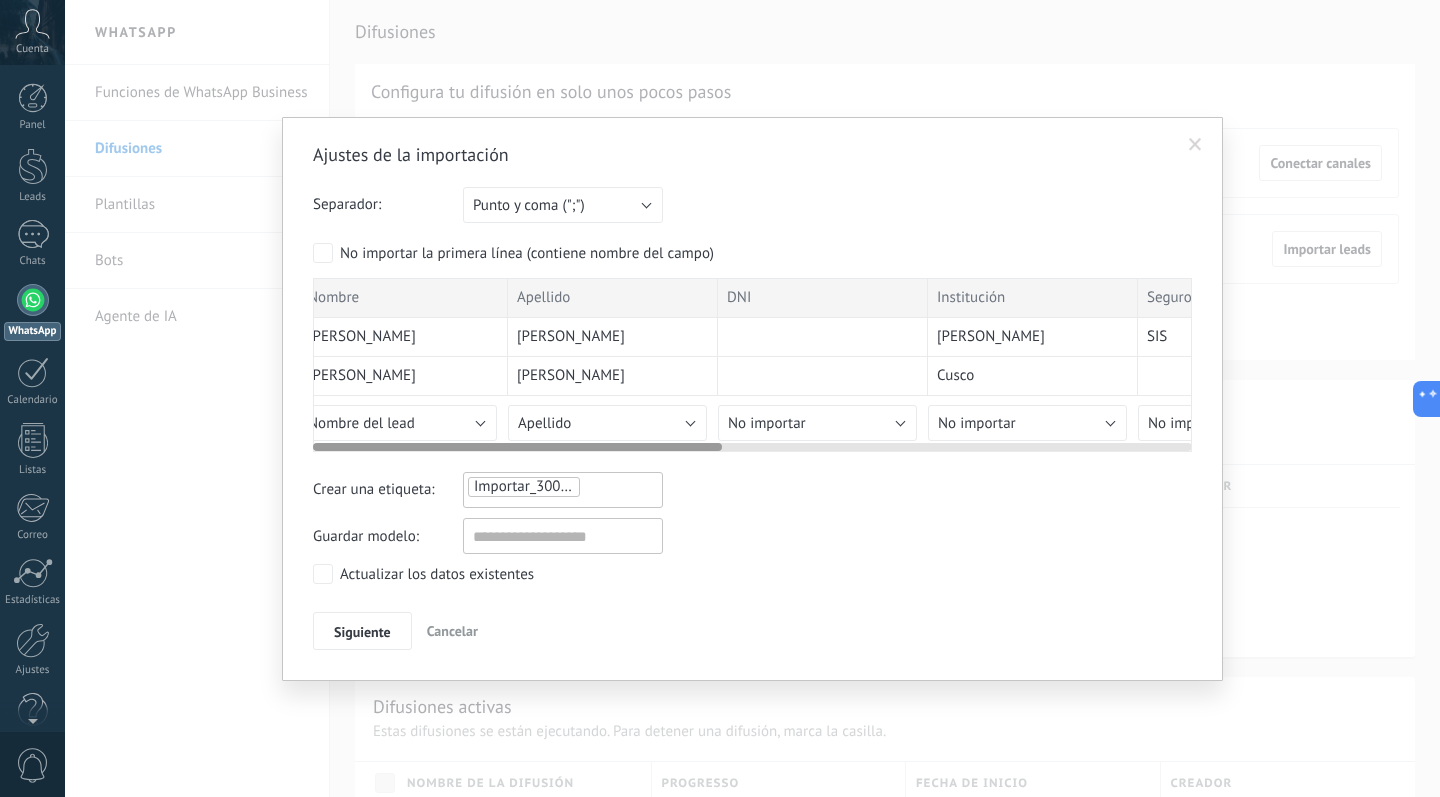 scroll, scrollTop: 0, scrollLeft: 0, axis: both 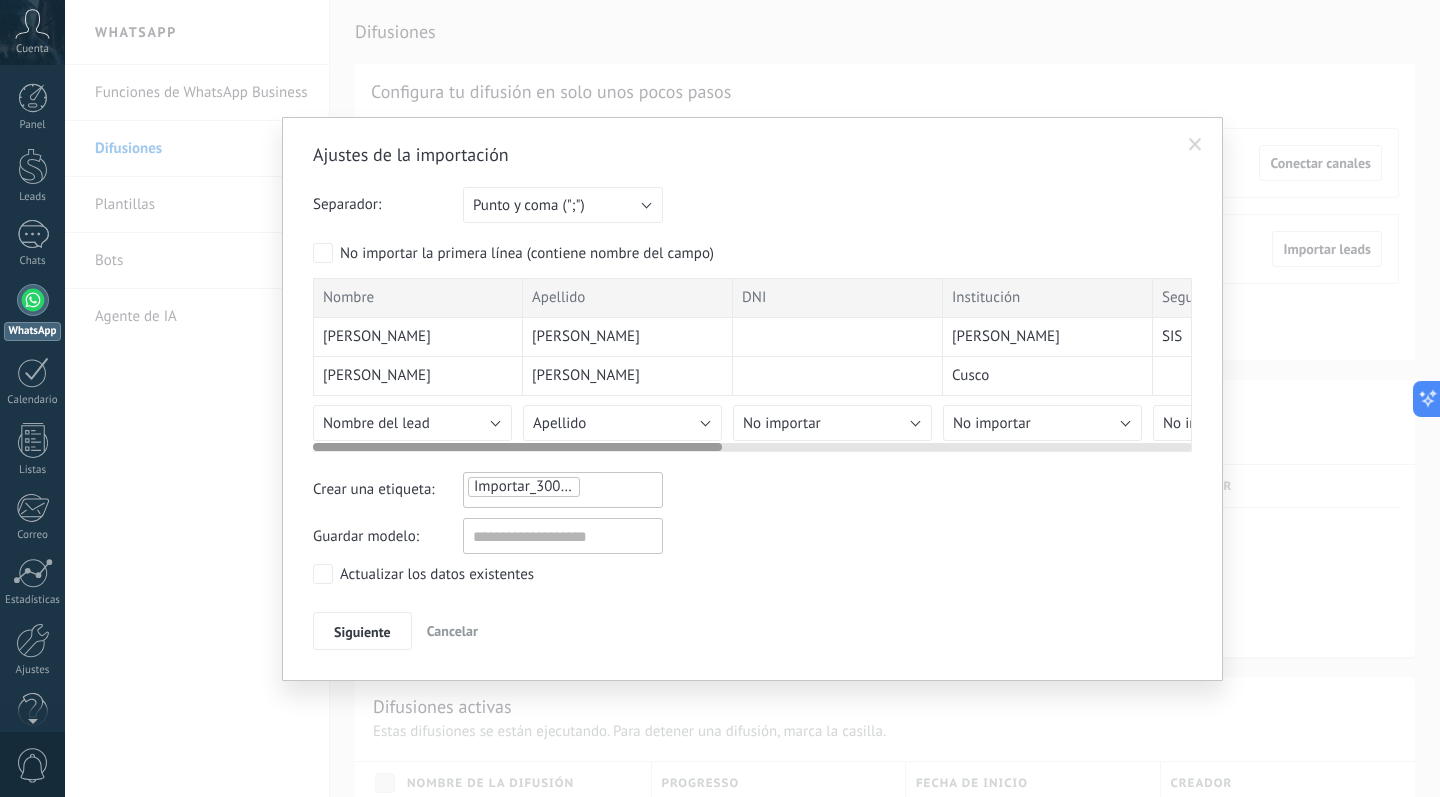 drag, startPoint x: 655, startPoint y: 449, endPoint x: 491, endPoint y: 456, distance: 164.14932 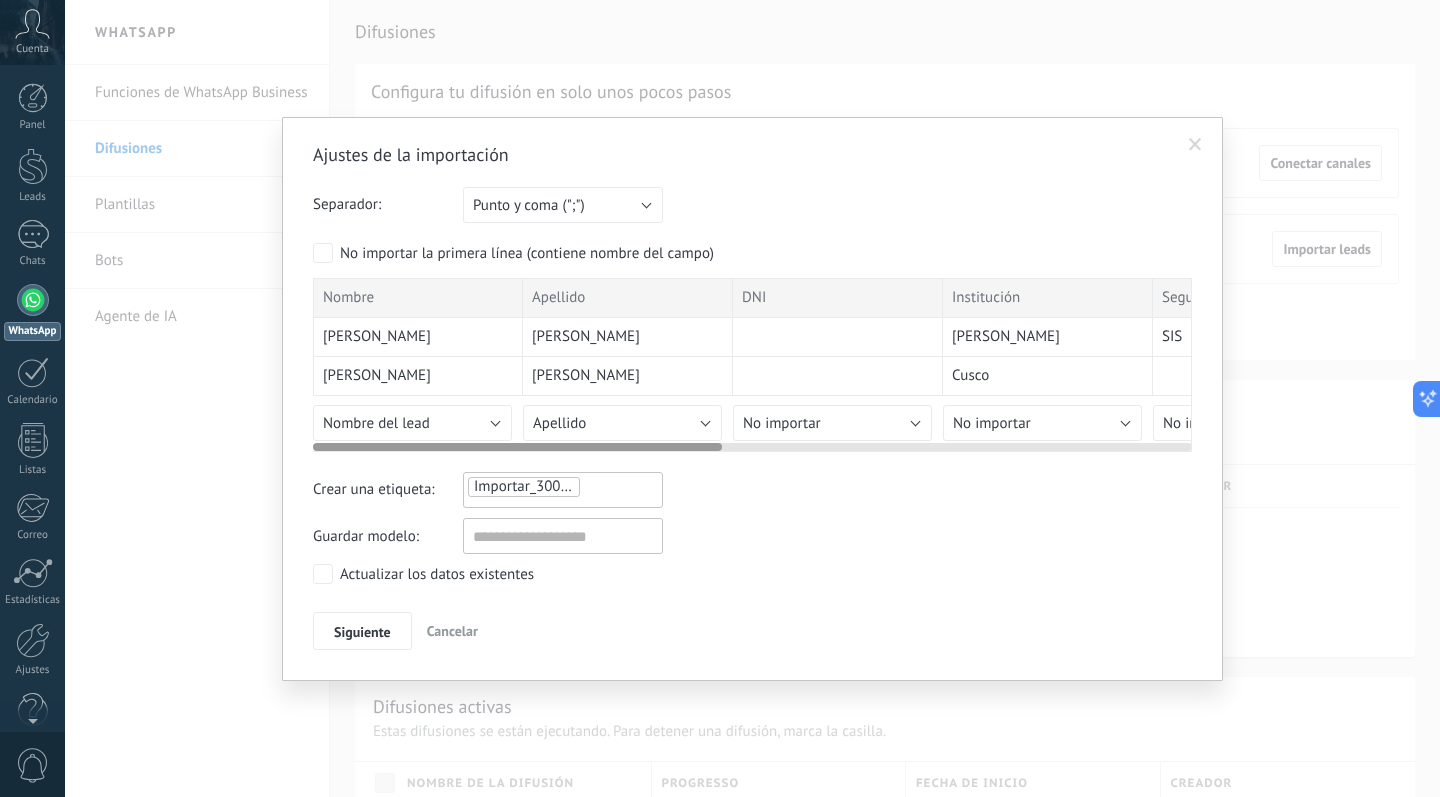 click on "Nombre del lead" at bounding box center [412, 423] 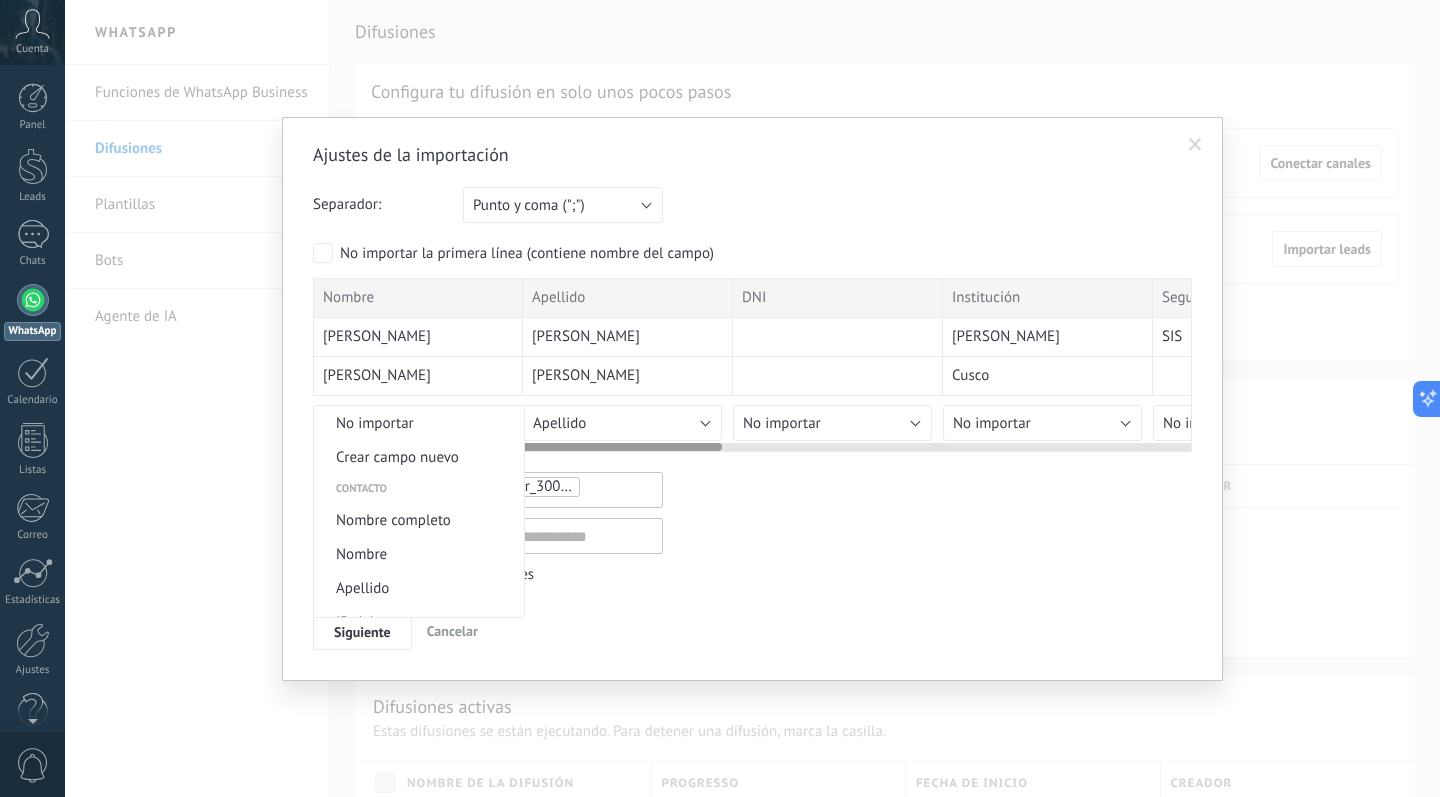 scroll, scrollTop: 719, scrollLeft: 0, axis: vertical 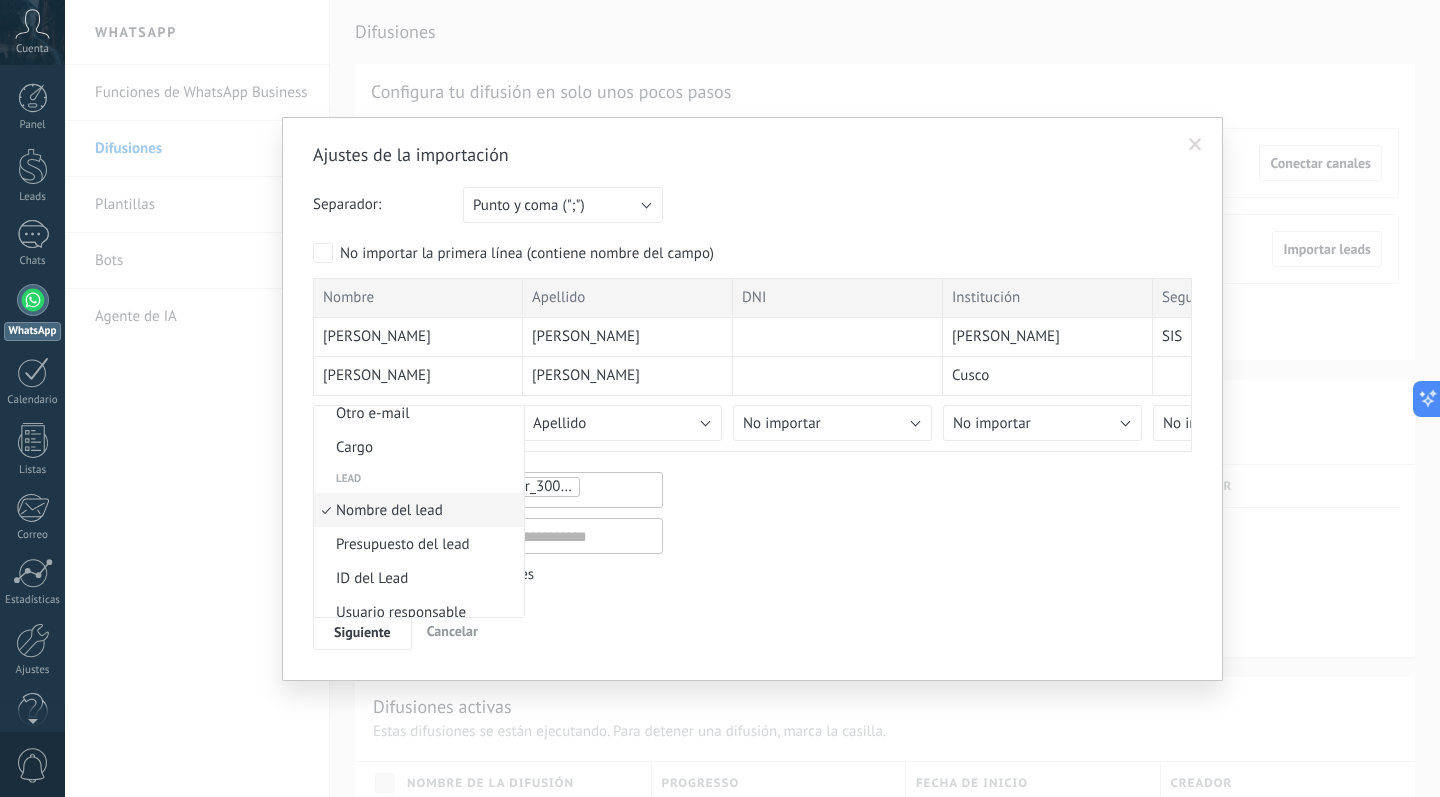 click on "Nombre del lead" at bounding box center [416, 510] 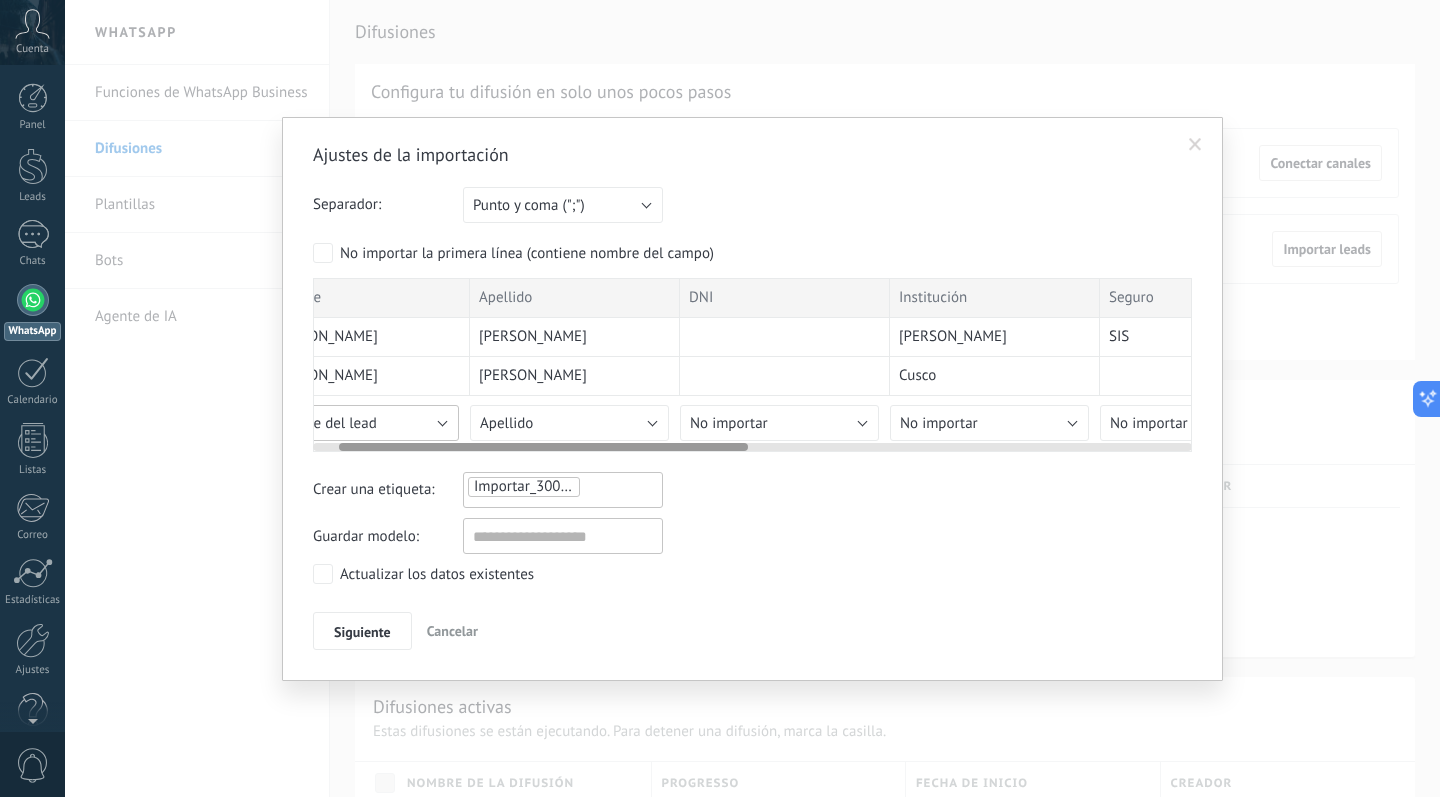 scroll, scrollTop: 0, scrollLeft: 55, axis: horizontal 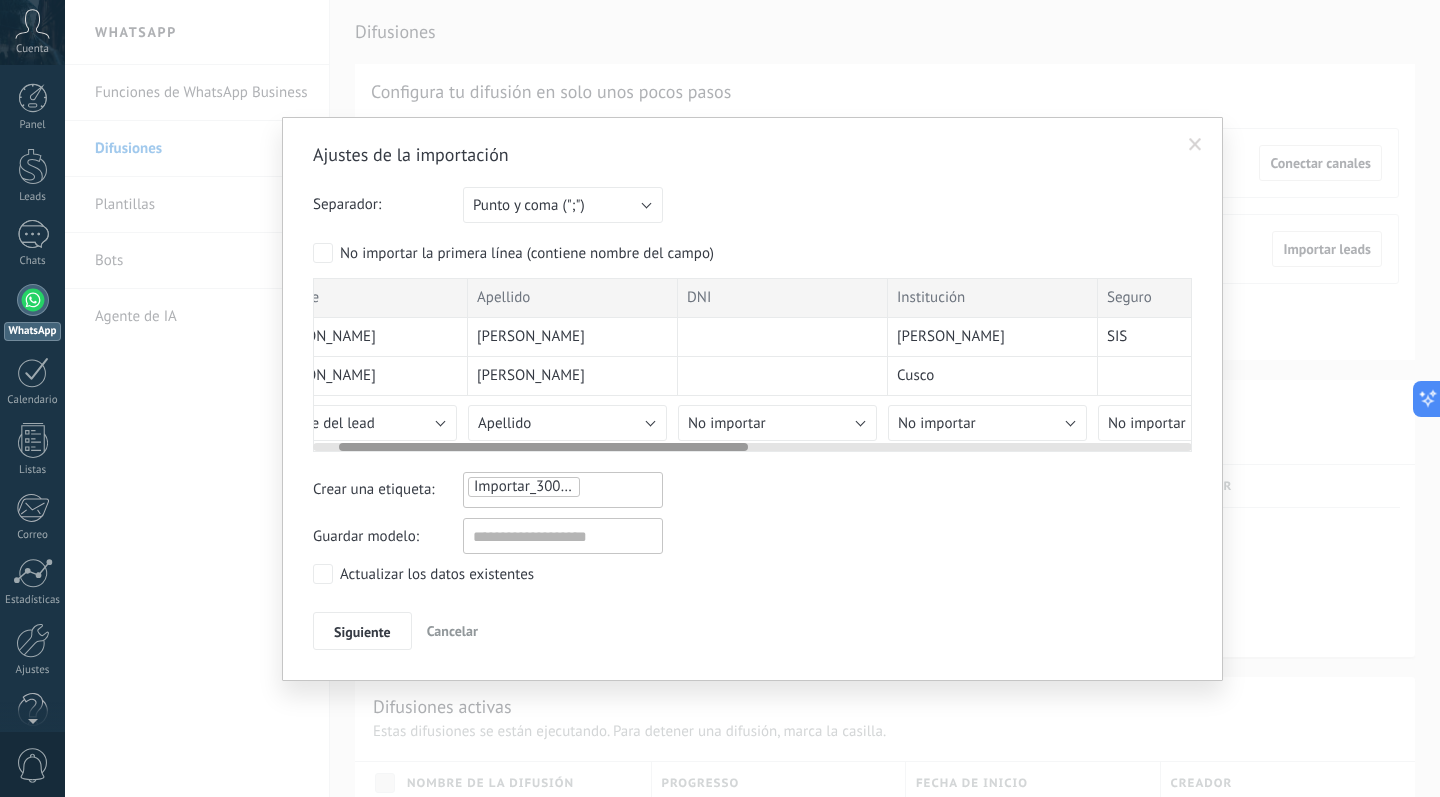 click on "No importar" at bounding box center [777, 423] 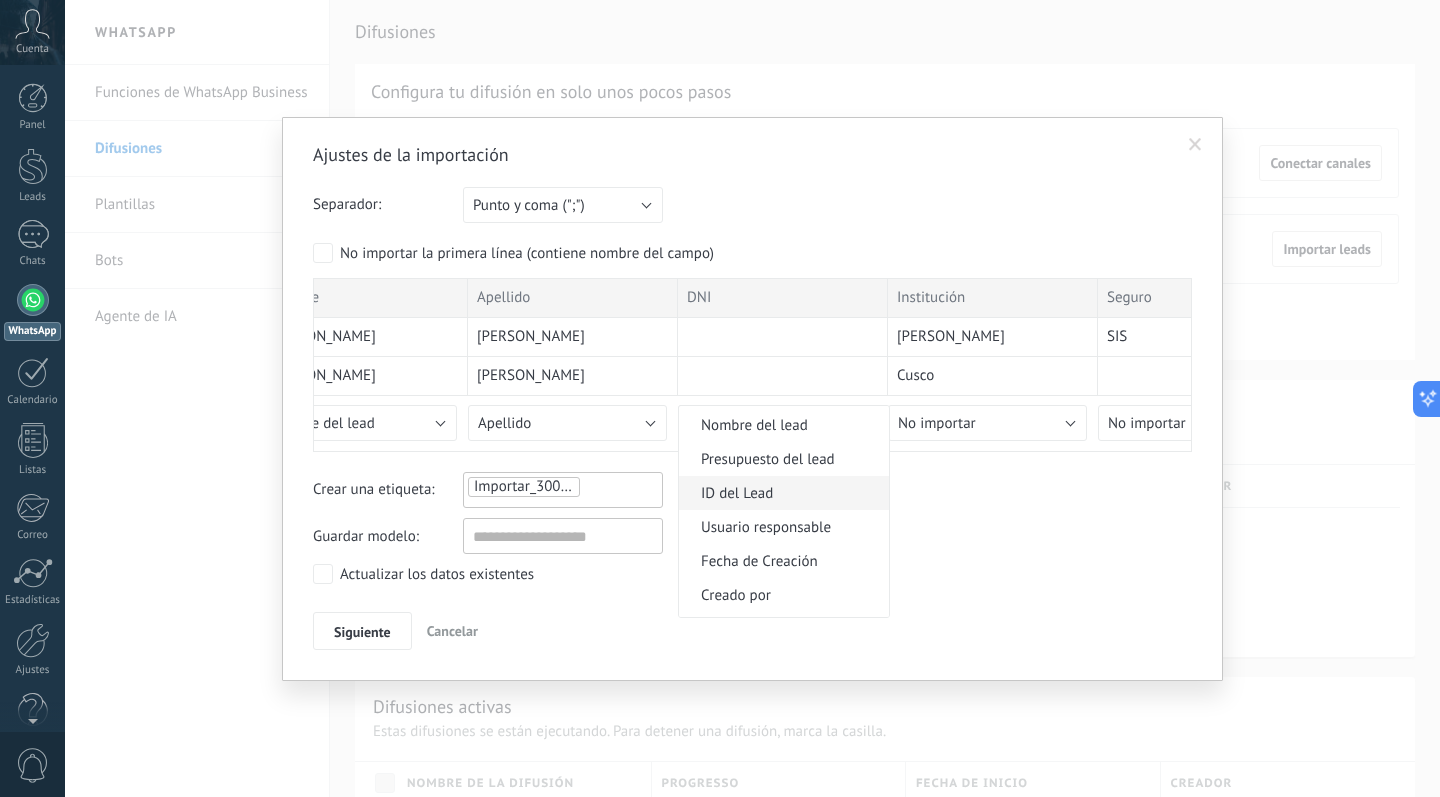 scroll, scrollTop: 858, scrollLeft: 0, axis: vertical 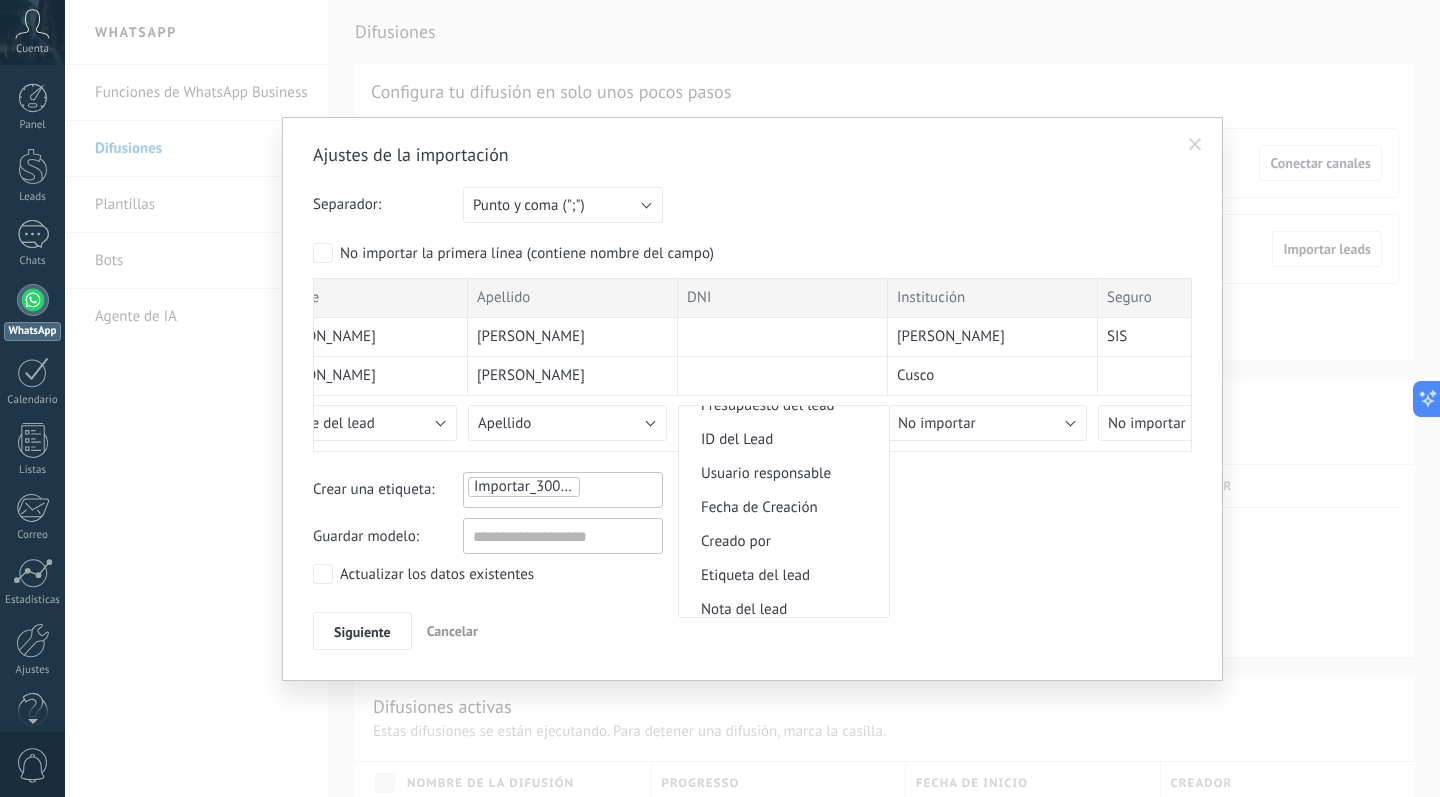 click at bounding box center (720, 398) 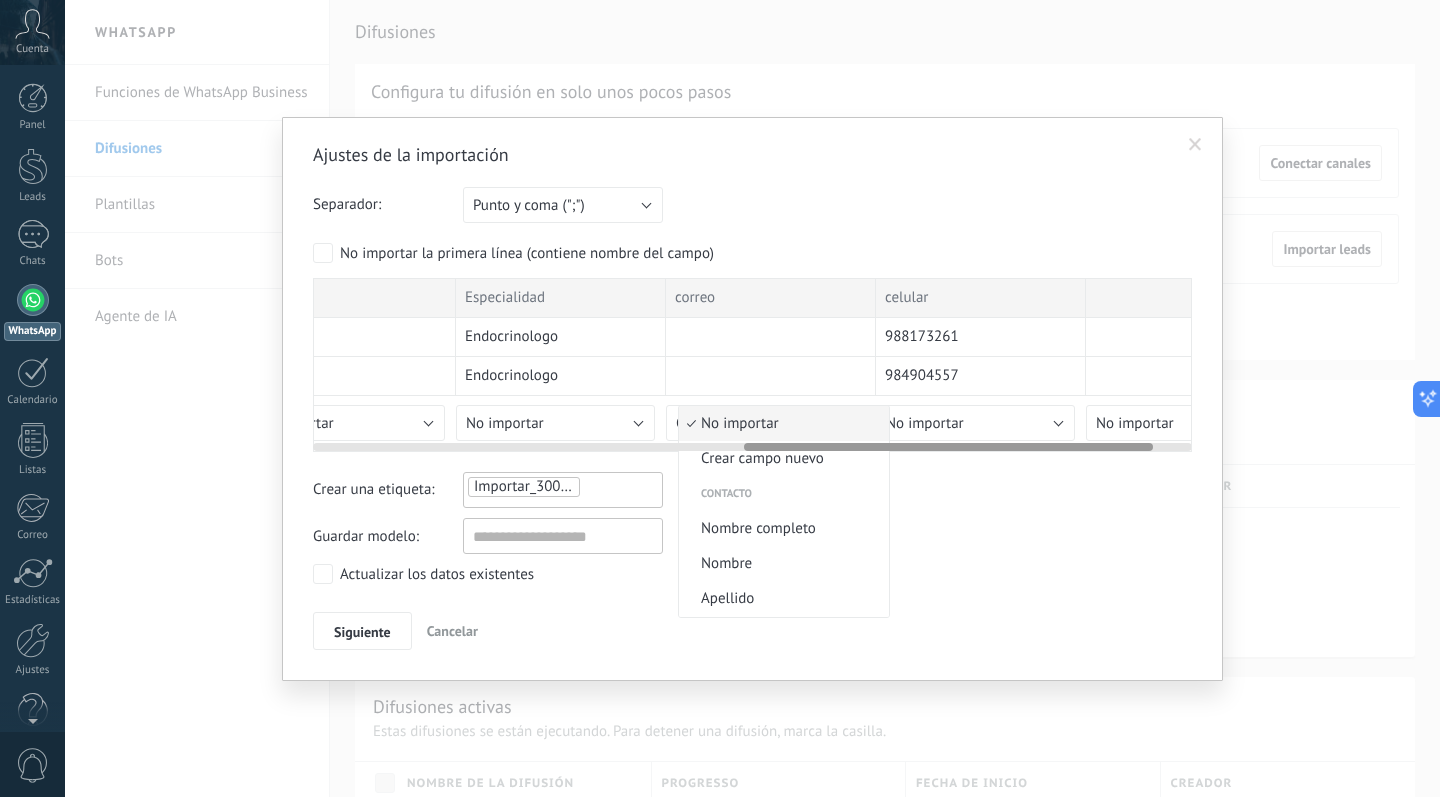 scroll, scrollTop: 0, scrollLeft: 926, axis: horizontal 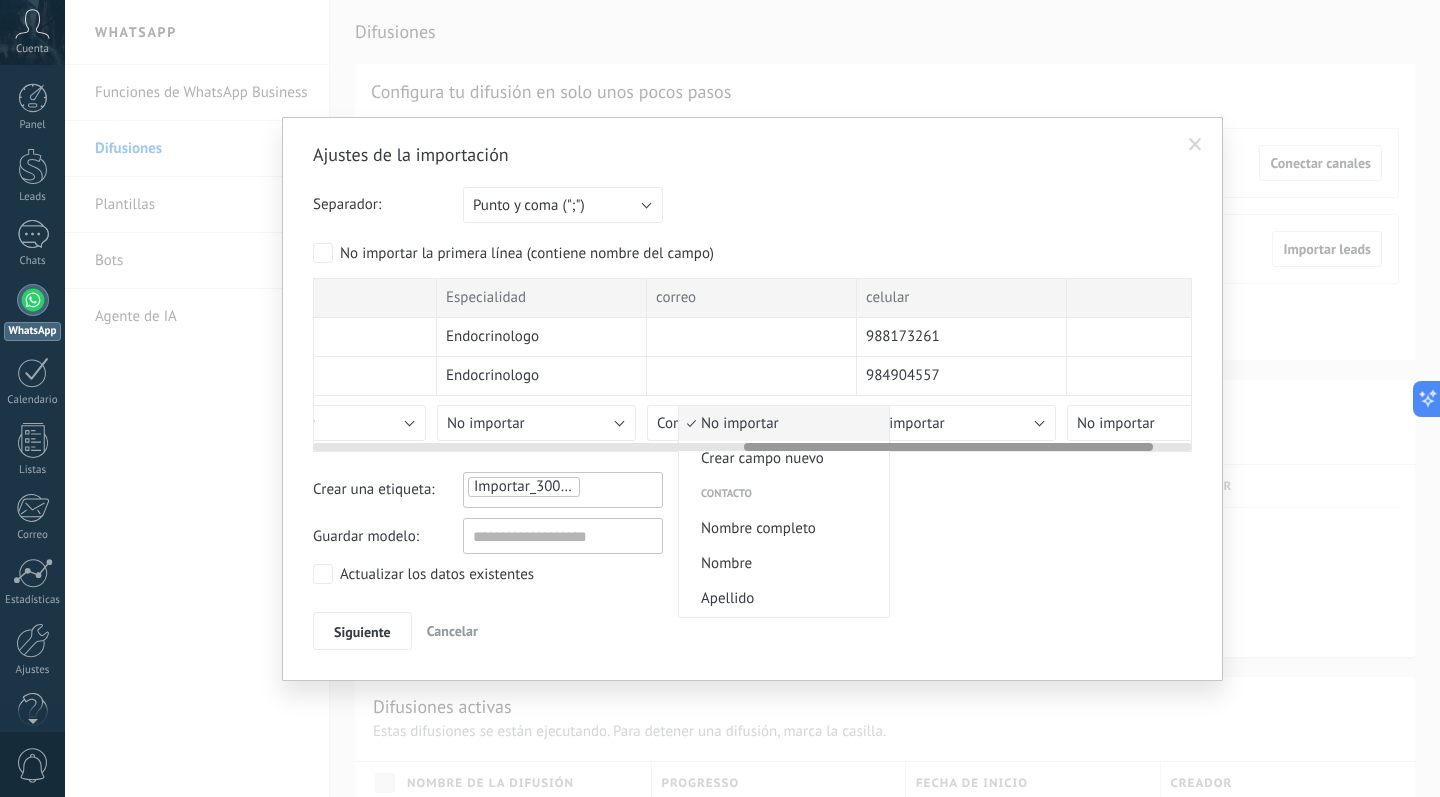 click on "No importar" at bounding box center (956, 423) 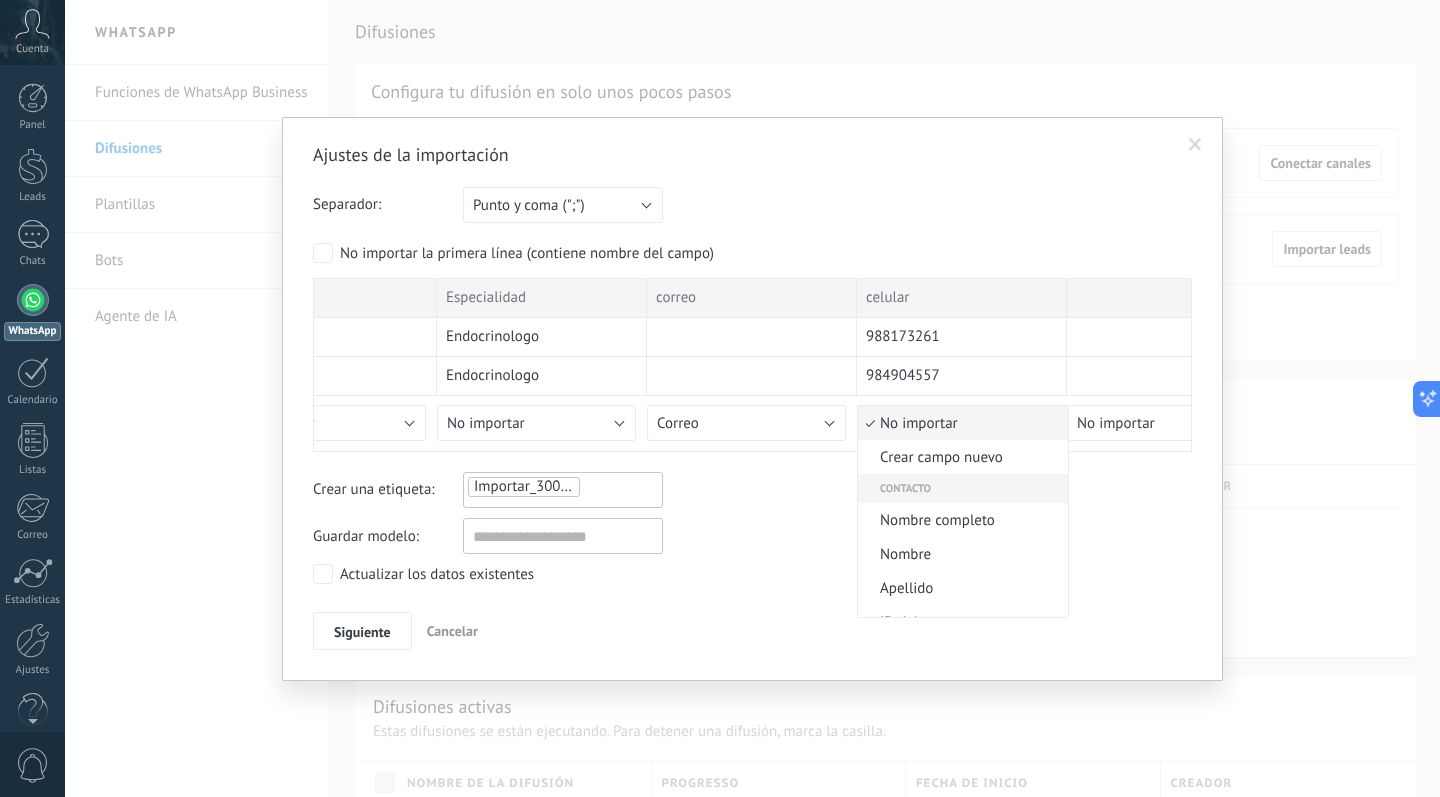 scroll, scrollTop: 0, scrollLeft: 0, axis: both 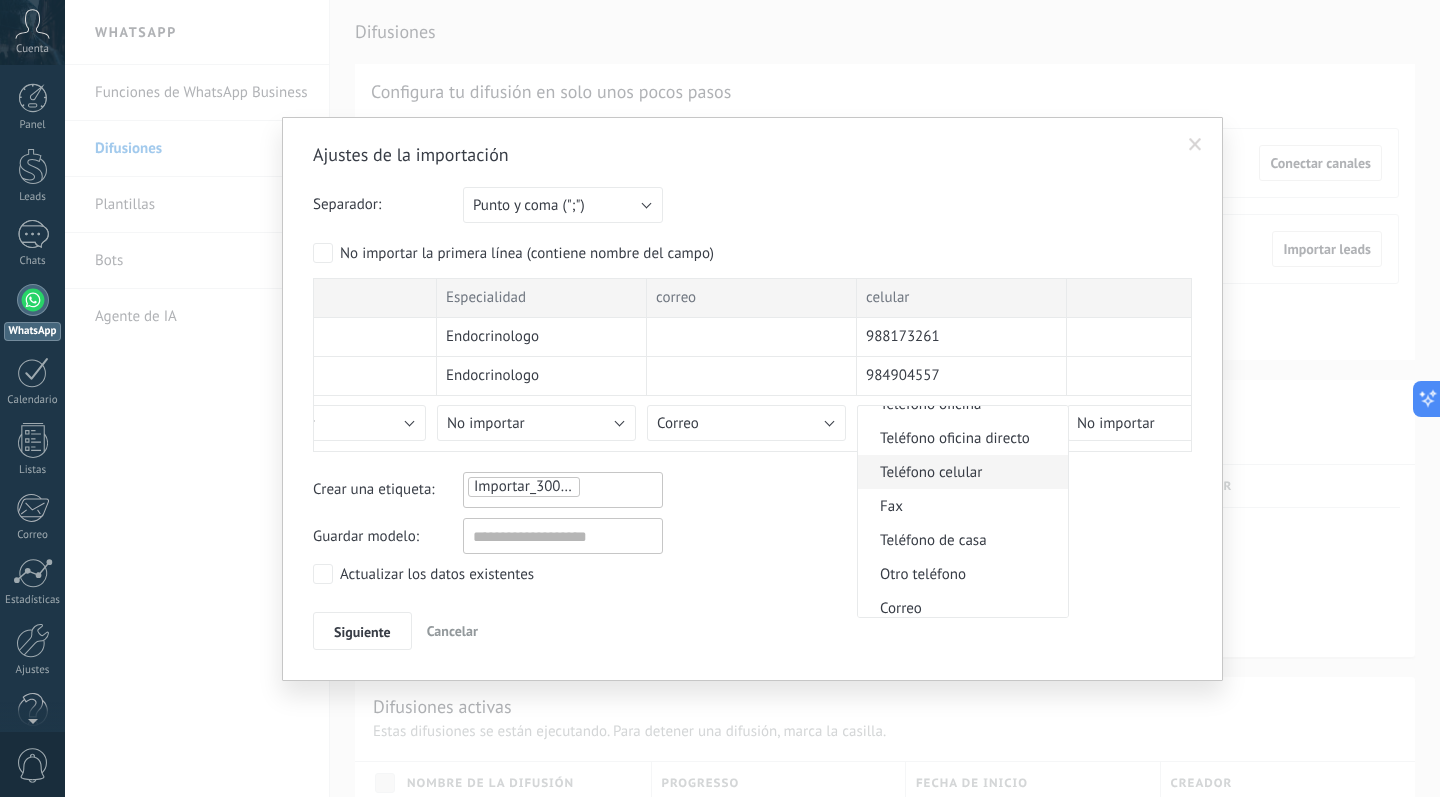 click on "Teléfono celular" at bounding box center [960, 472] 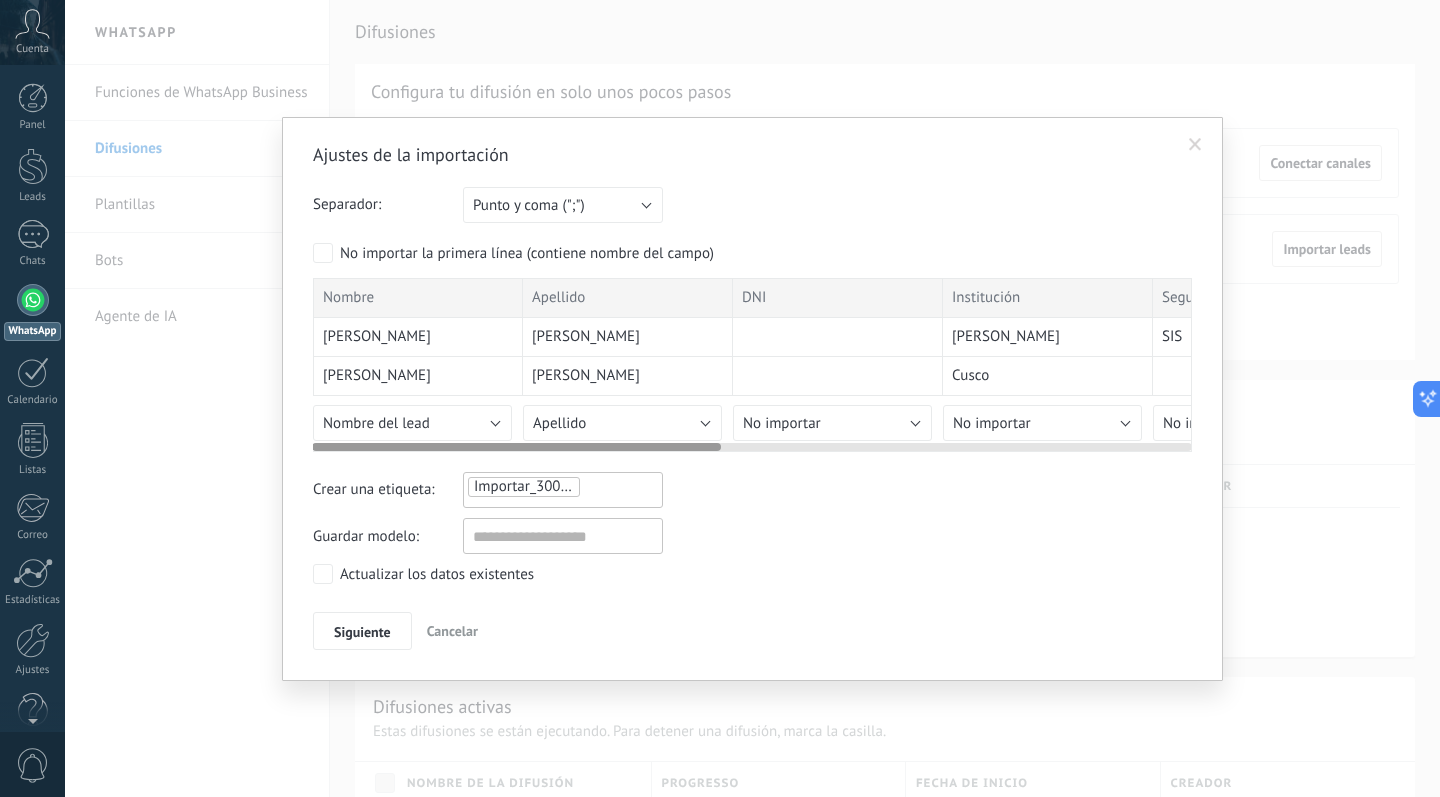 scroll, scrollTop: 0, scrollLeft: 0, axis: both 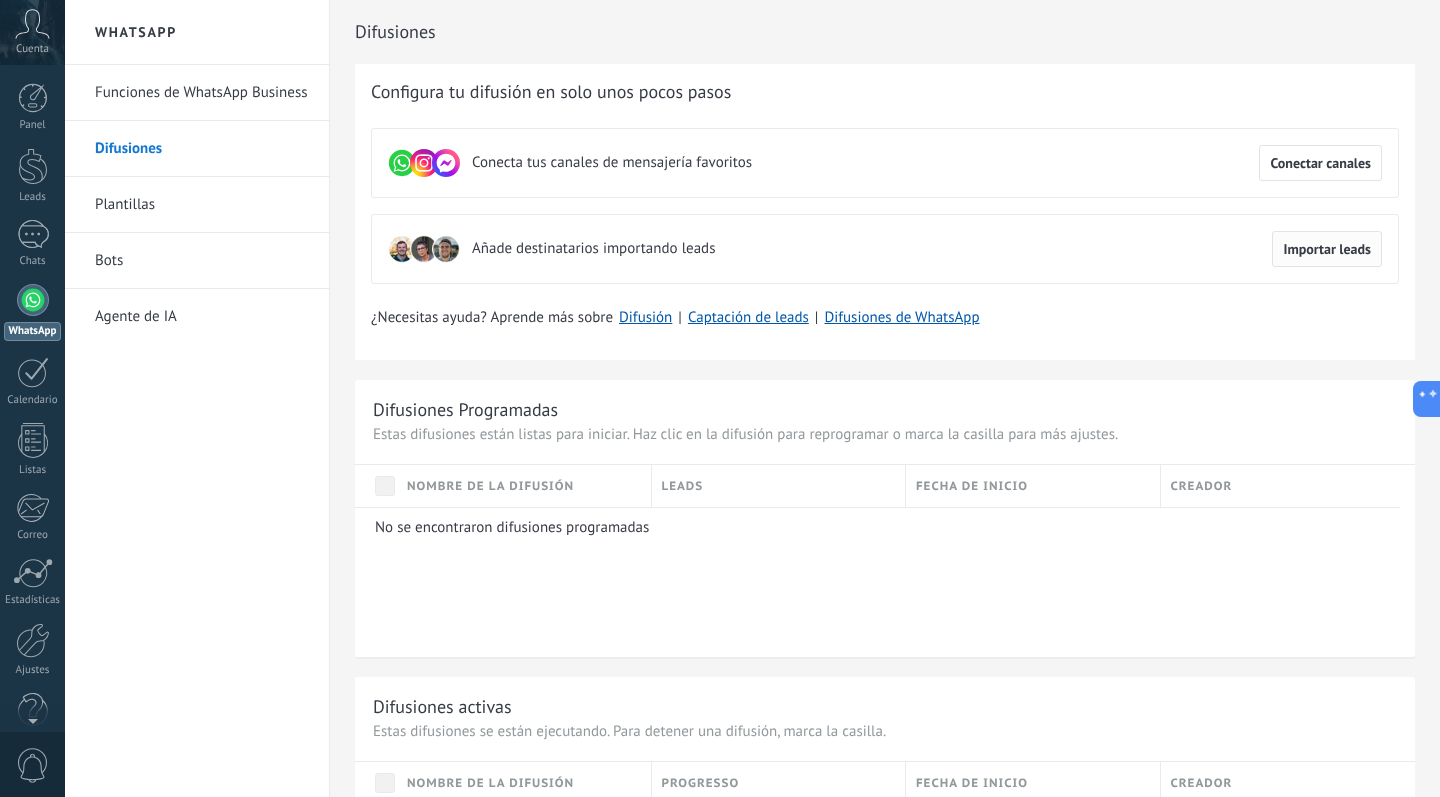 click on "Importar leads" at bounding box center (1327, 249) 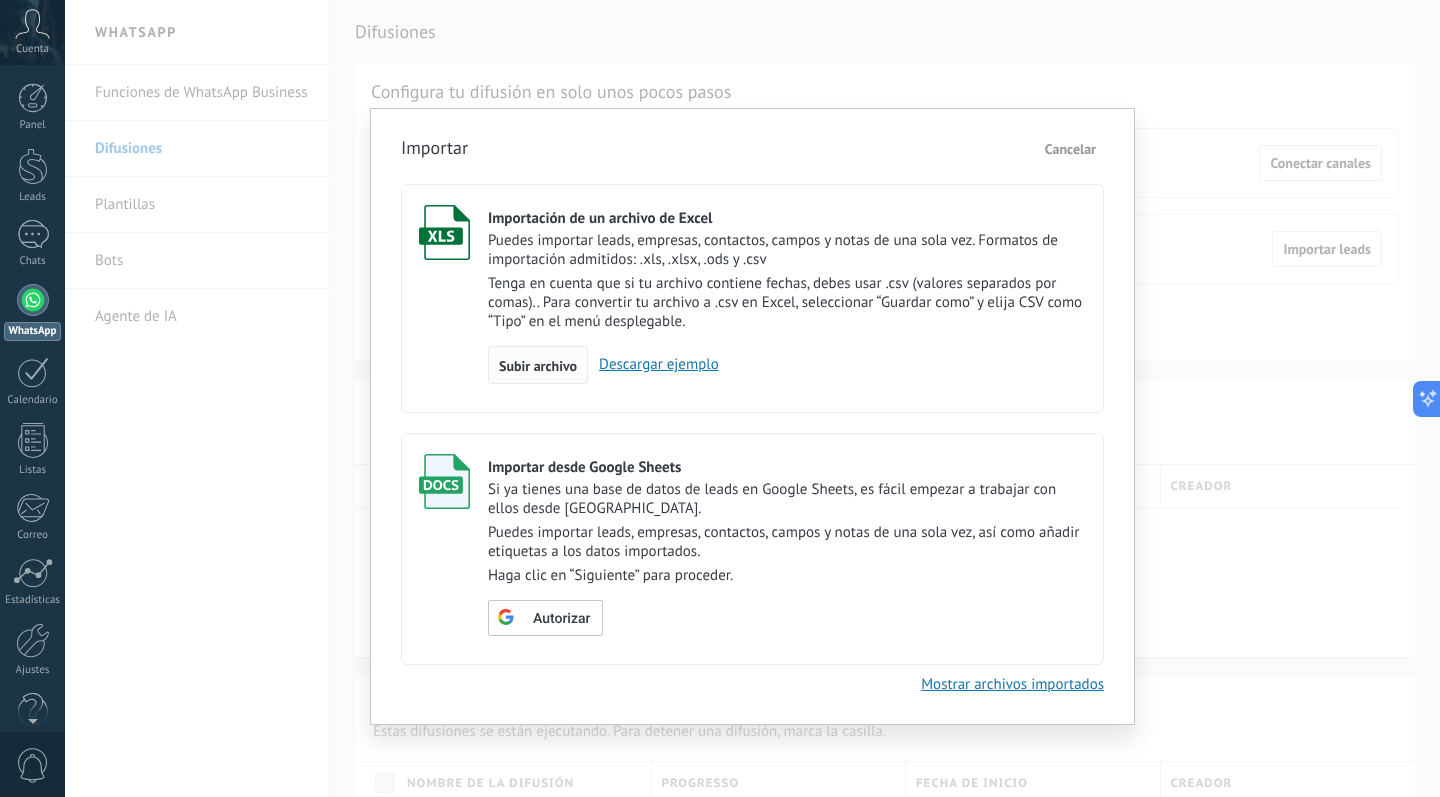 click on "Subir archivo" at bounding box center (538, 366) 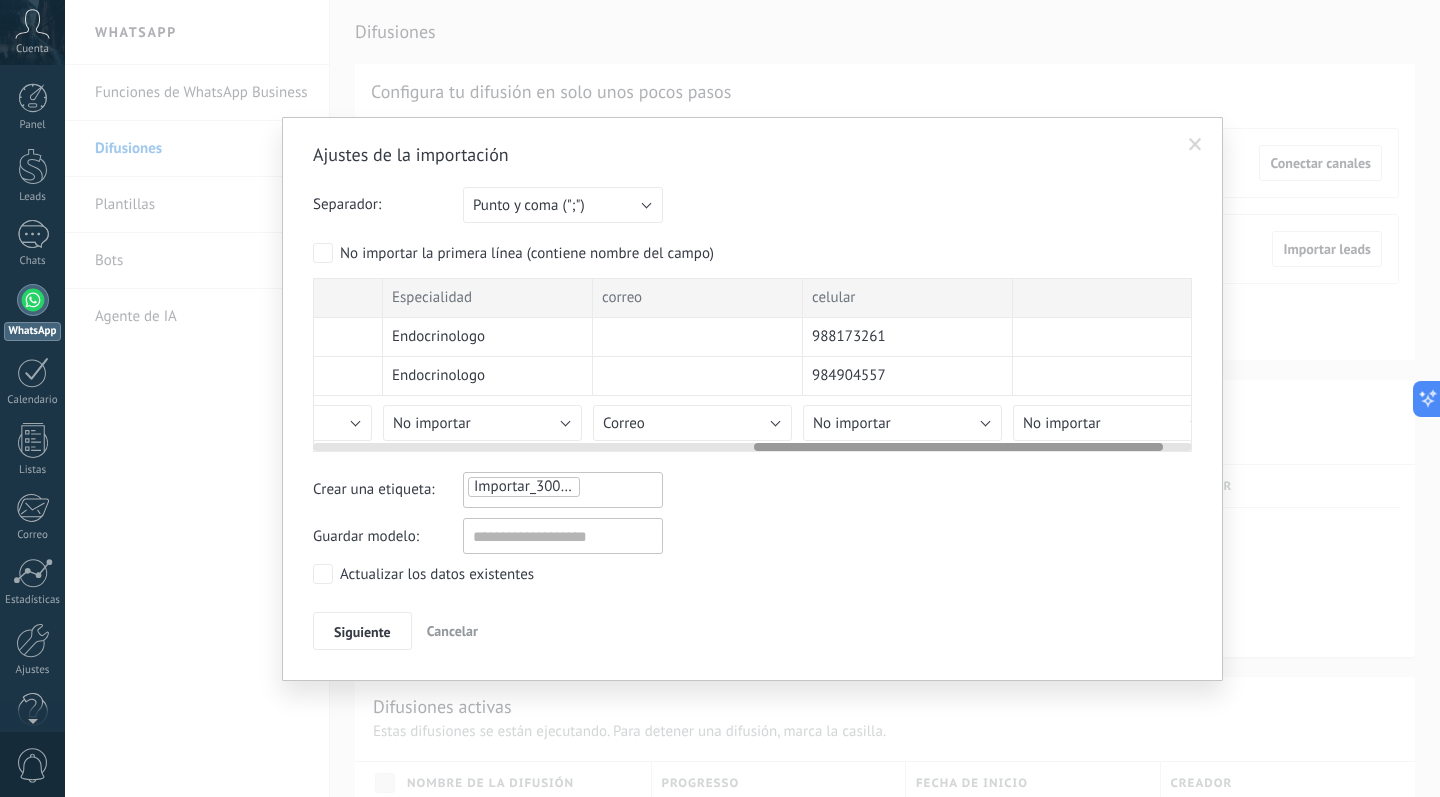 scroll, scrollTop: 0, scrollLeft: 1006, axis: horizontal 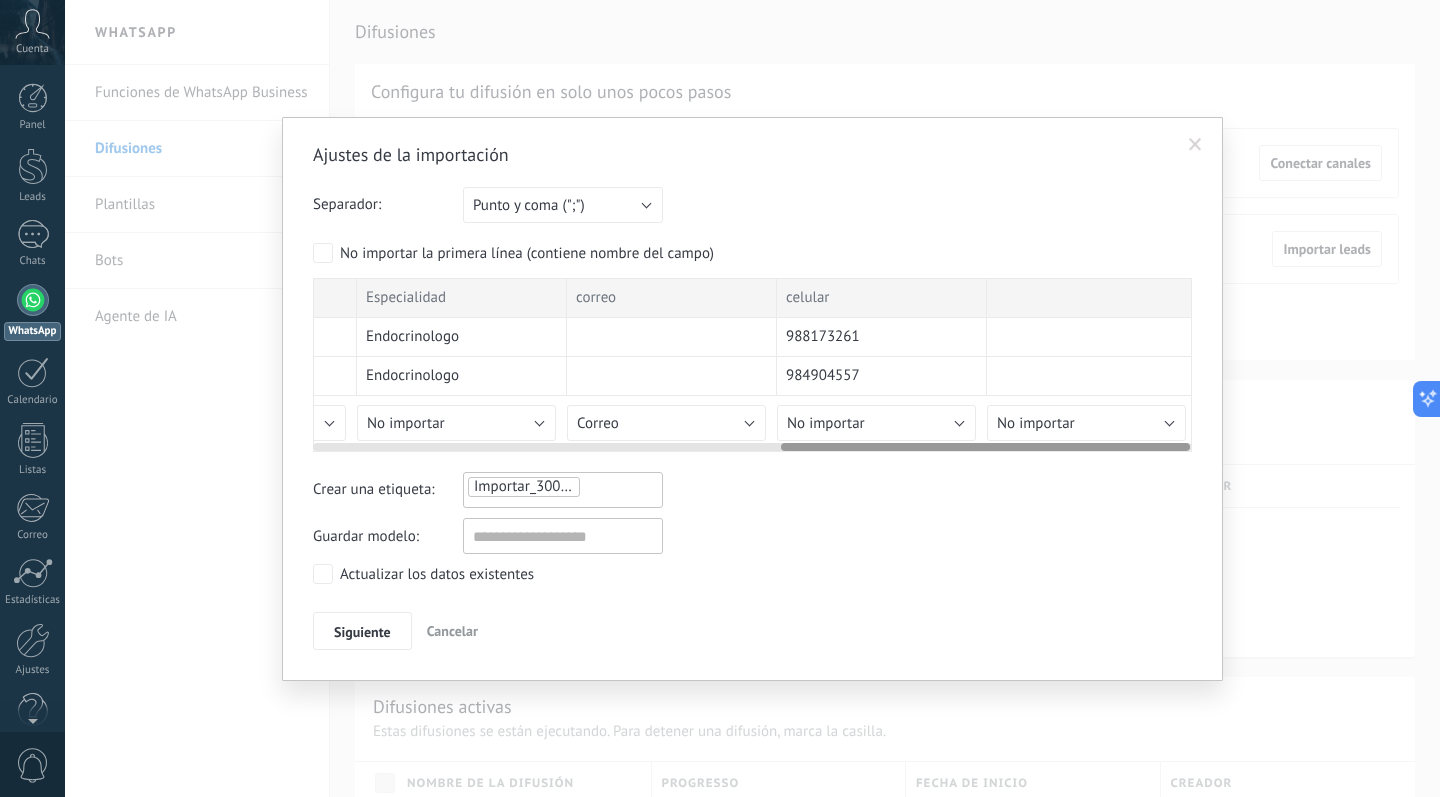 click on "No importar" at bounding box center [876, 423] 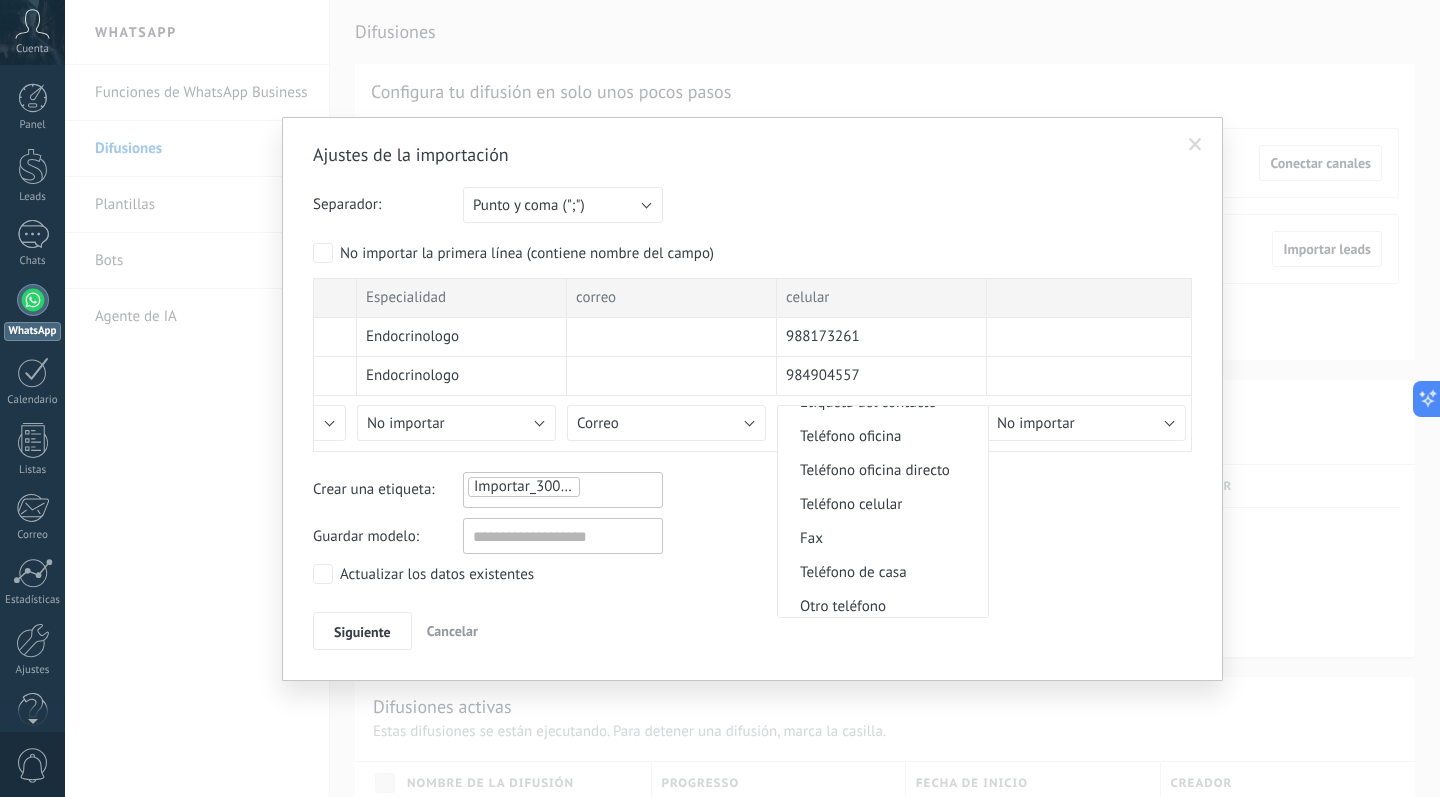 scroll, scrollTop: 444, scrollLeft: 0, axis: vertical 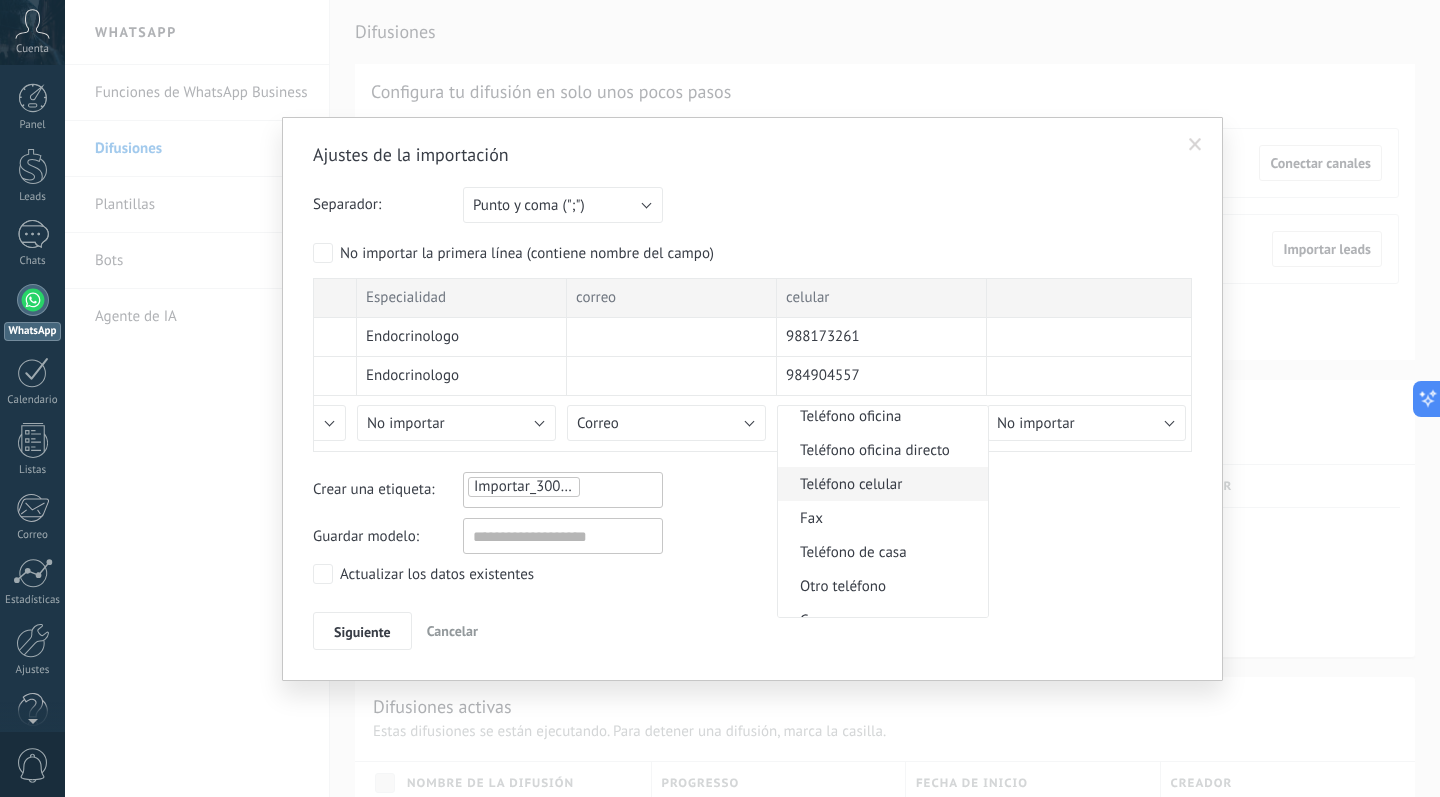 click on "Teléfono celular" at bounding box center [883, 484] 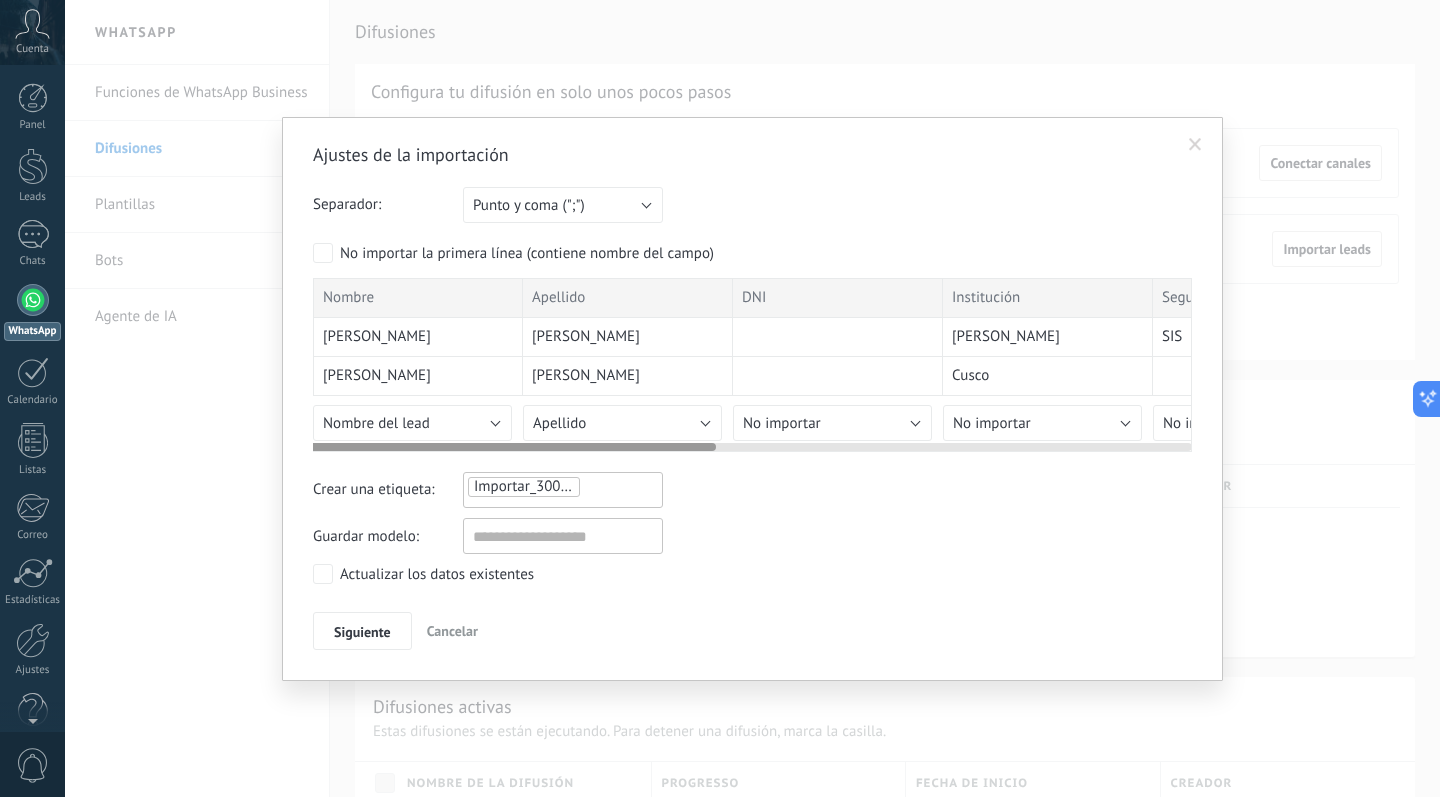 scroll, scrollTop: 0, scrollLeft: 0, axis: both 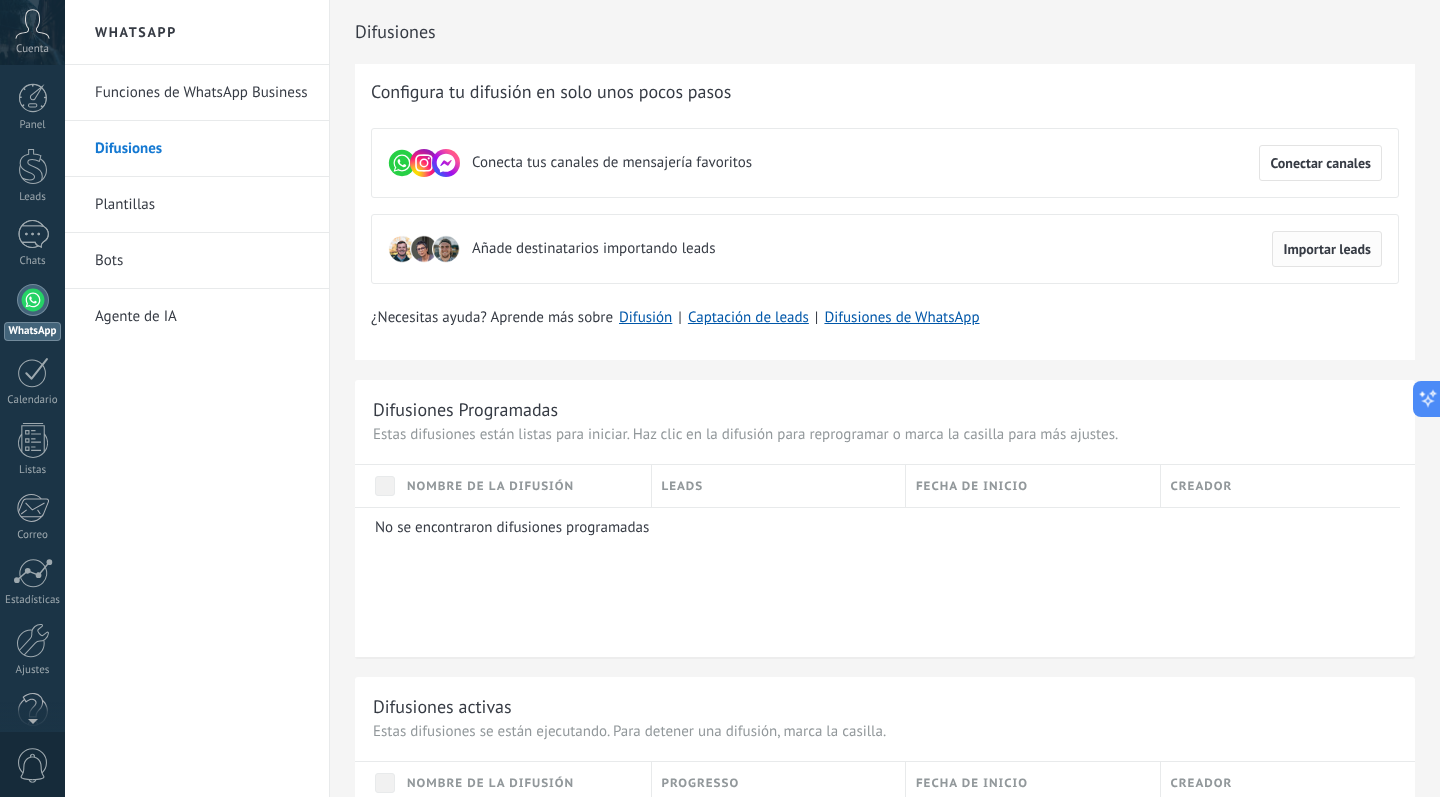 drag, startPoint x: 1297, startPoint y: 241, endPoint x: 1290, endPoint y: 249, distance: 10.630146 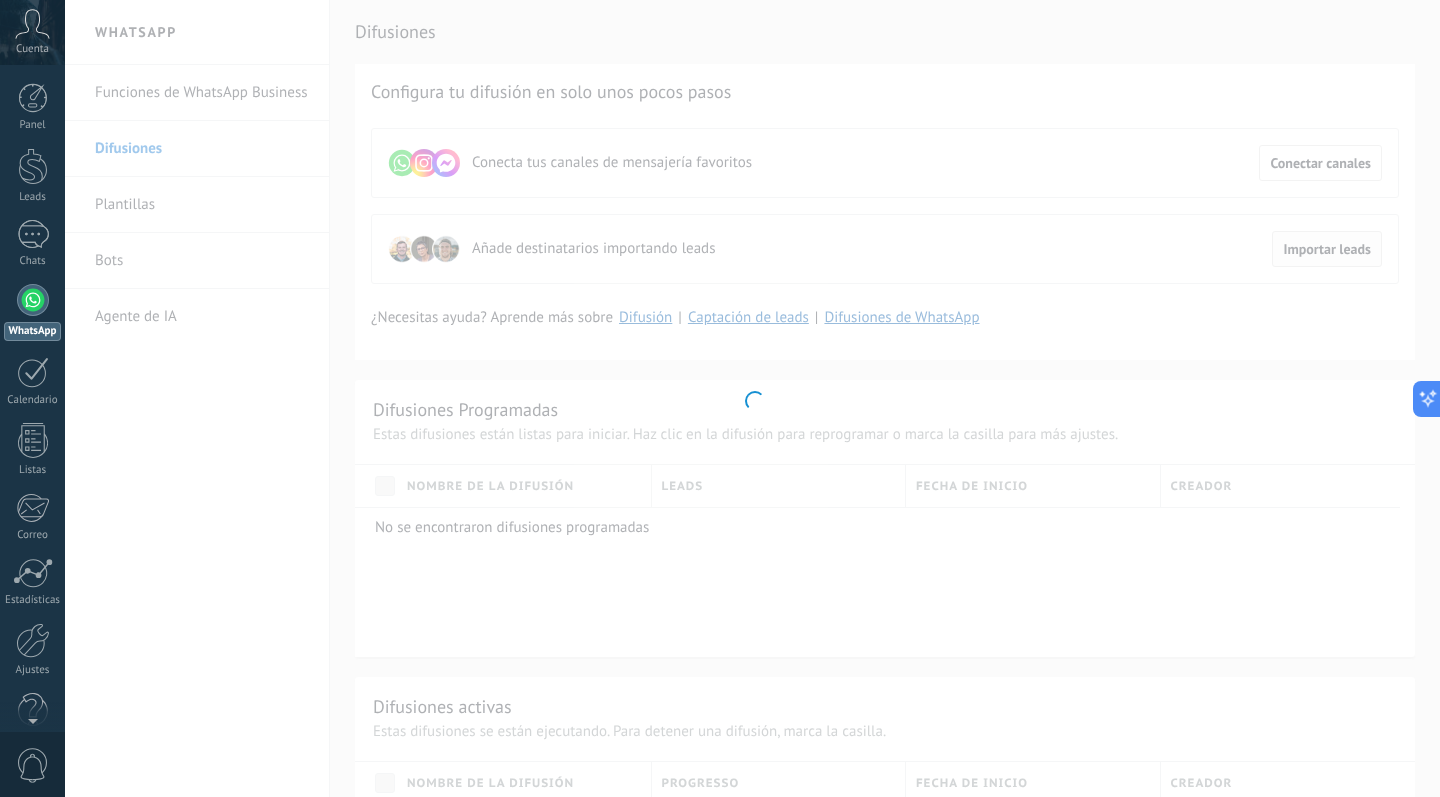 click at bounding box center [752, 398] 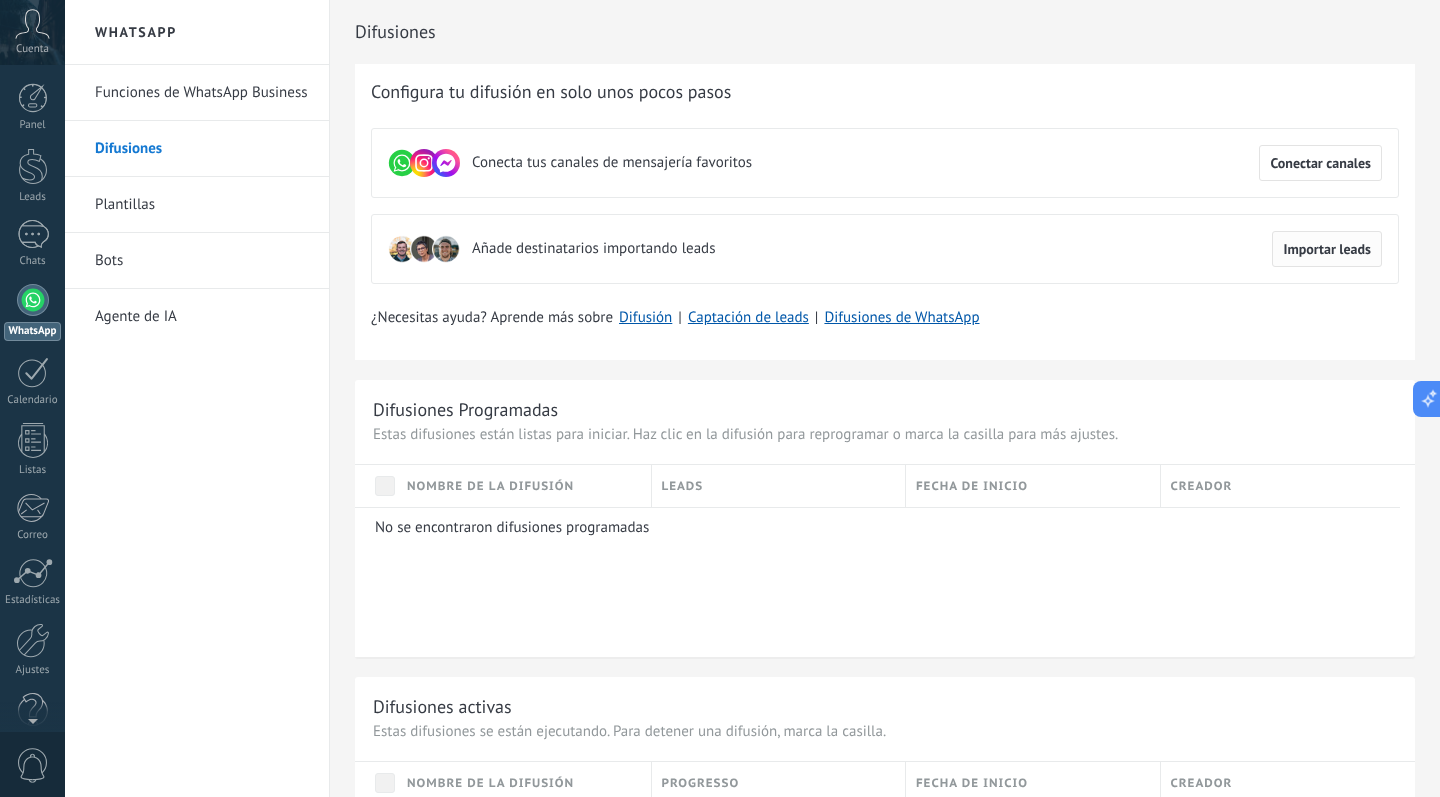 click on "Importar leads" at bounding box center (1327, 249) 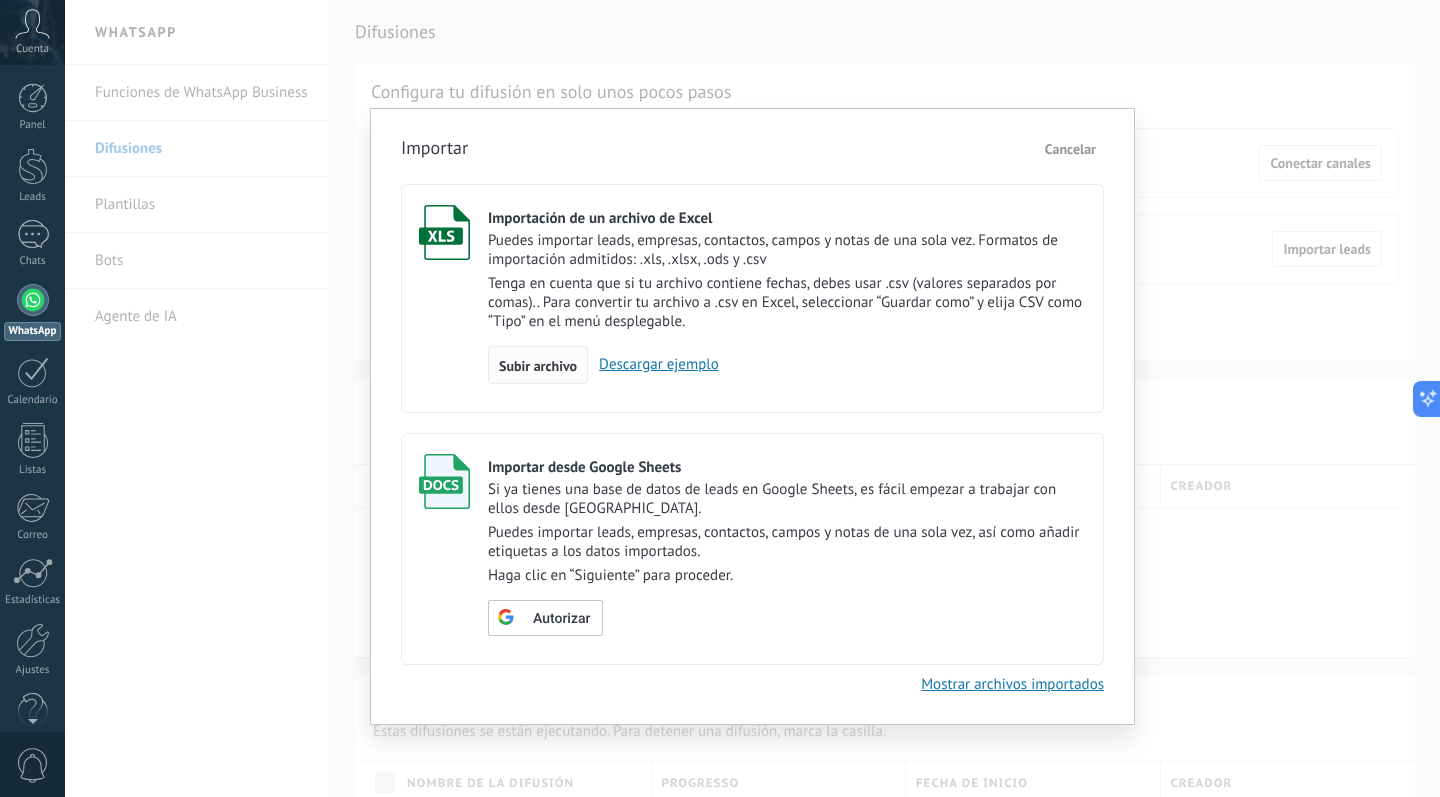 click on "Subir archivo" at bounding box center [538, 366] 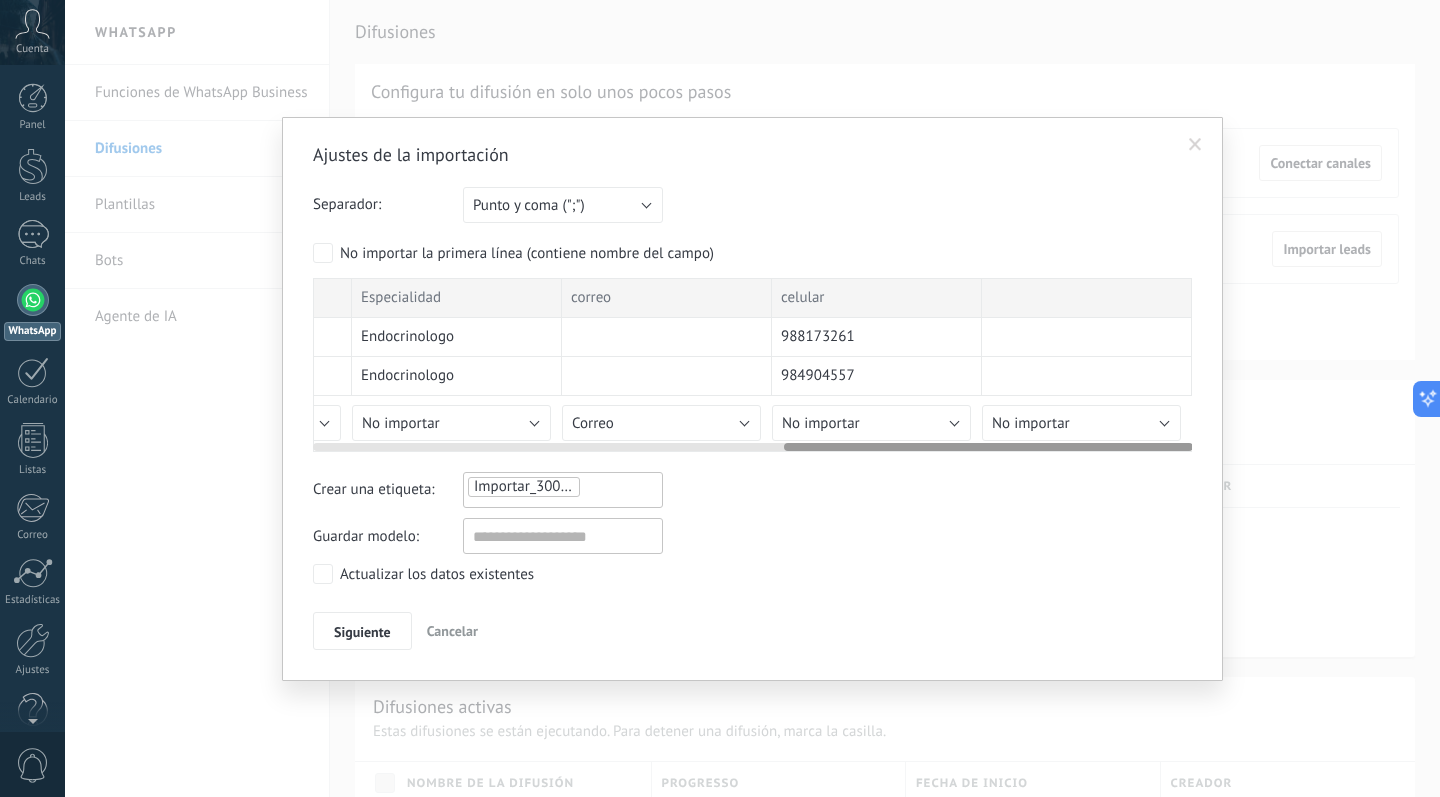 scroll, scrollTop: 0, scrollLeft: 1011, axis: horizontal 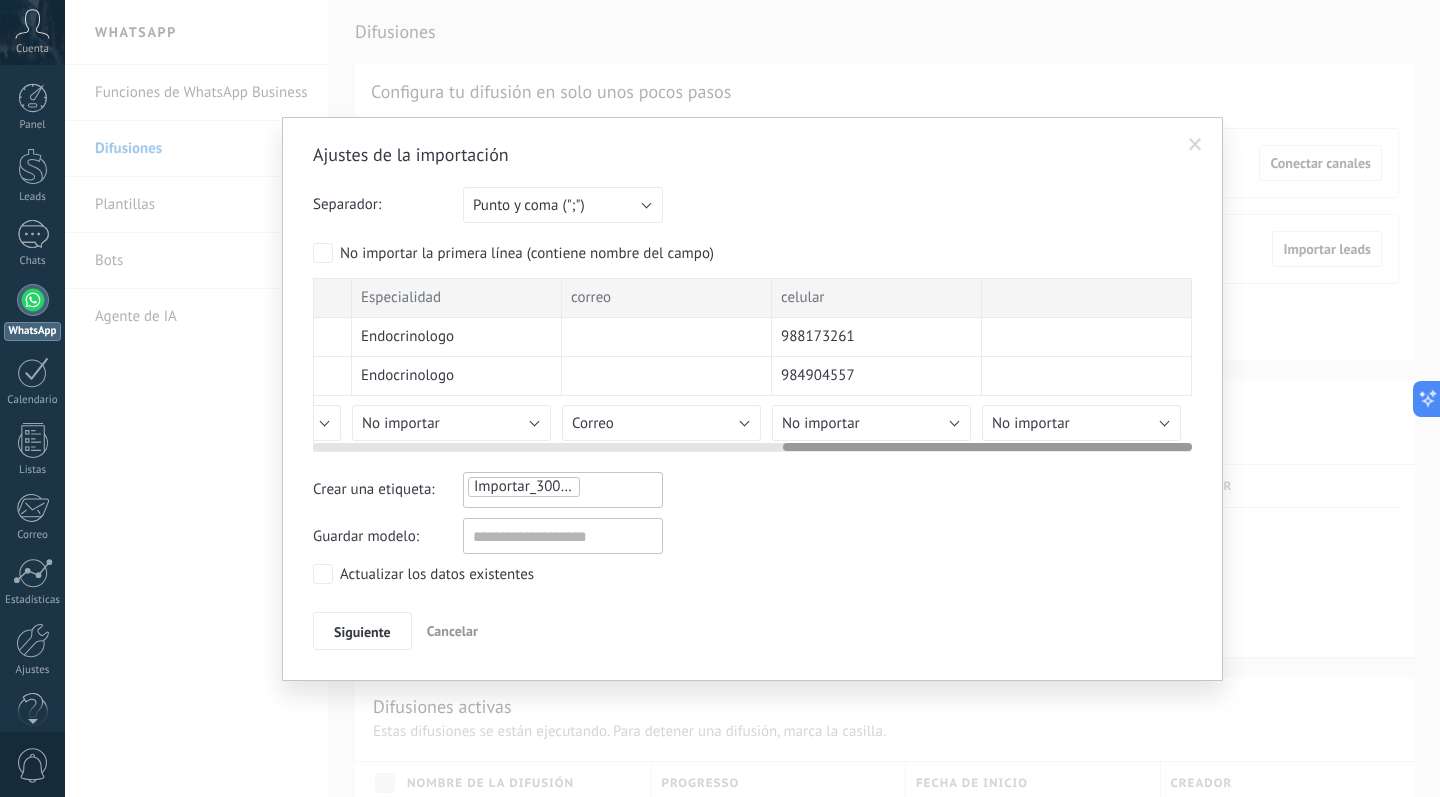 click on "No importar" at bounding box center [871, 423] 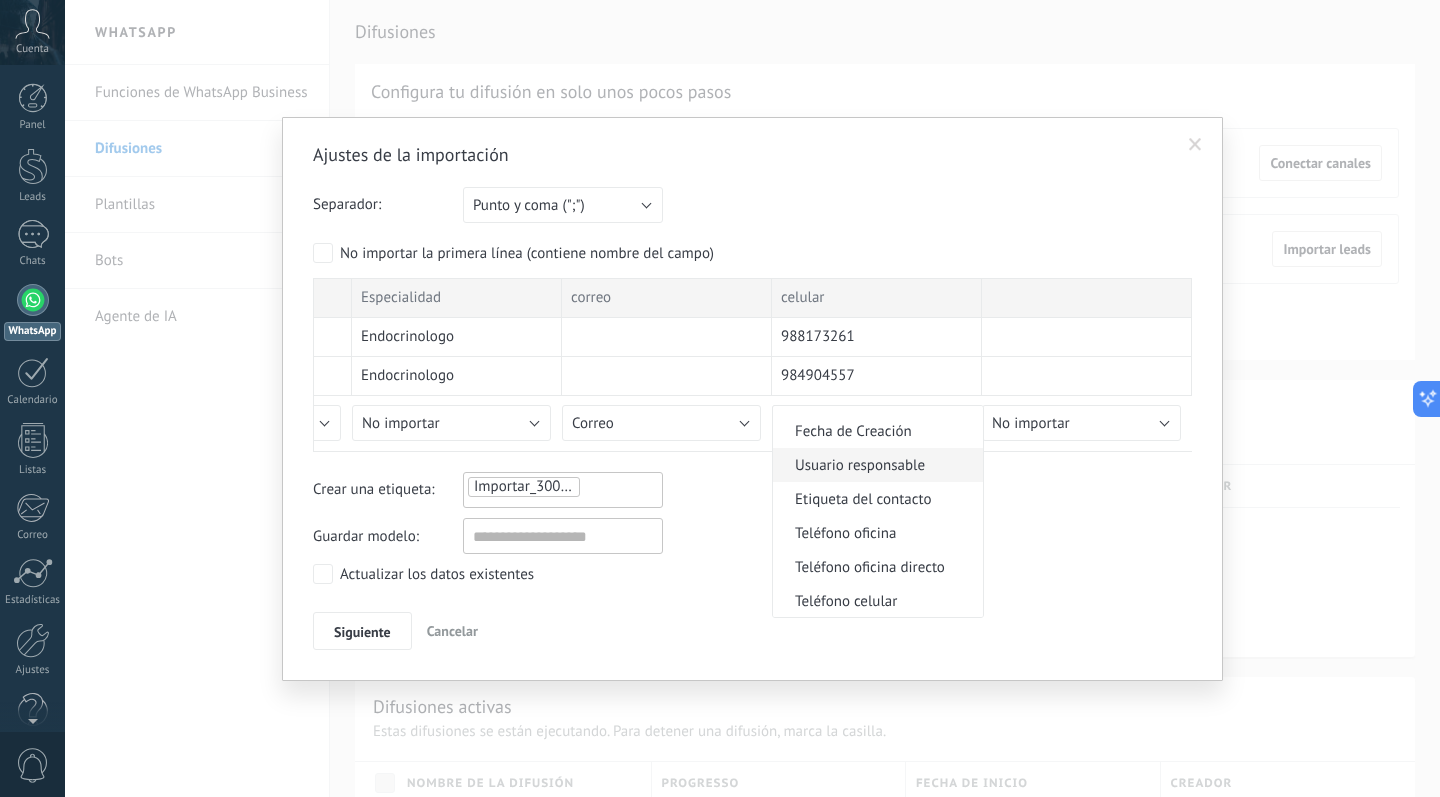 scroll, scrollTop: 388, scrollLeft: 0, axis: vertical 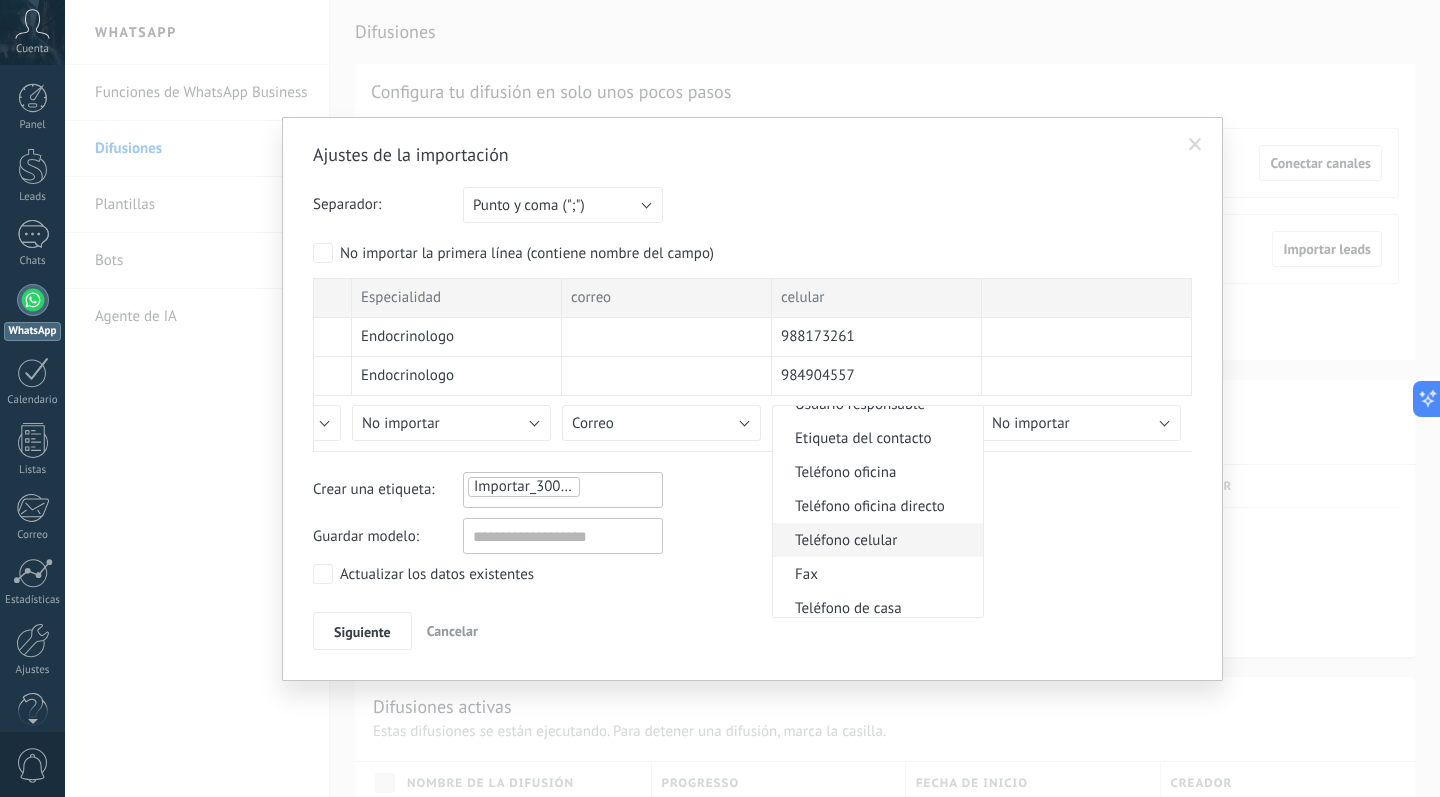 click on "Teléfono celular" at bounding box center (875, 540) 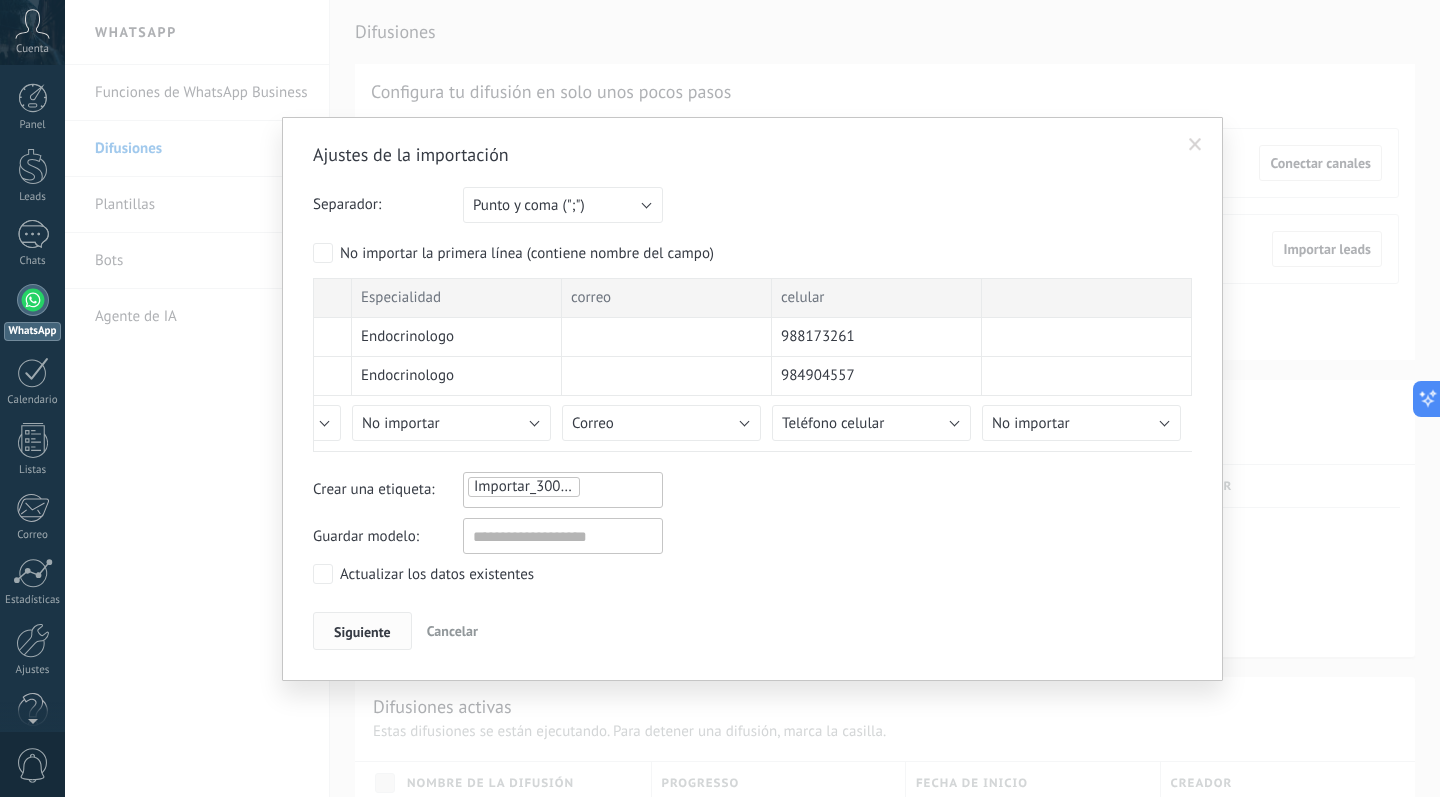 click on "Siguiente" at bounding box center (362, 632) 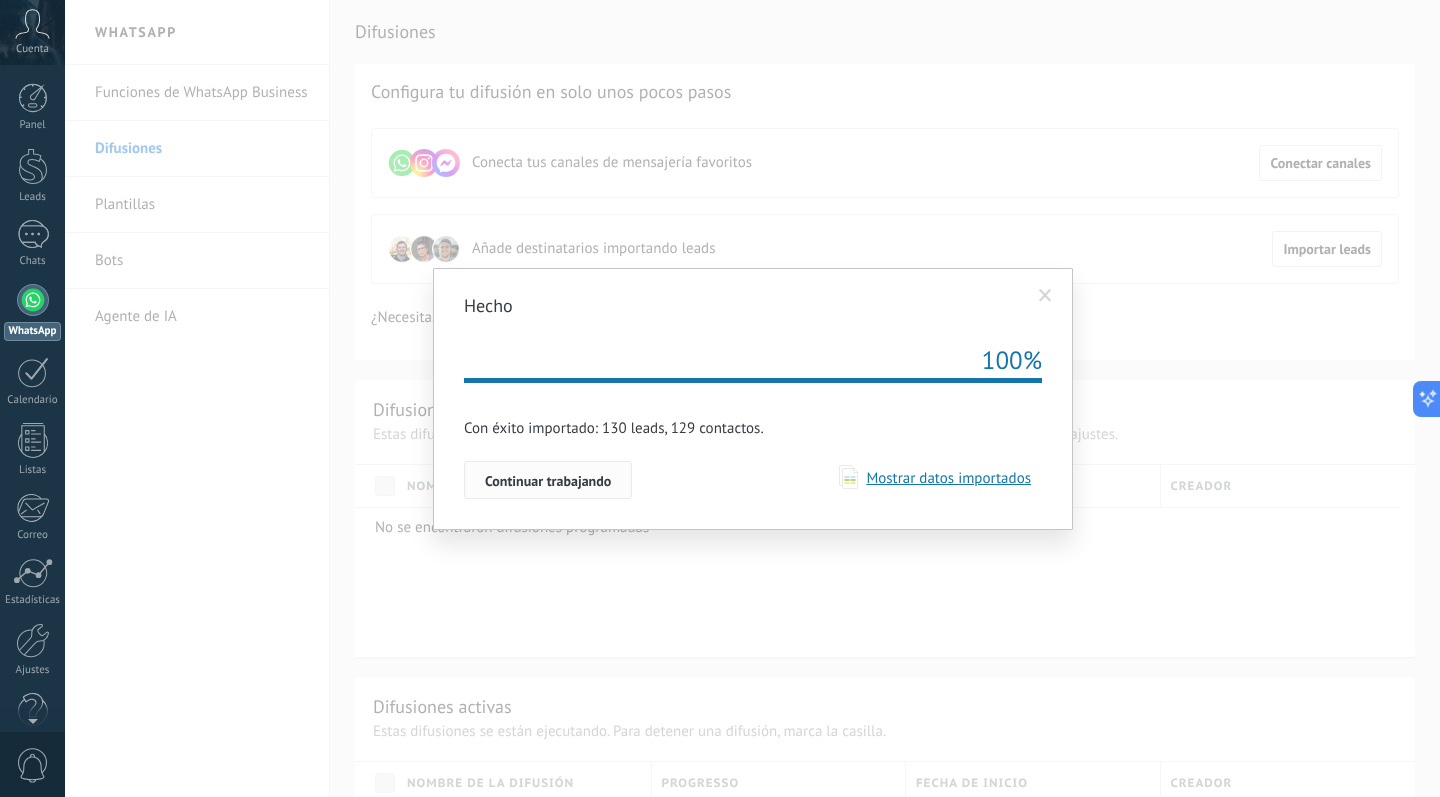 click on "Continuar trabajando" at bounding box center (548, 481) 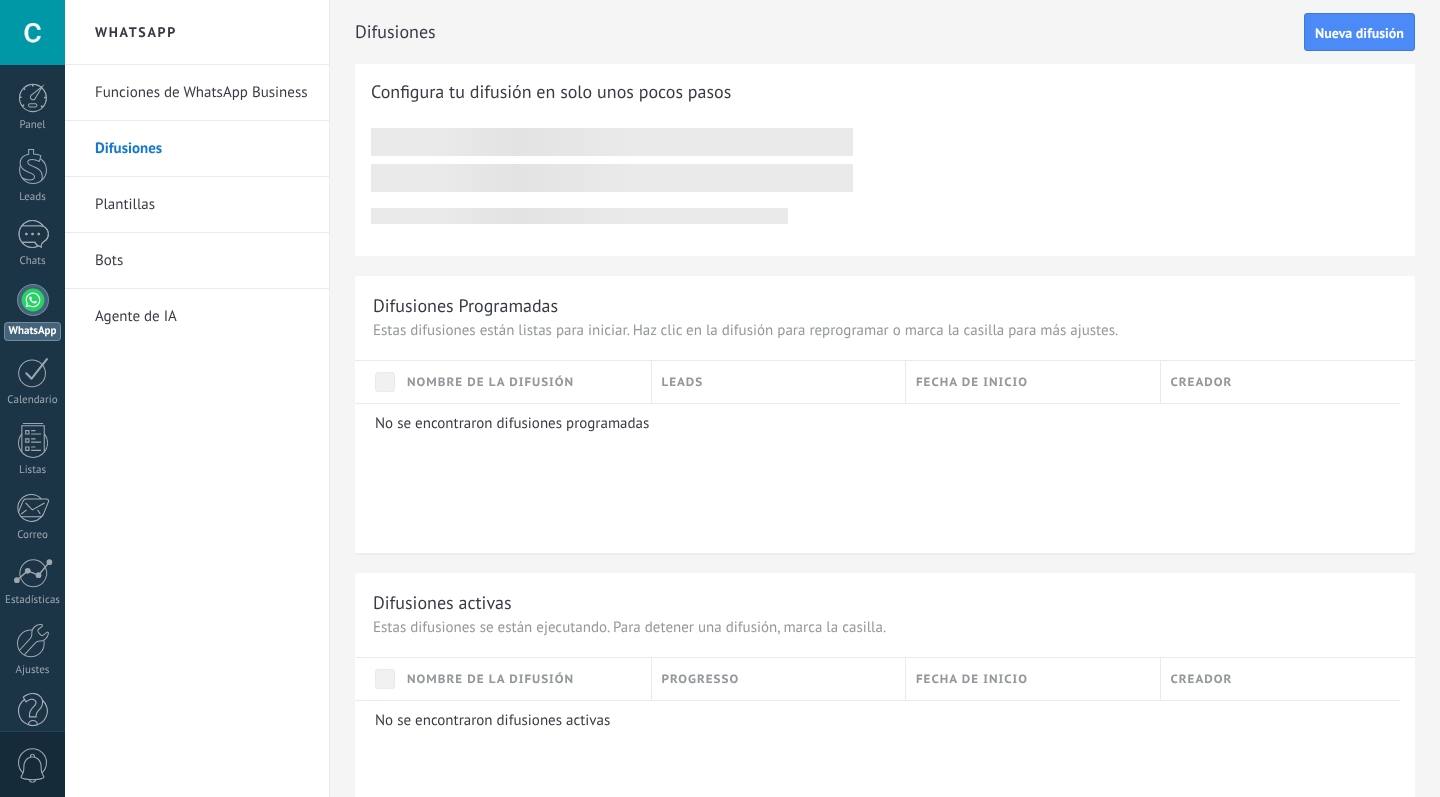 scroll, scrollTop: 0, scrollLeft: 0, axis: both 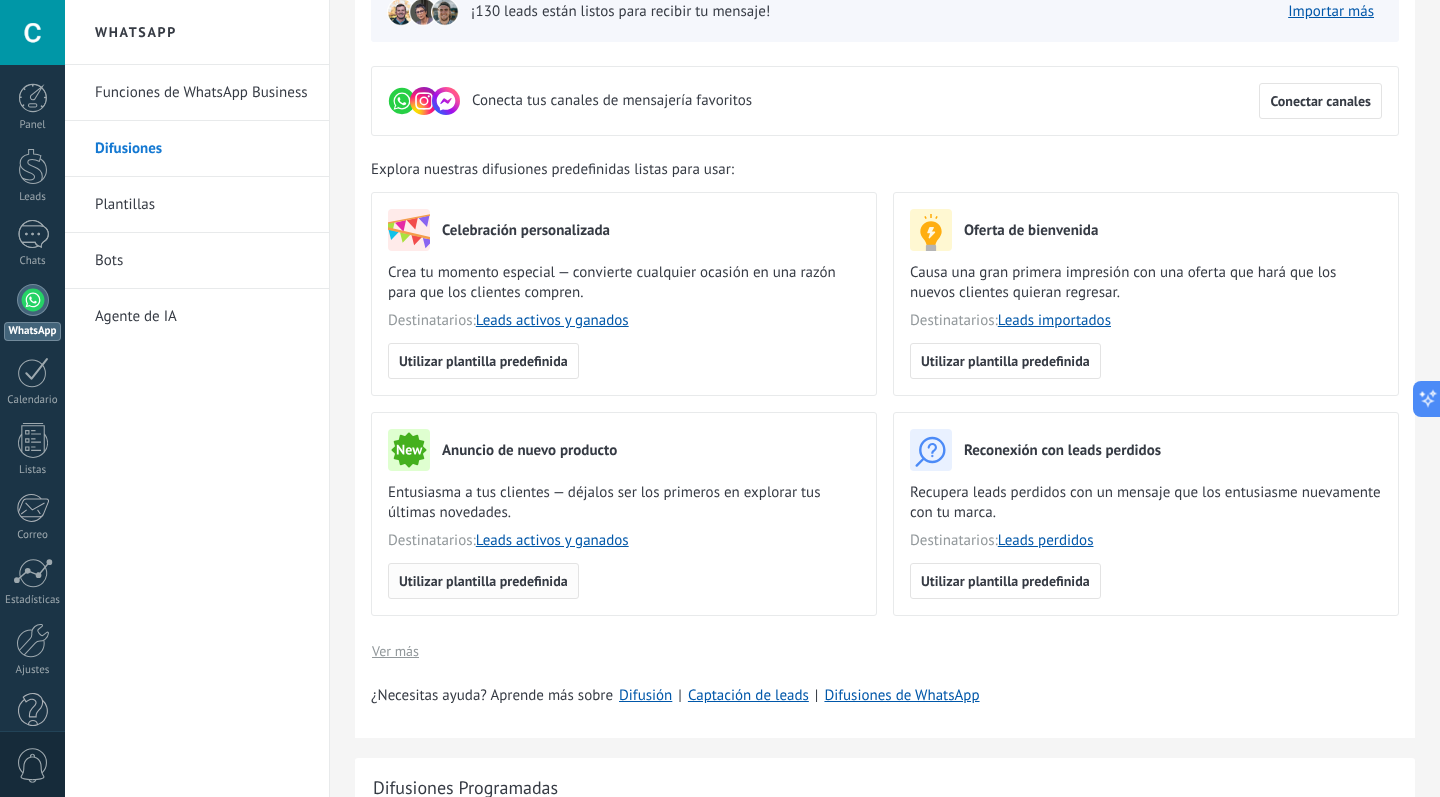 click on "Utilizar plantilla predefinida" at bounding box center (483, 581) 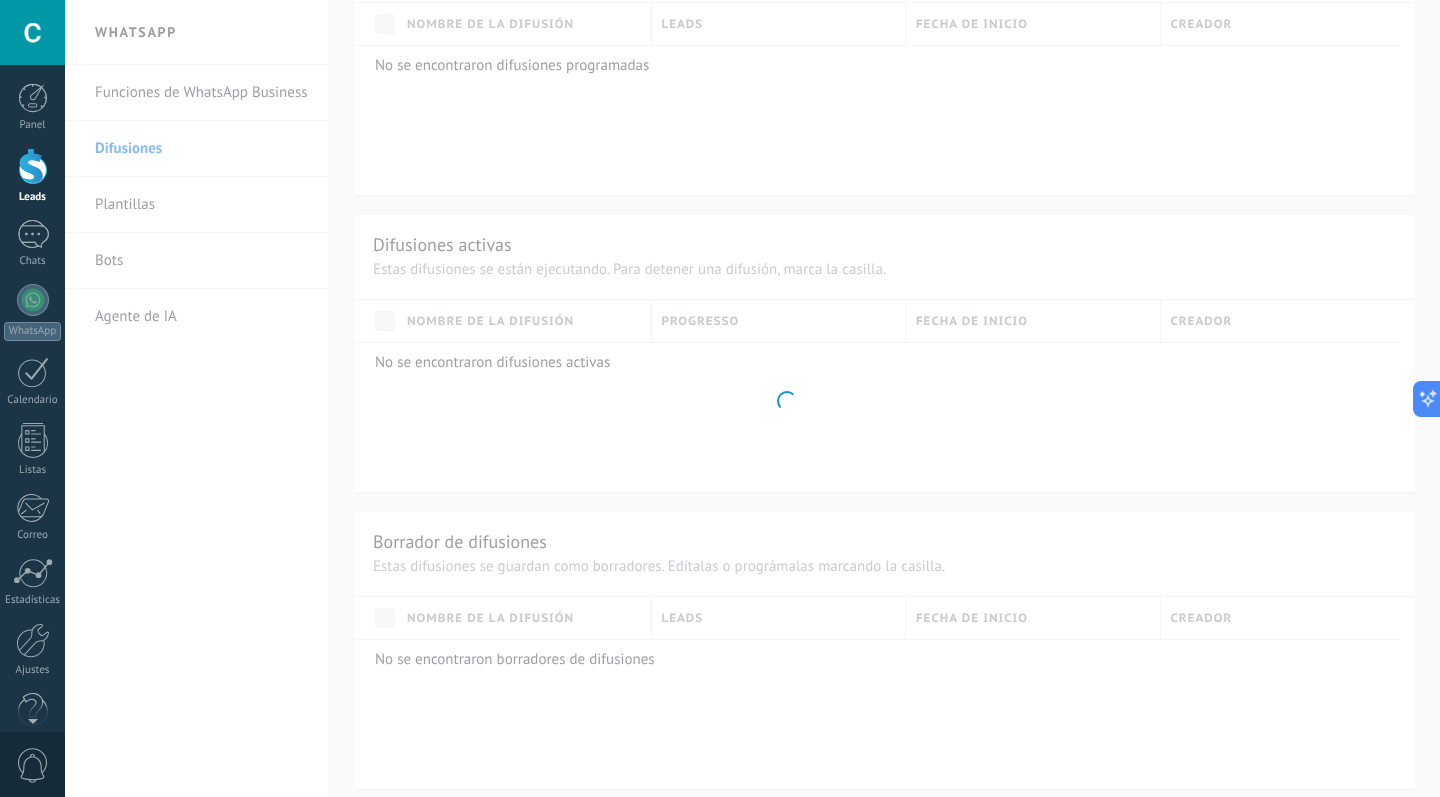 scroll, scrollTop: 0, scrollLeft: 0, axis: both 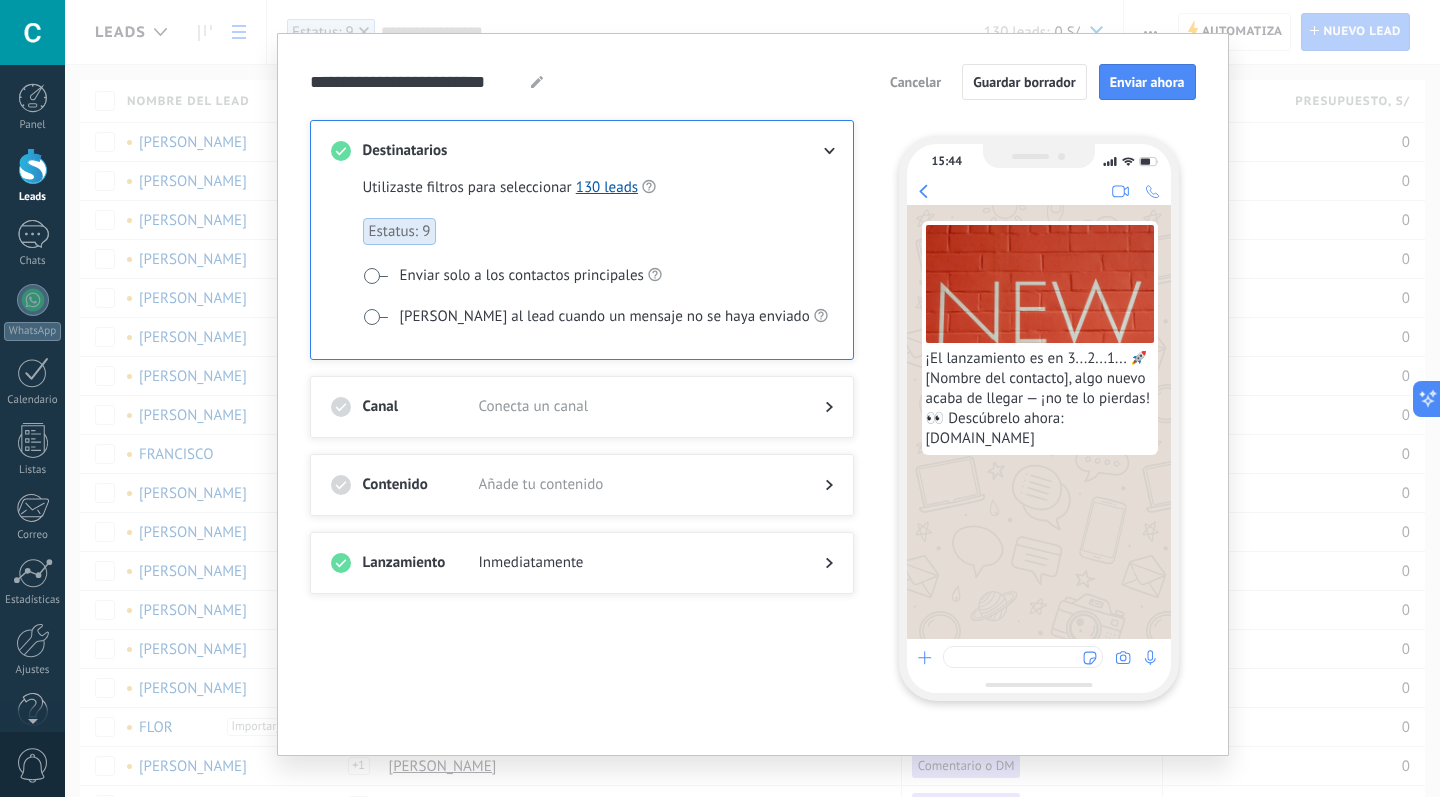 click on "Conecta un canal" at bounding box center [636, 407] 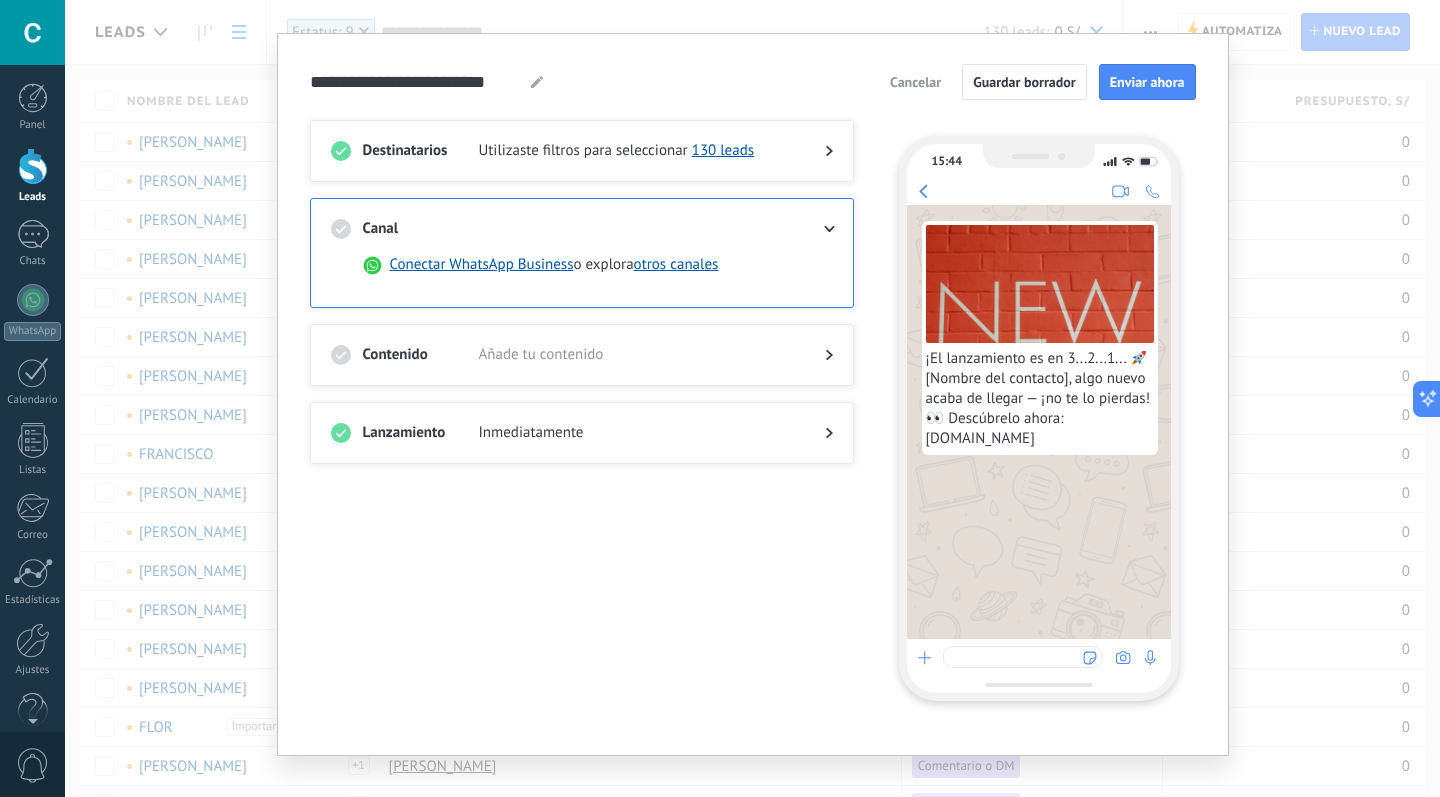 click at bounding box center (813, 229) 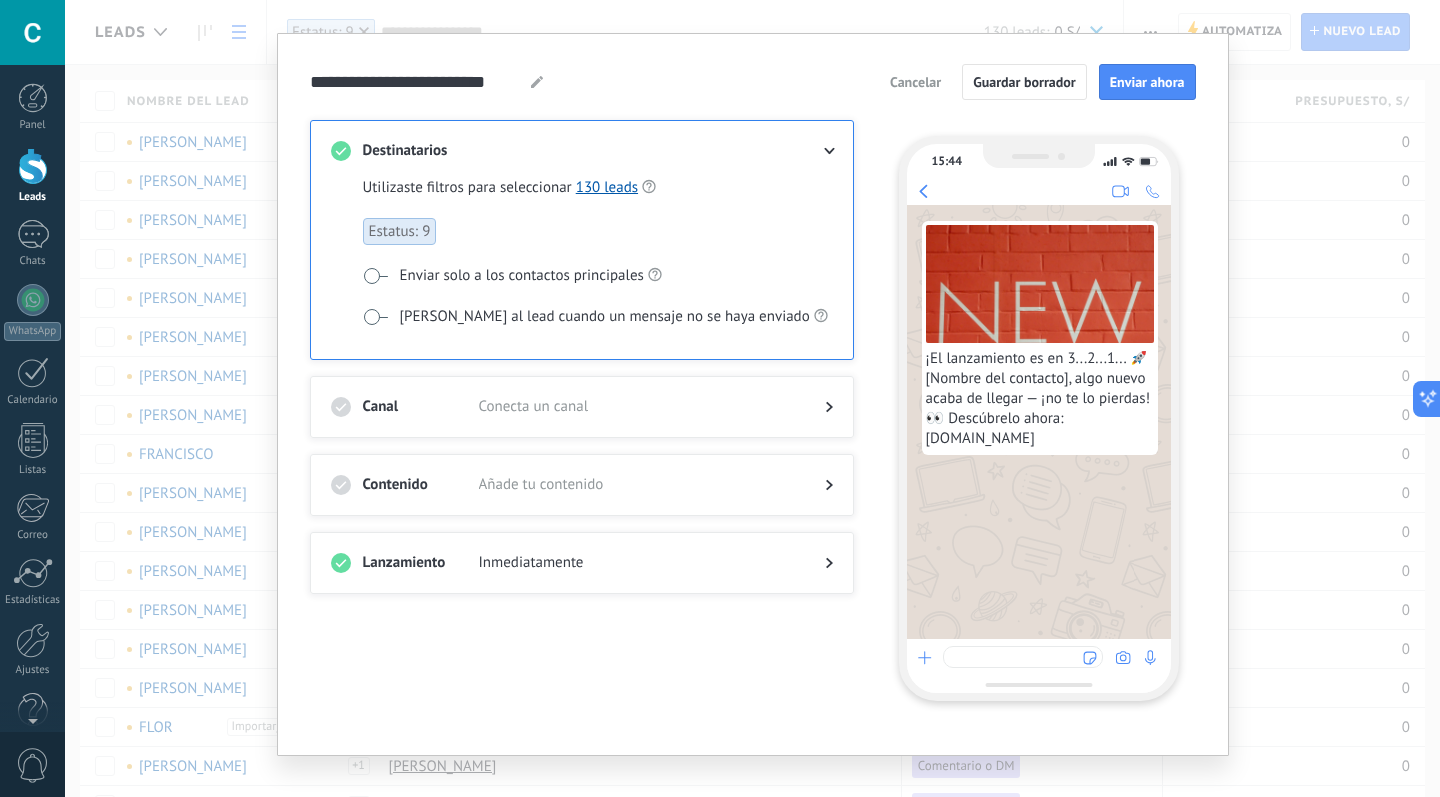 click at bounding box center [813, 407] 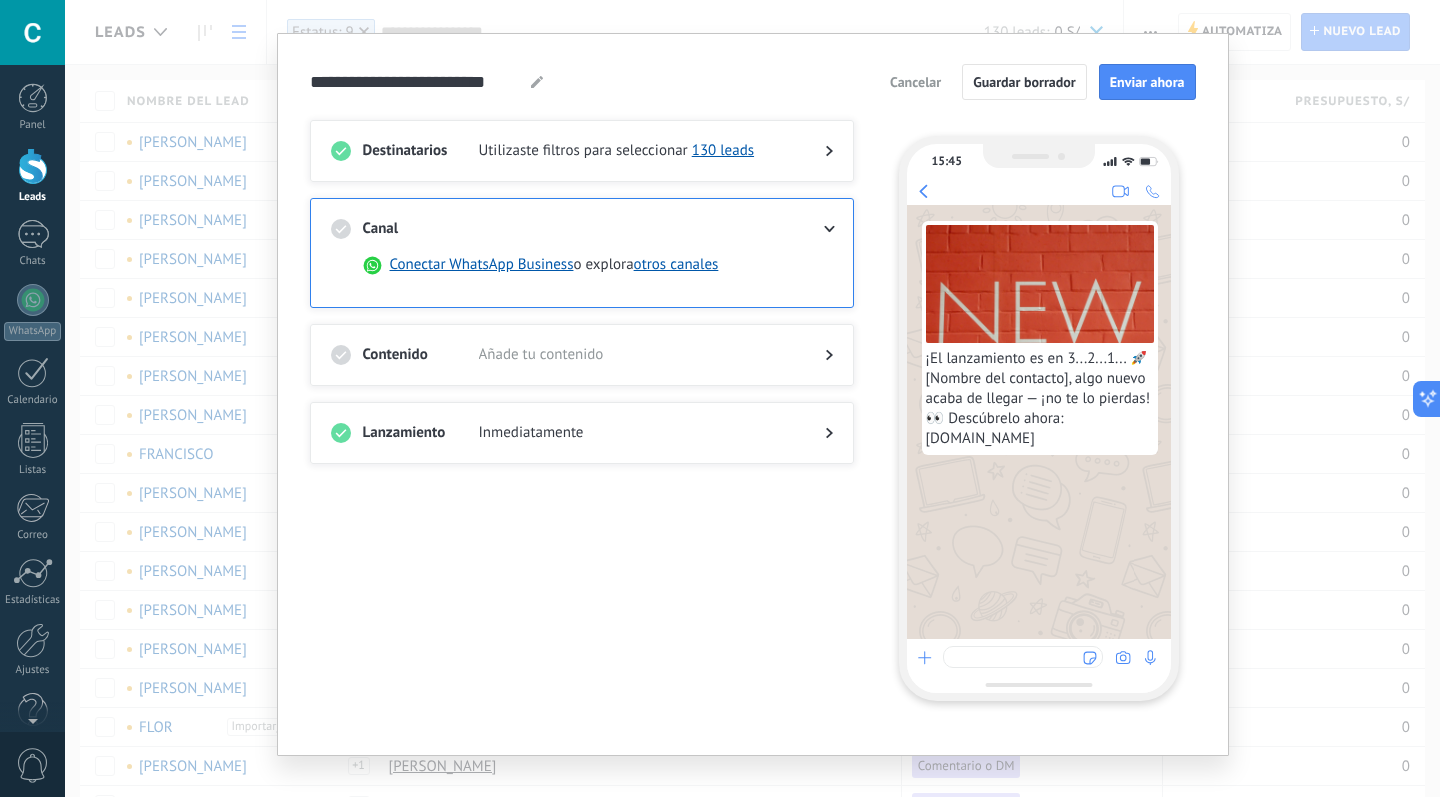 click at bounding box center (813, 355) 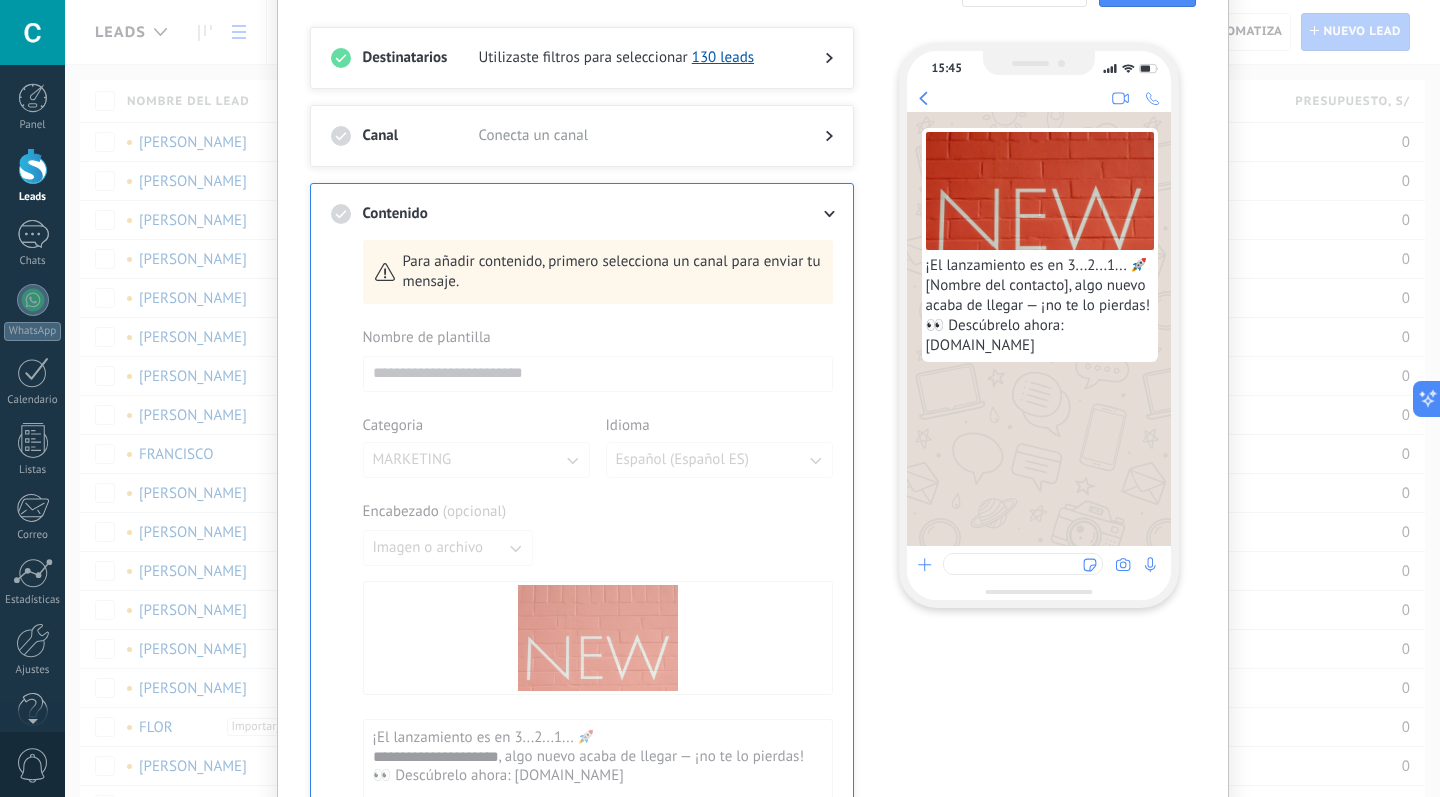 scroll, scrollTop: 129, scrollLeft: 0, axis: vertical 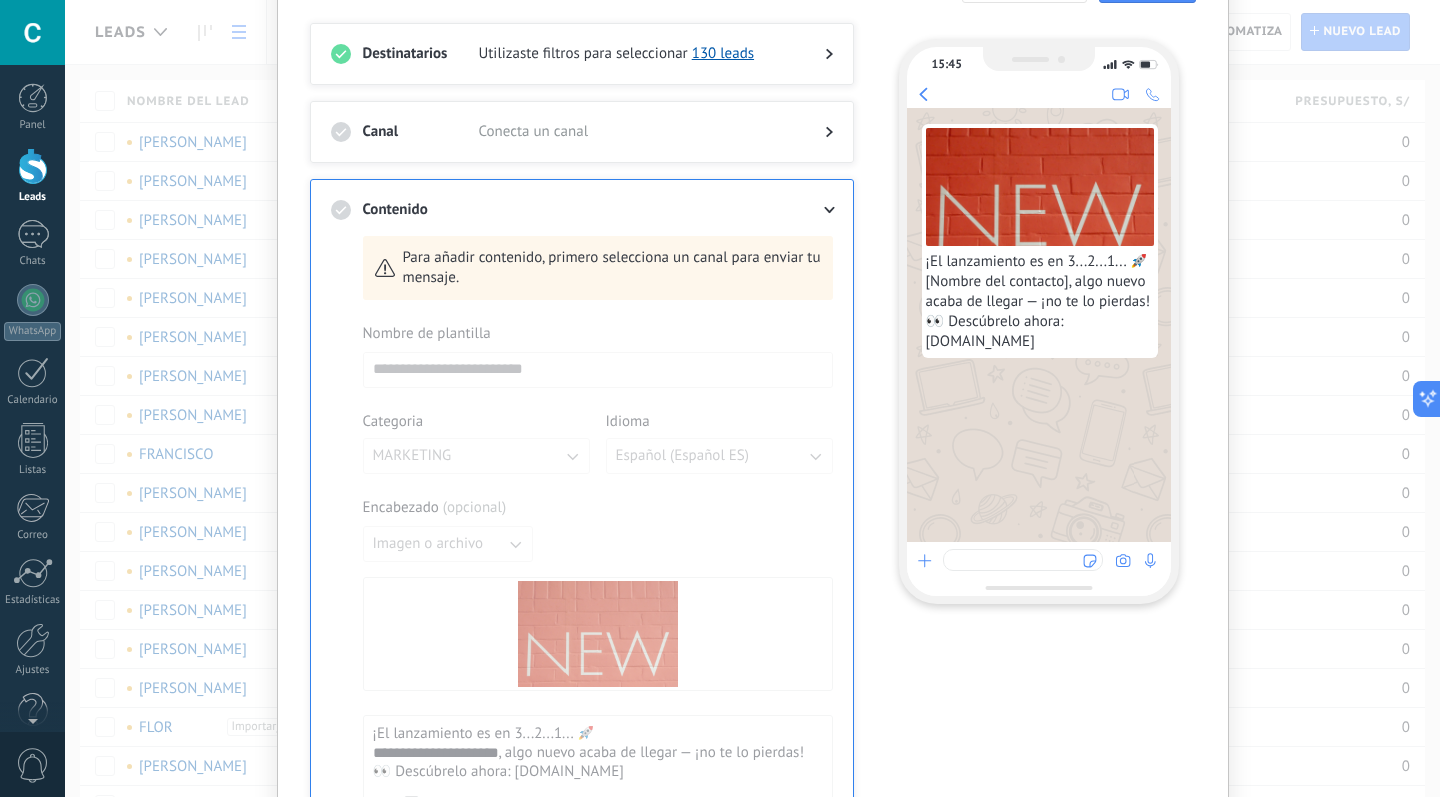 click on "Para añadir contenido, primero selecciona un canal para enviar tu mensaje." at bounding box center [612, 268] 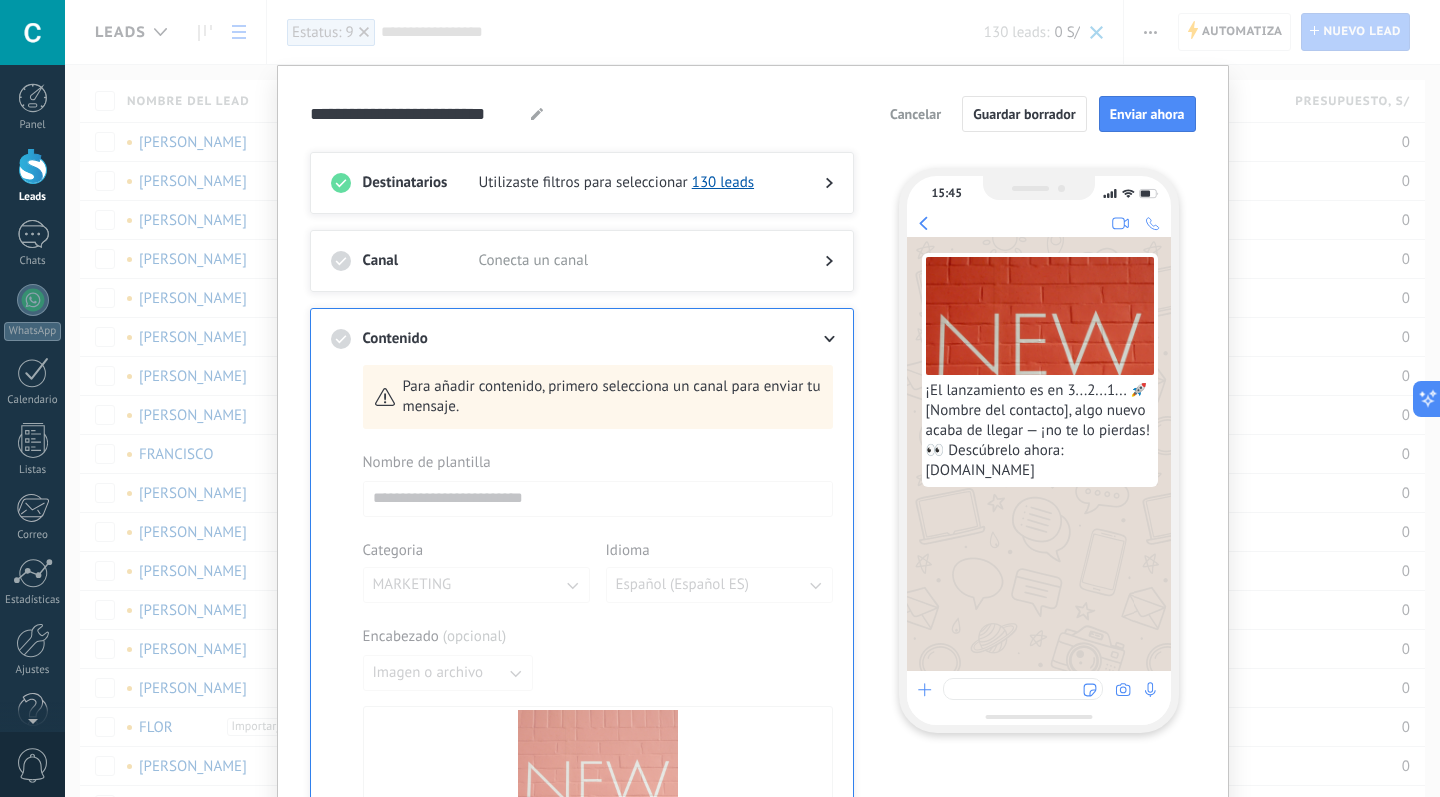 scroll, scrollTop: 0, scrollLeft: 0, axis: both 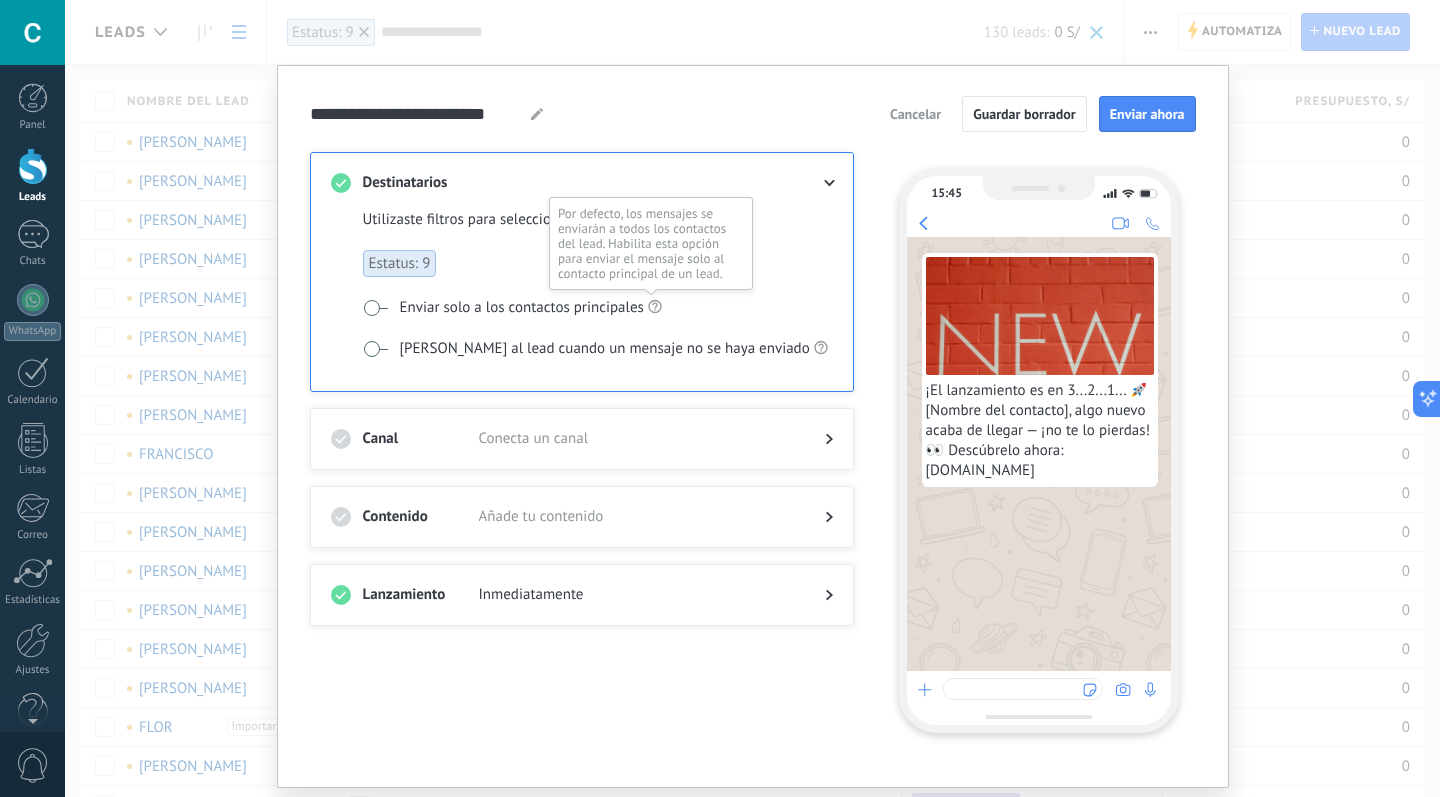 click 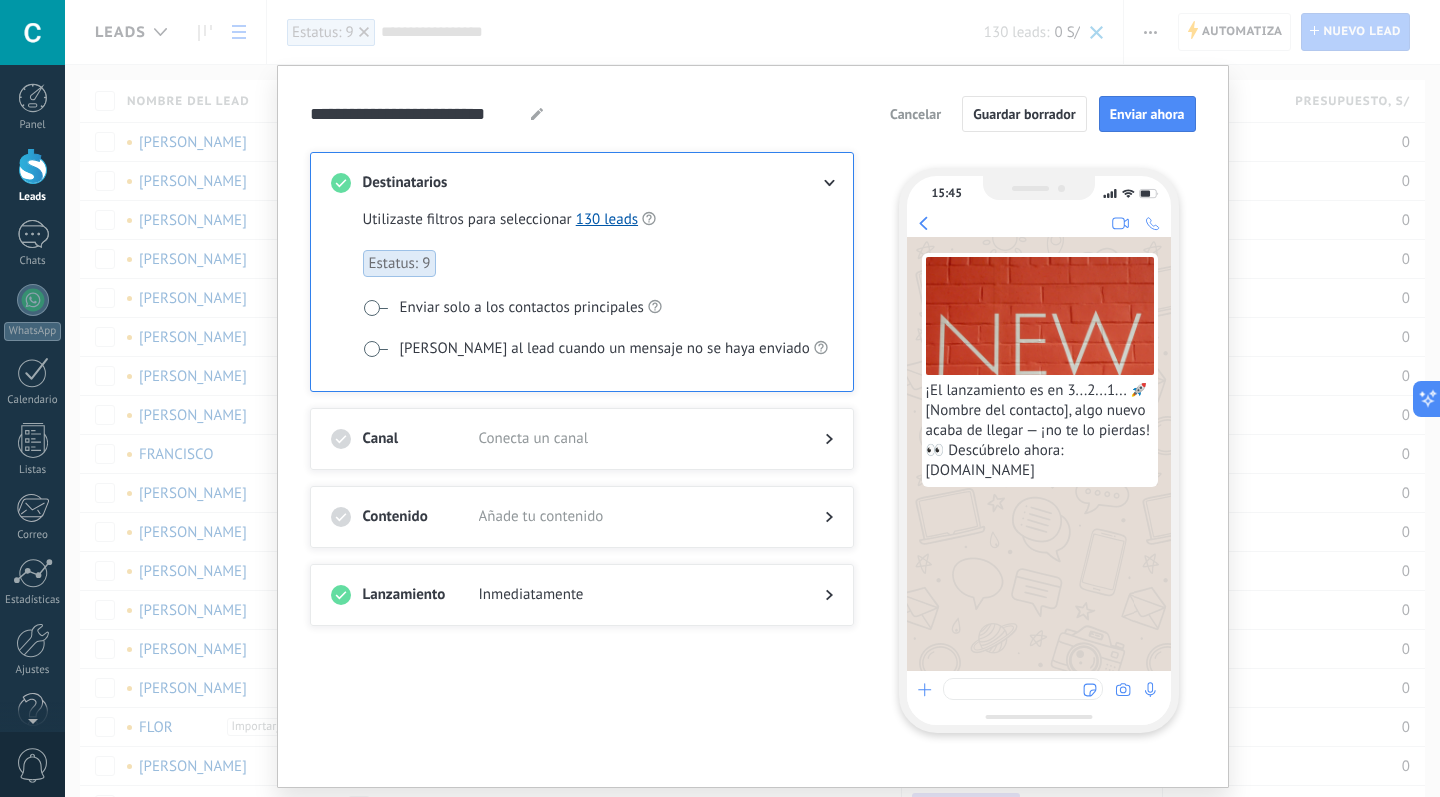 click on "[PERSON_NAME] al lead cuando un mensaje no se haya enviado" at bounding box center [595, 348] 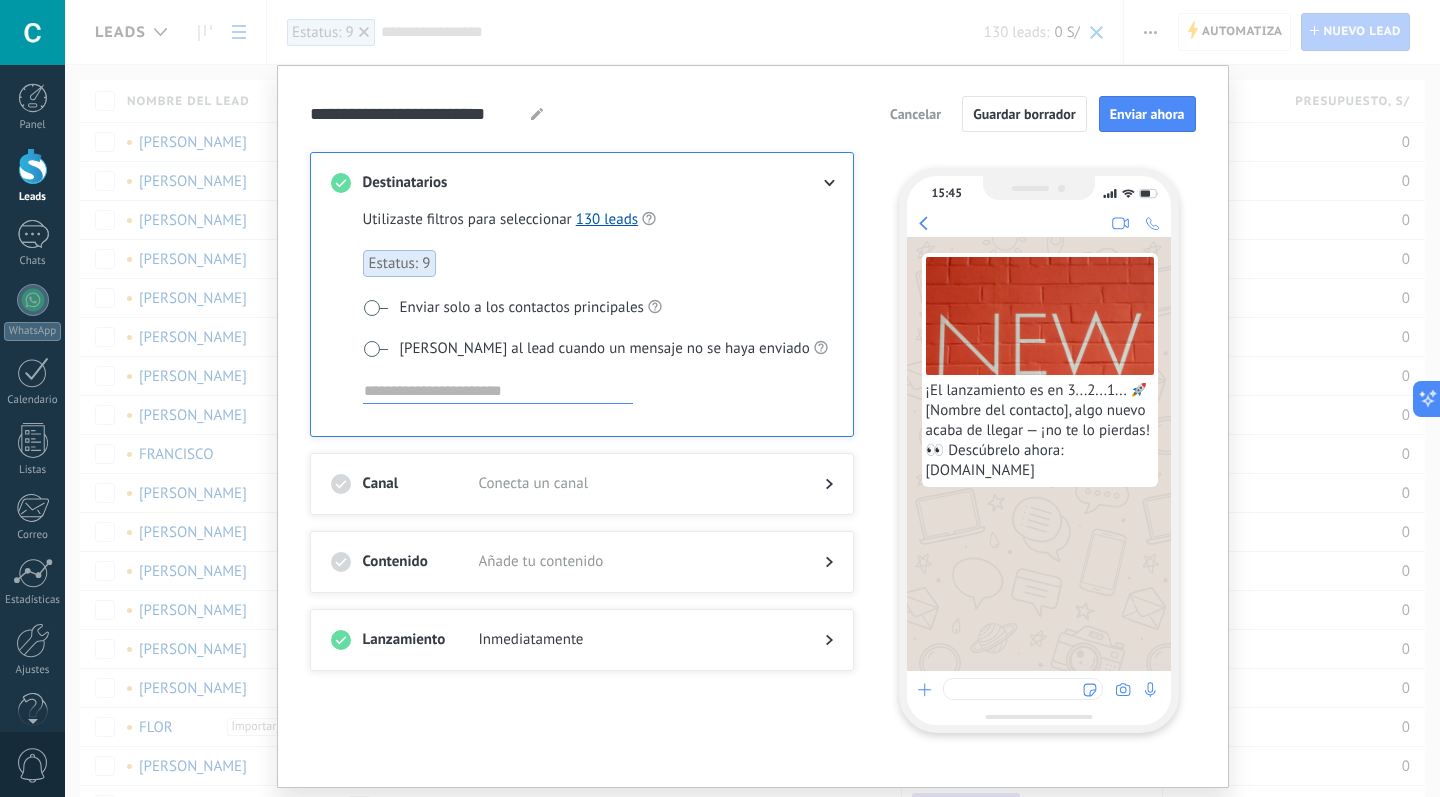 click at bounding box center (375, 308) 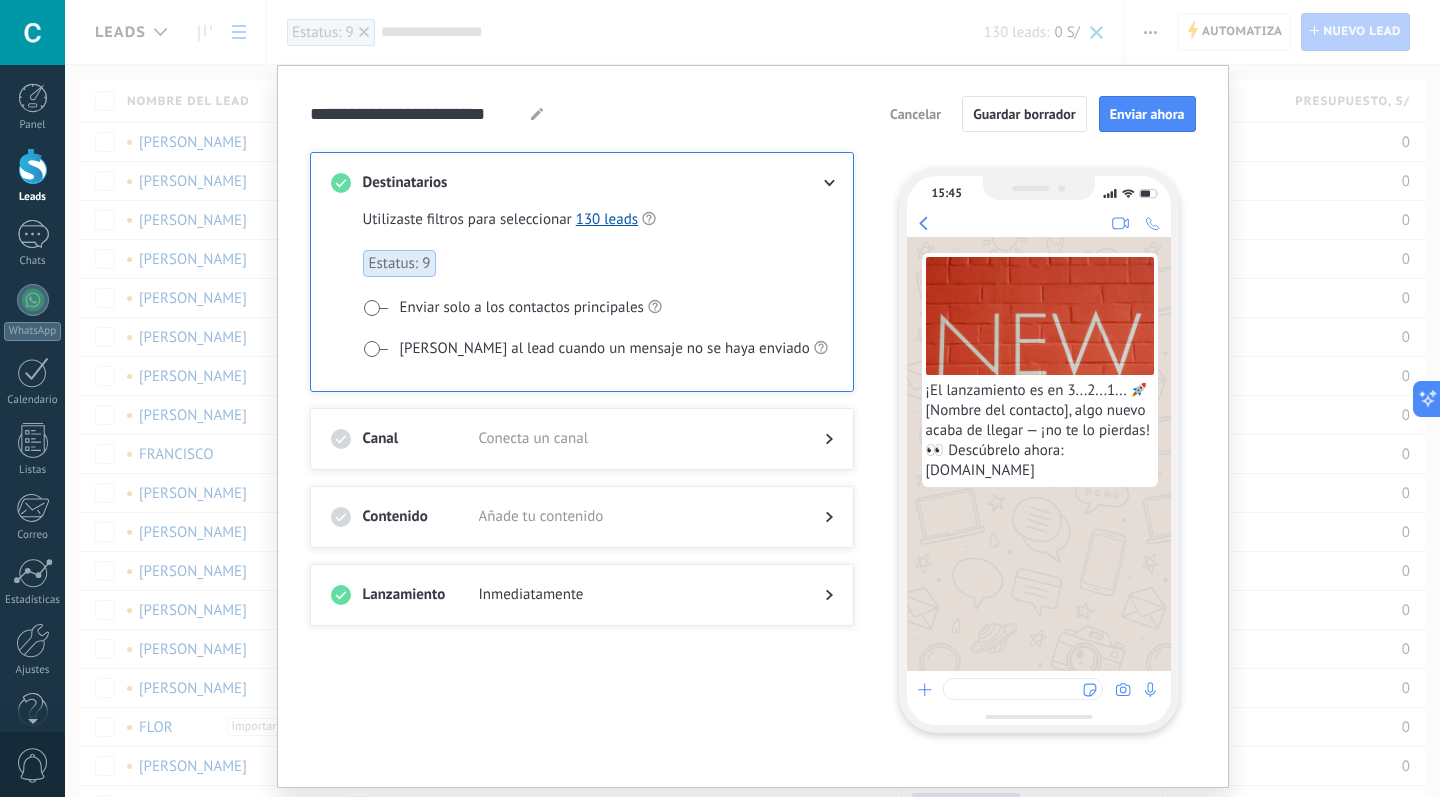 click on "Estatus: 9" at bounding box center (400, 263) 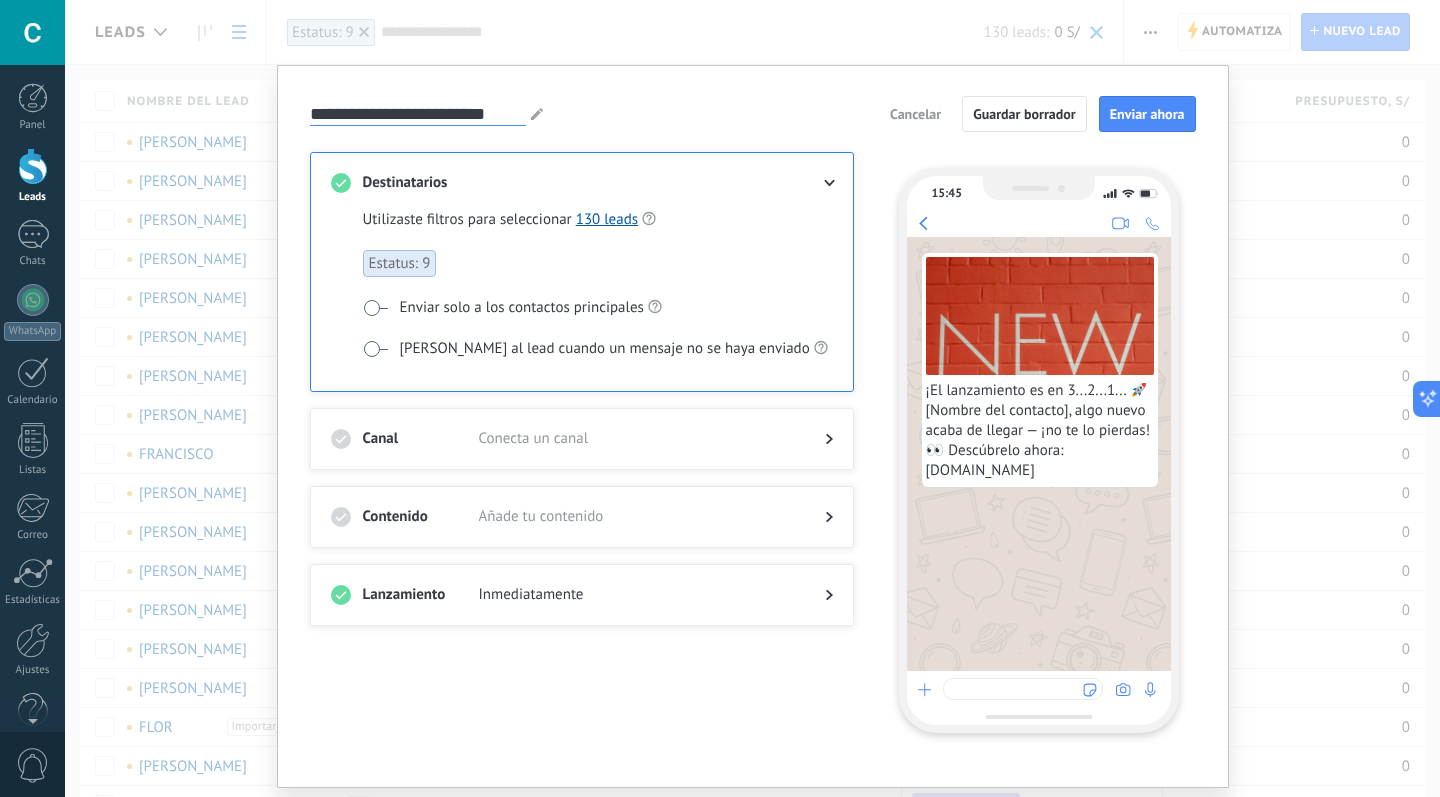 click on "**********" at bounding box center (418, 113) 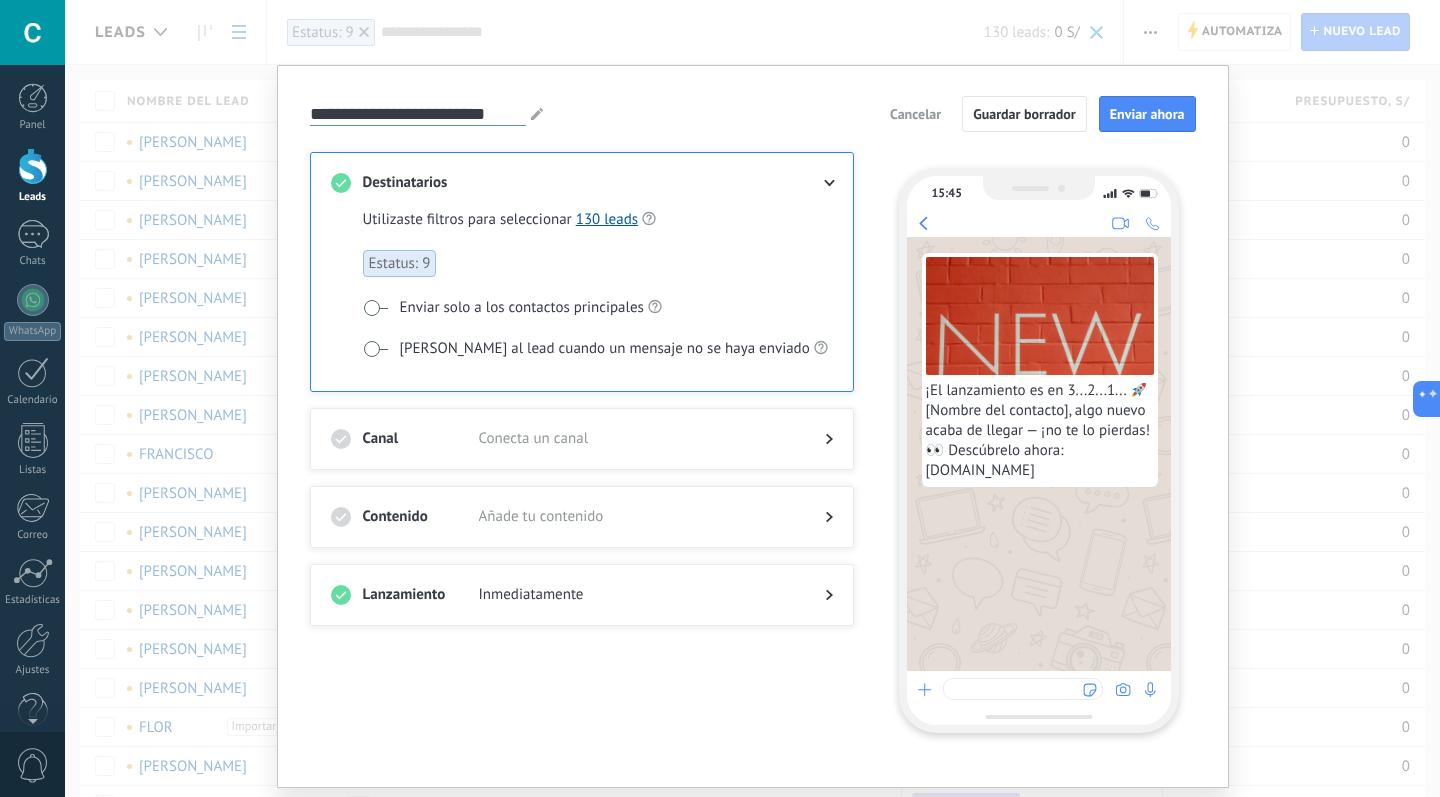 click on "**********" at bounding box center [418, 113] 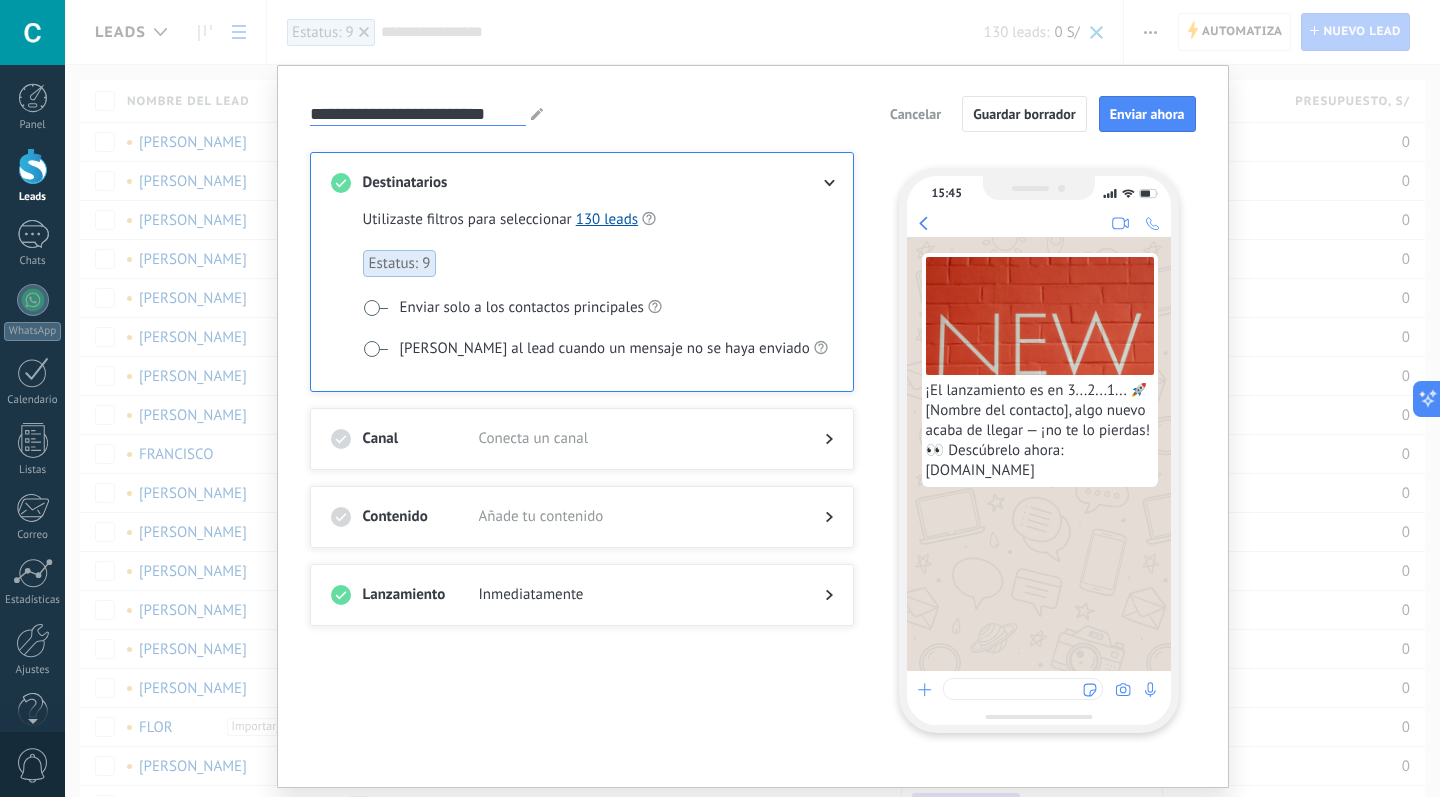 click on "**********" at bounding box center [418, 113] 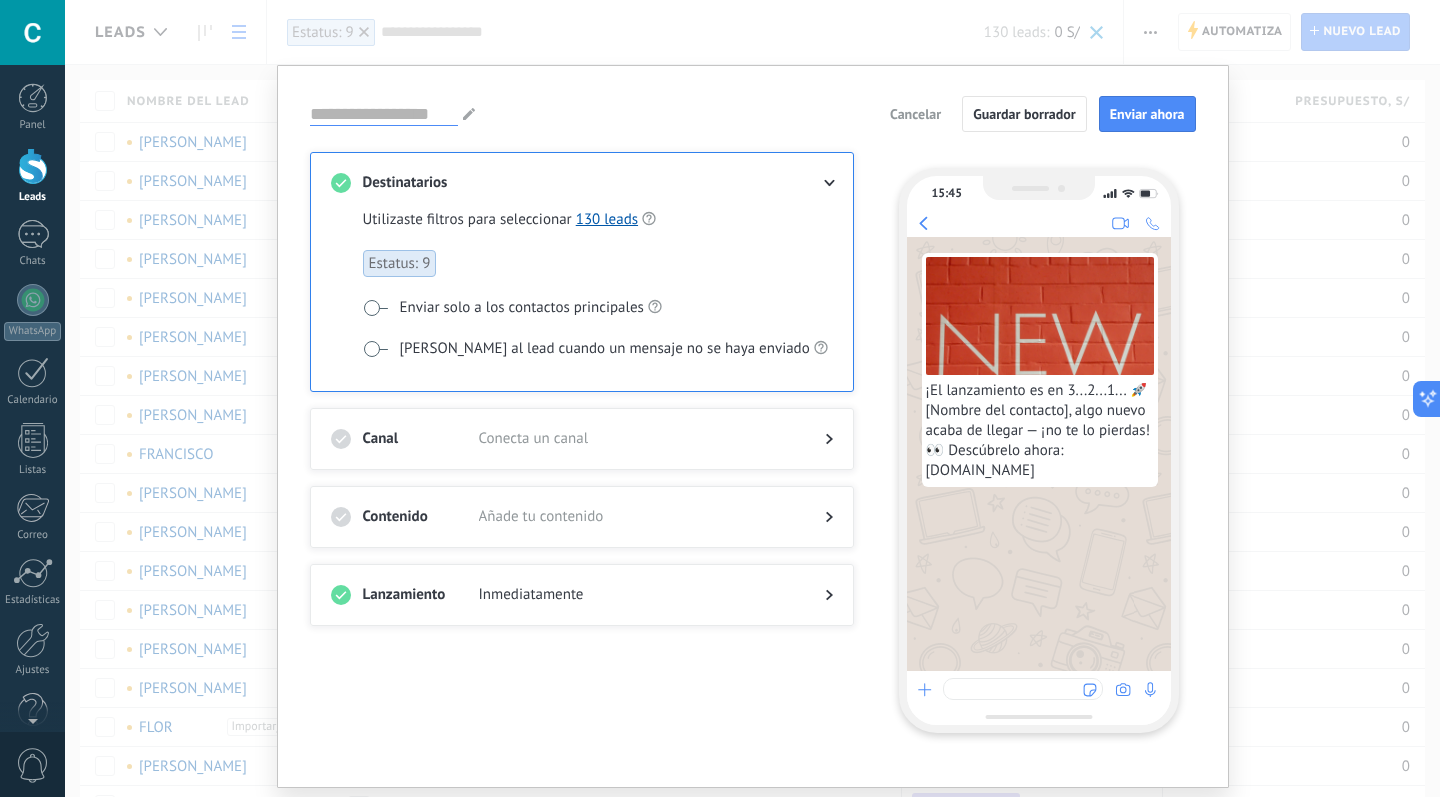 type 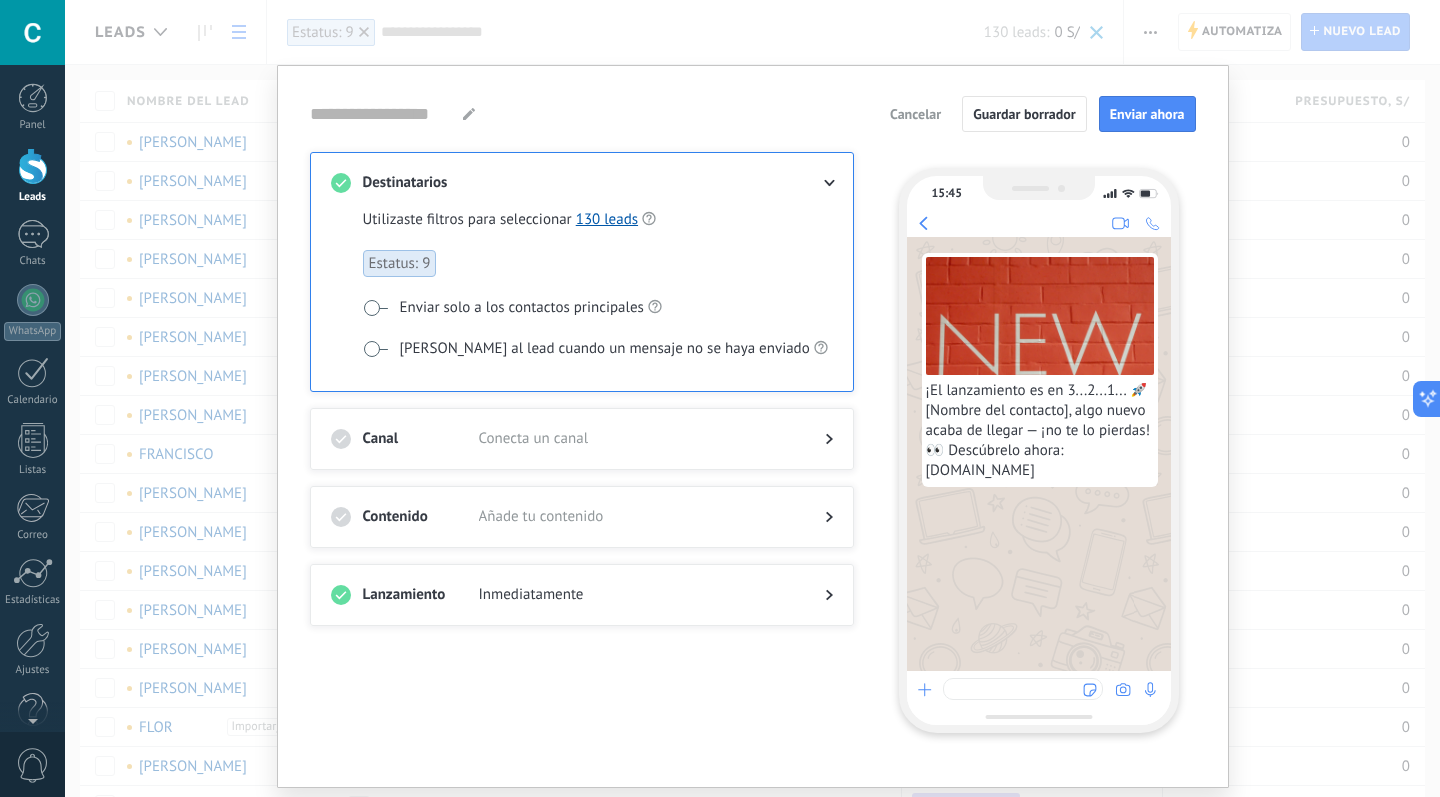 click on "Cancelar" at bounding box center [915, 114] 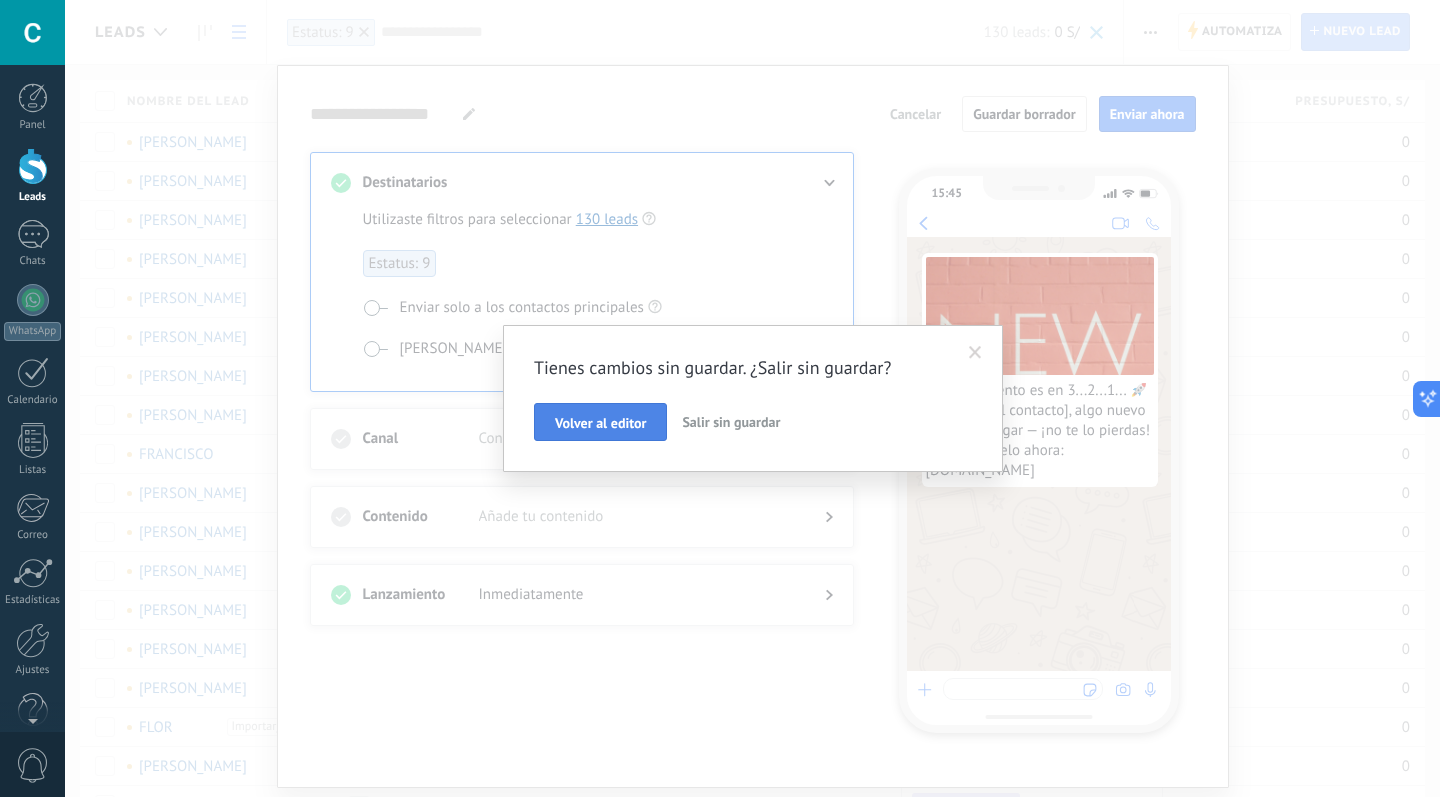 click on "Volver al editor" at bounding box center (600, 423) 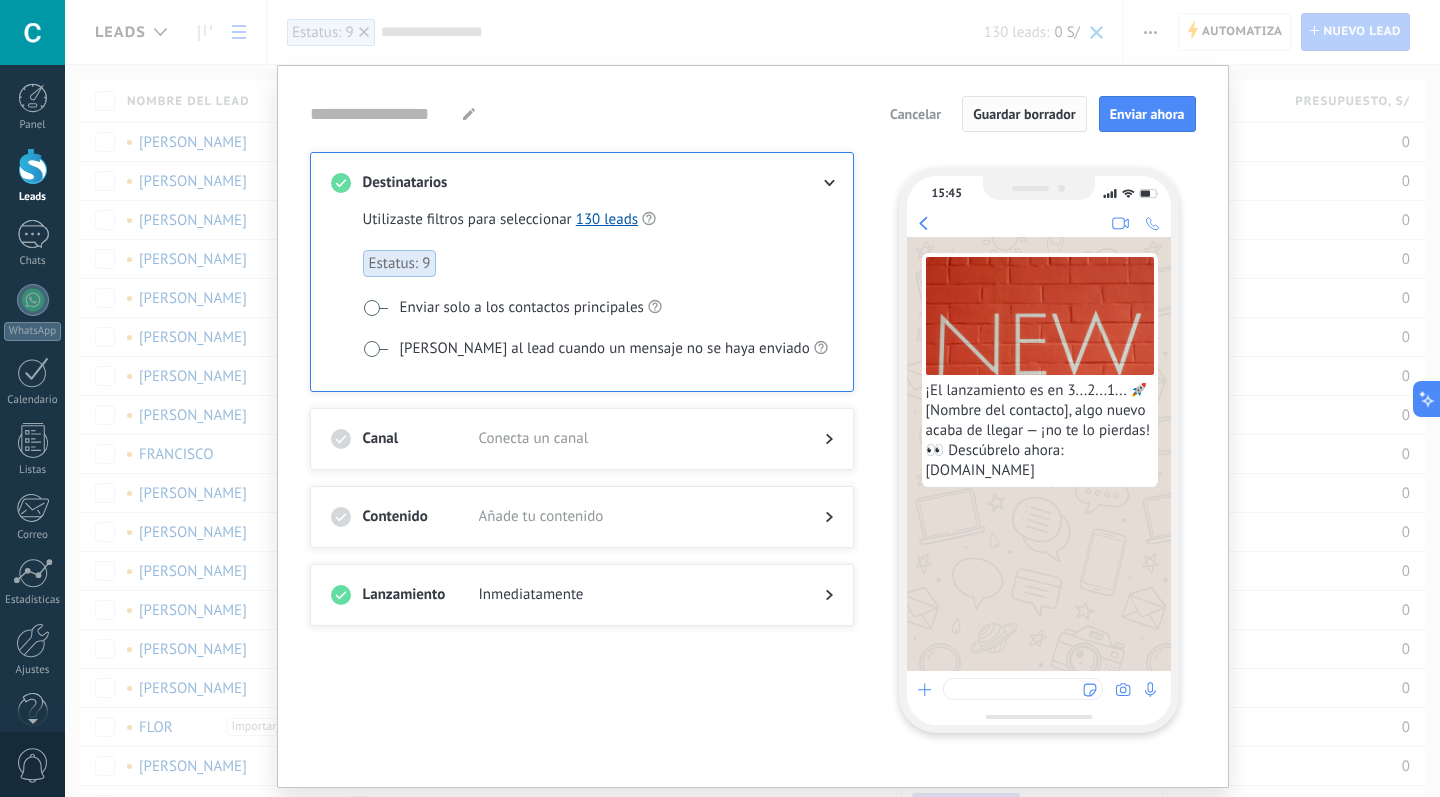 click on "Guardar borrador" at bounding box center (1024, 114) 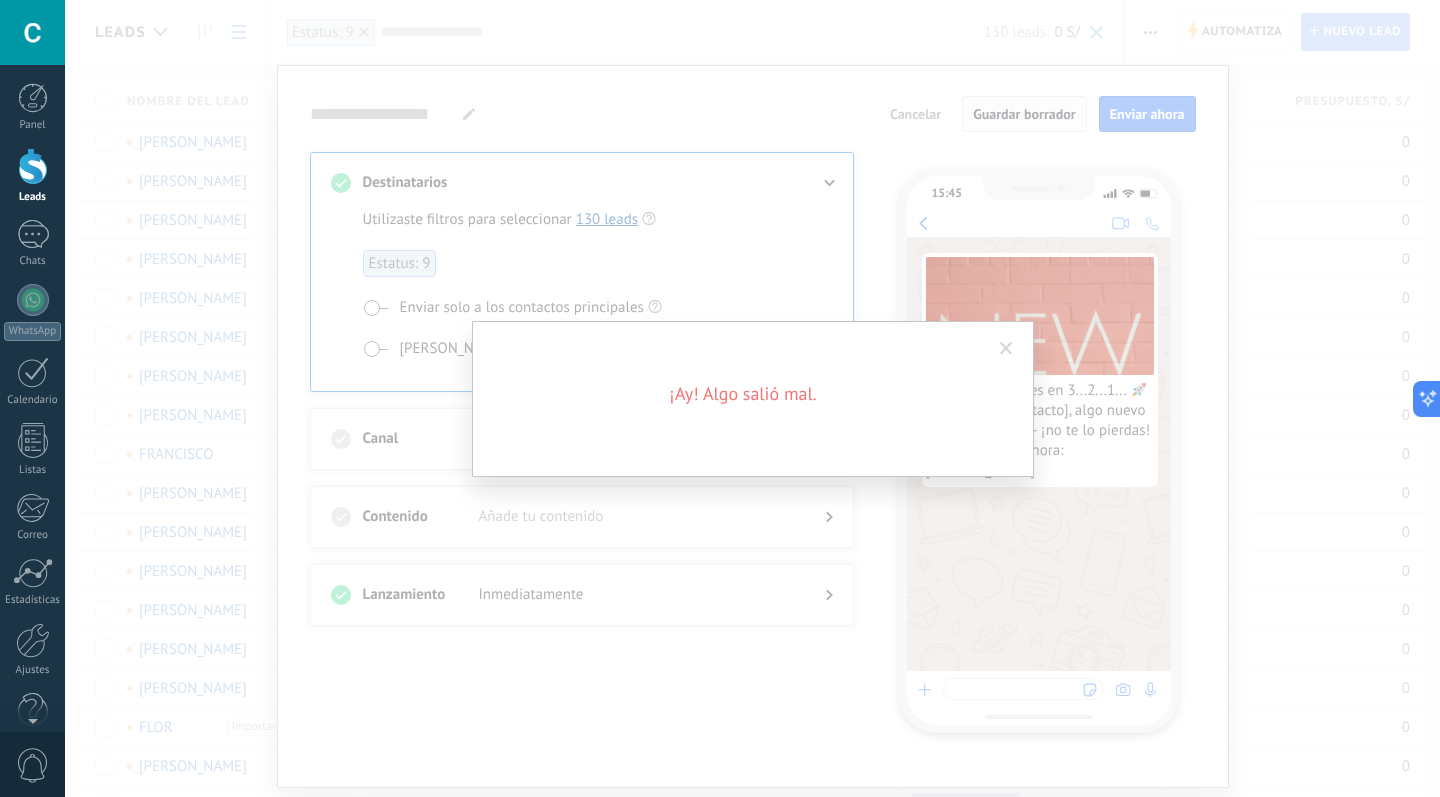 click on "¡Ay! Algo salió mal." at bounding box center (752, 398) 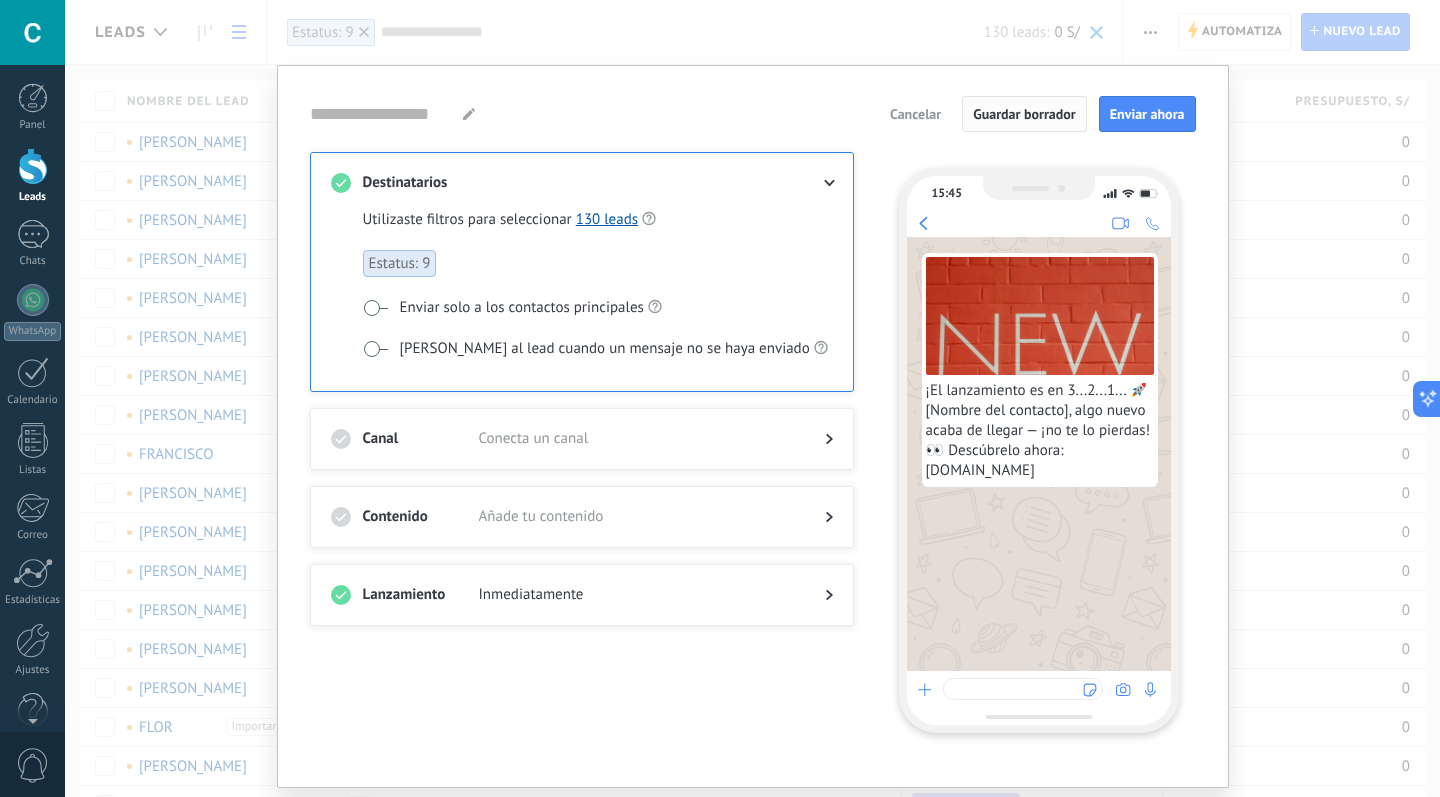 click on "Escriba un nombre Escriba un nombre Cancelar Guardar borrador Enviar ahora Destinatarios Utilizaste filtros para seleccionar   130 leads Estatus: 9 Enviar solo a los contactos principales Etiquetar al lead cuando un mensaje no se haya enviado Canal Conecta un canal Contenido Añade tu contenido Lanzamiento Inmediatamente 15:45 ¡El lanzamiento es en 3...2...1... 🚀
[Nombre del contacto], algo nuevo acaba de llegar — ¡no te lo pierdas! 👀 Descúbrelo ahora: [DOMAIN_NAME]" at bounding box center [752, 398] 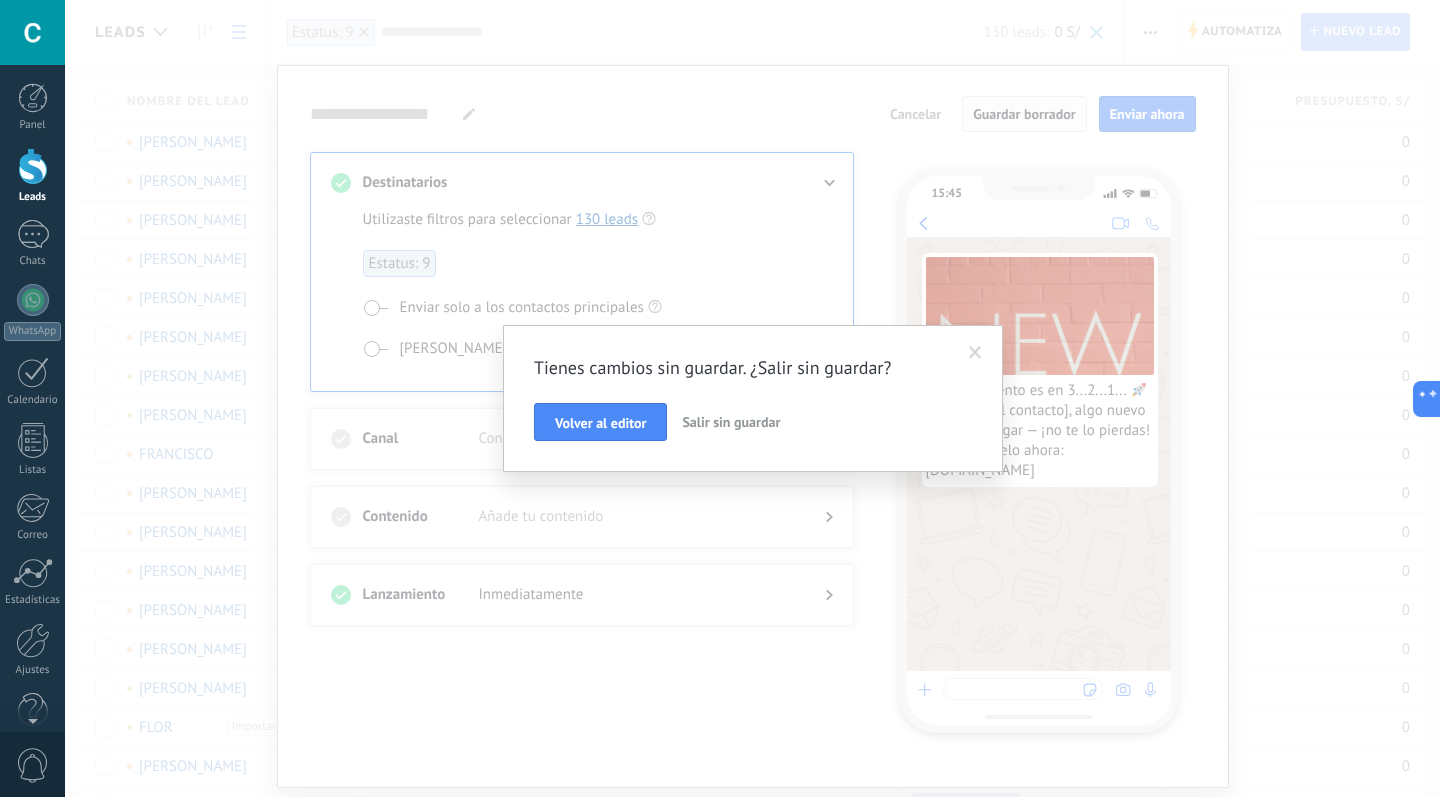 click on "Salir sin guardar" at bounding box center [731, 422] 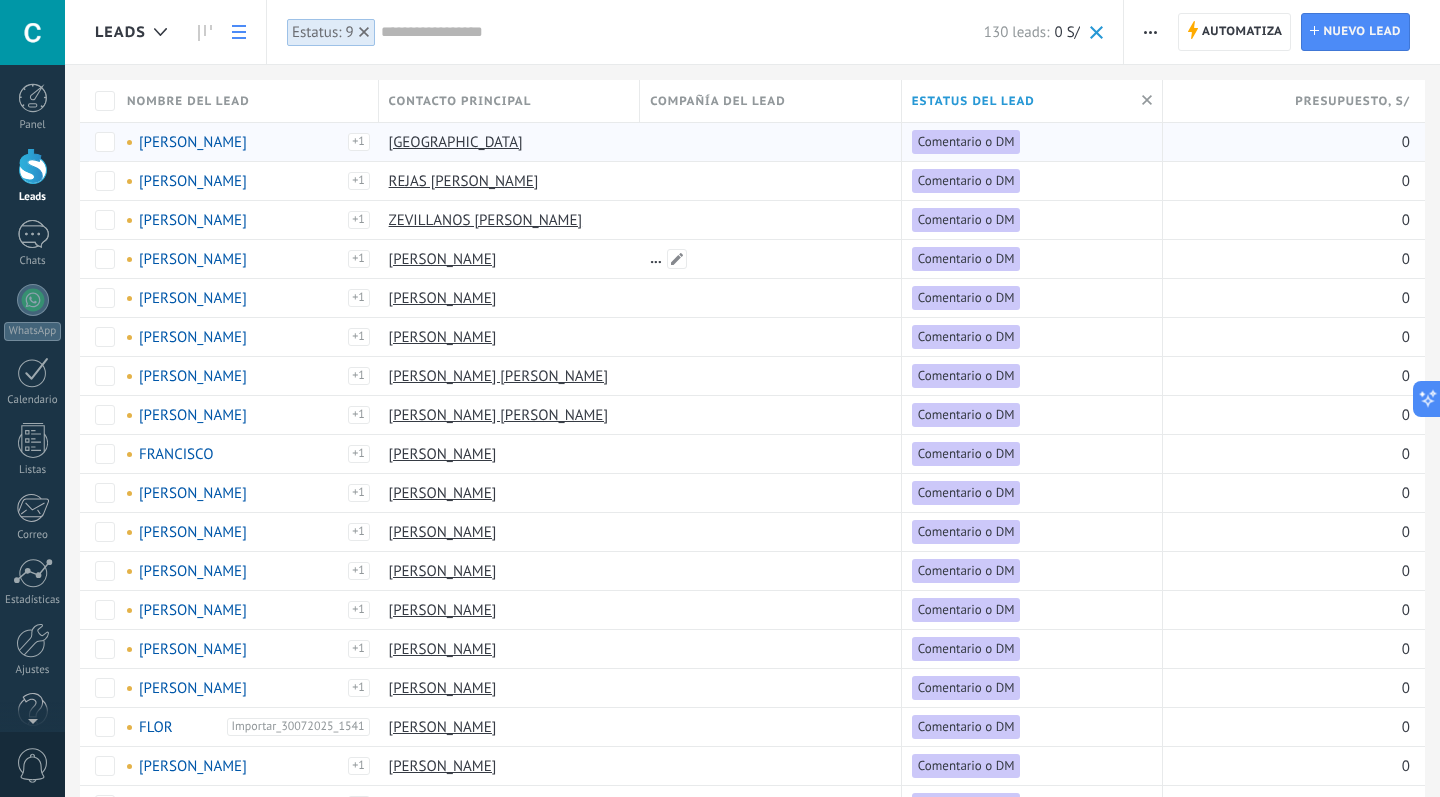 scroll, scrollTop: 0, scrollLeft: 0, axis: both 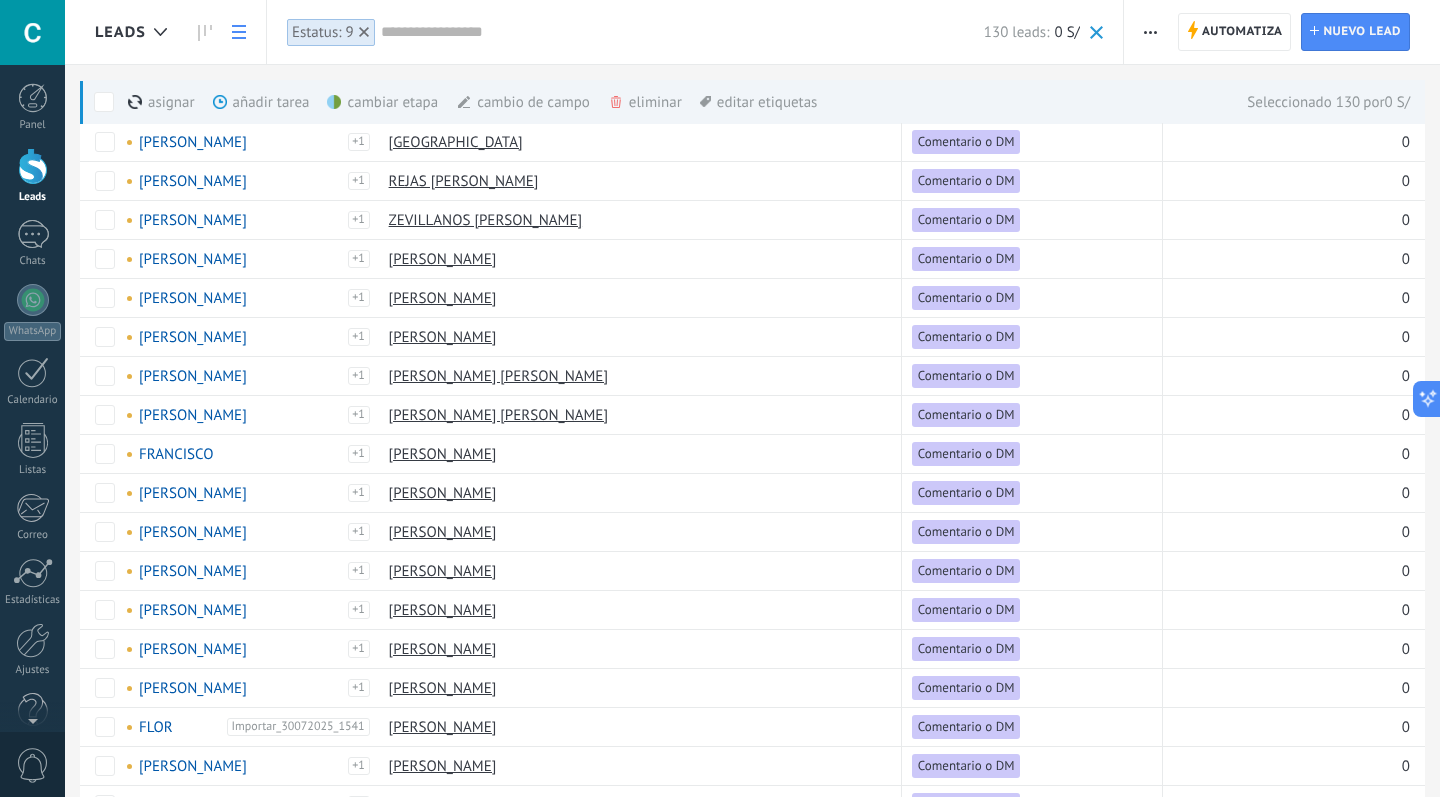 click at bounding box center (1150, 32) 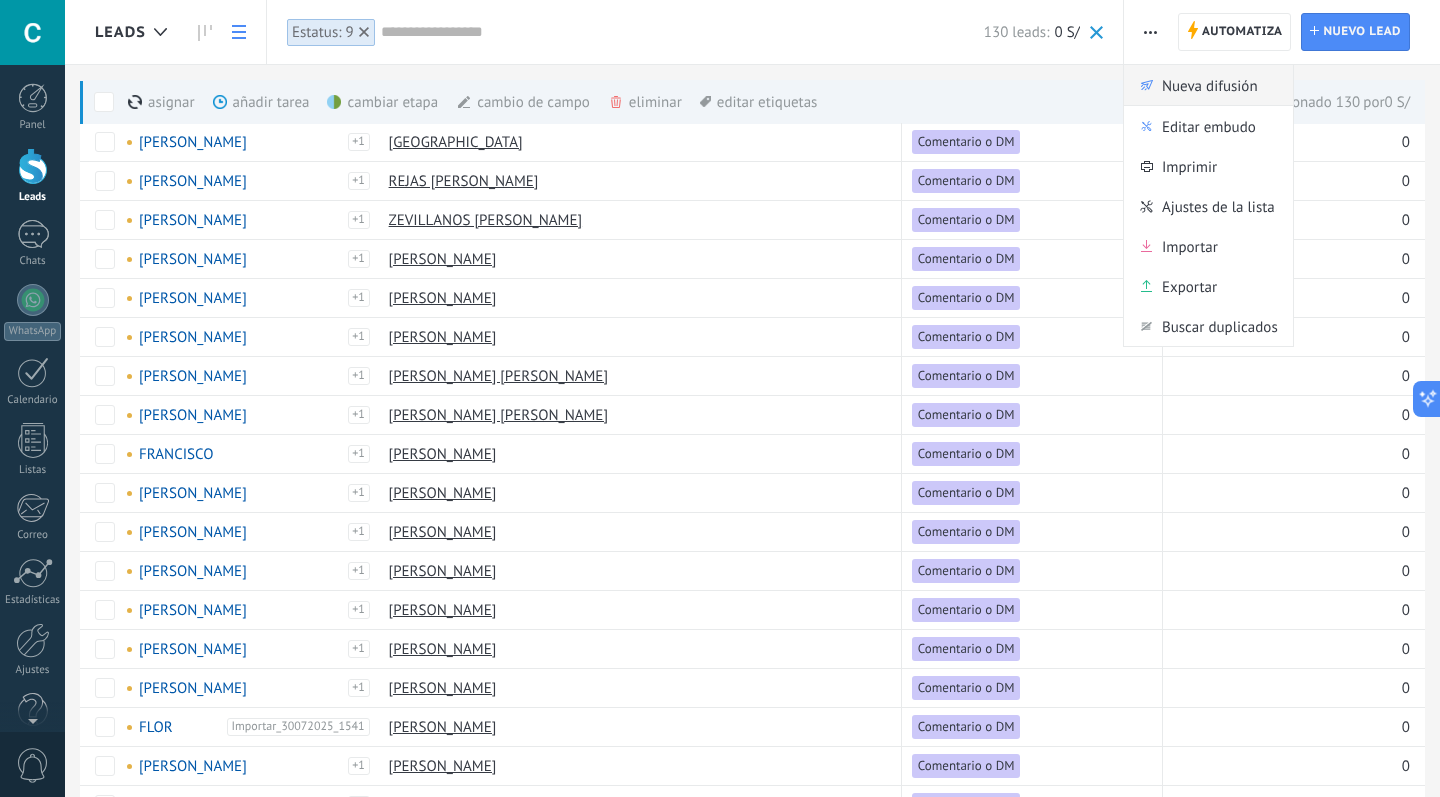click on "Nueva difusión" at bounding box center (1210, 85) 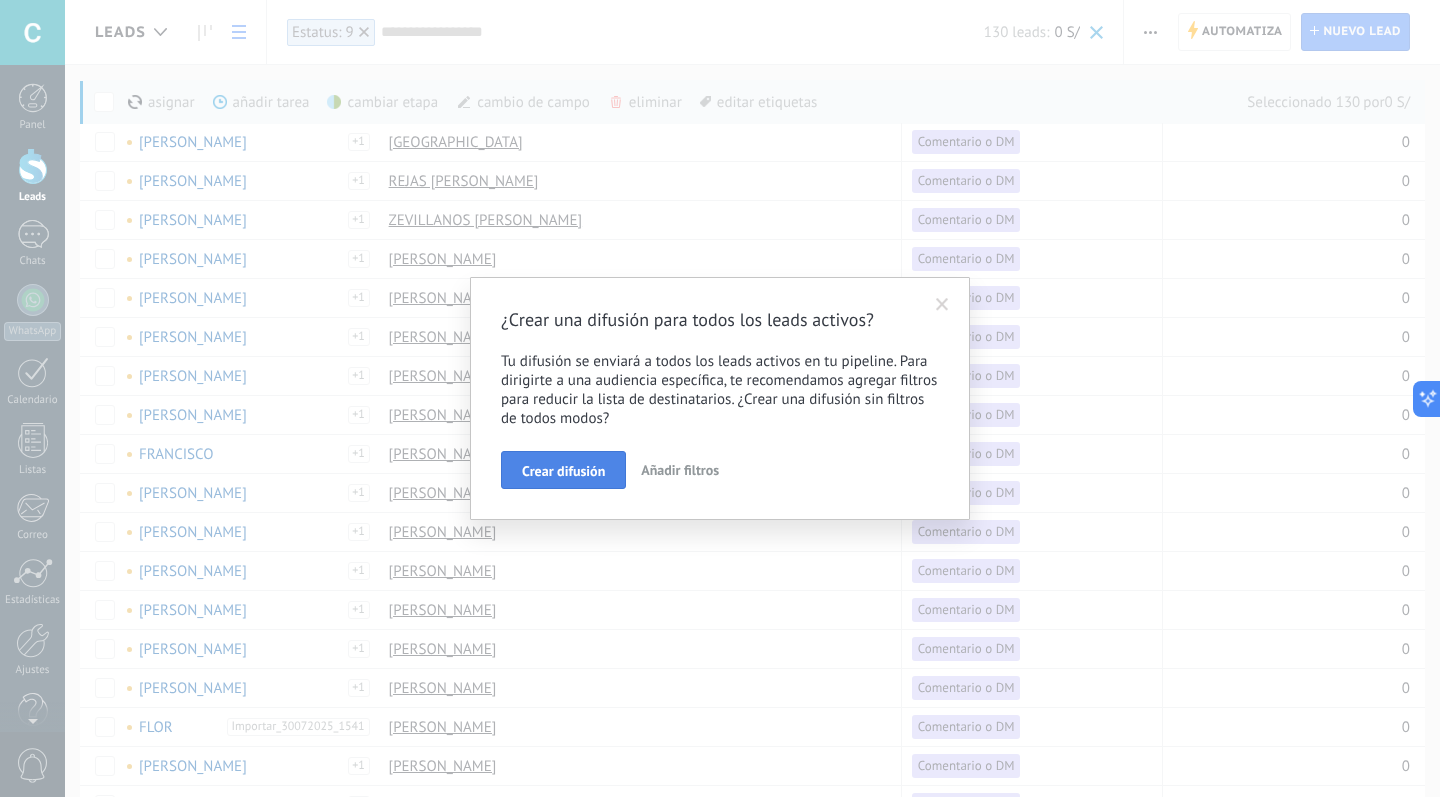 click on "Crear difusión" at bounding box center (563, 470) 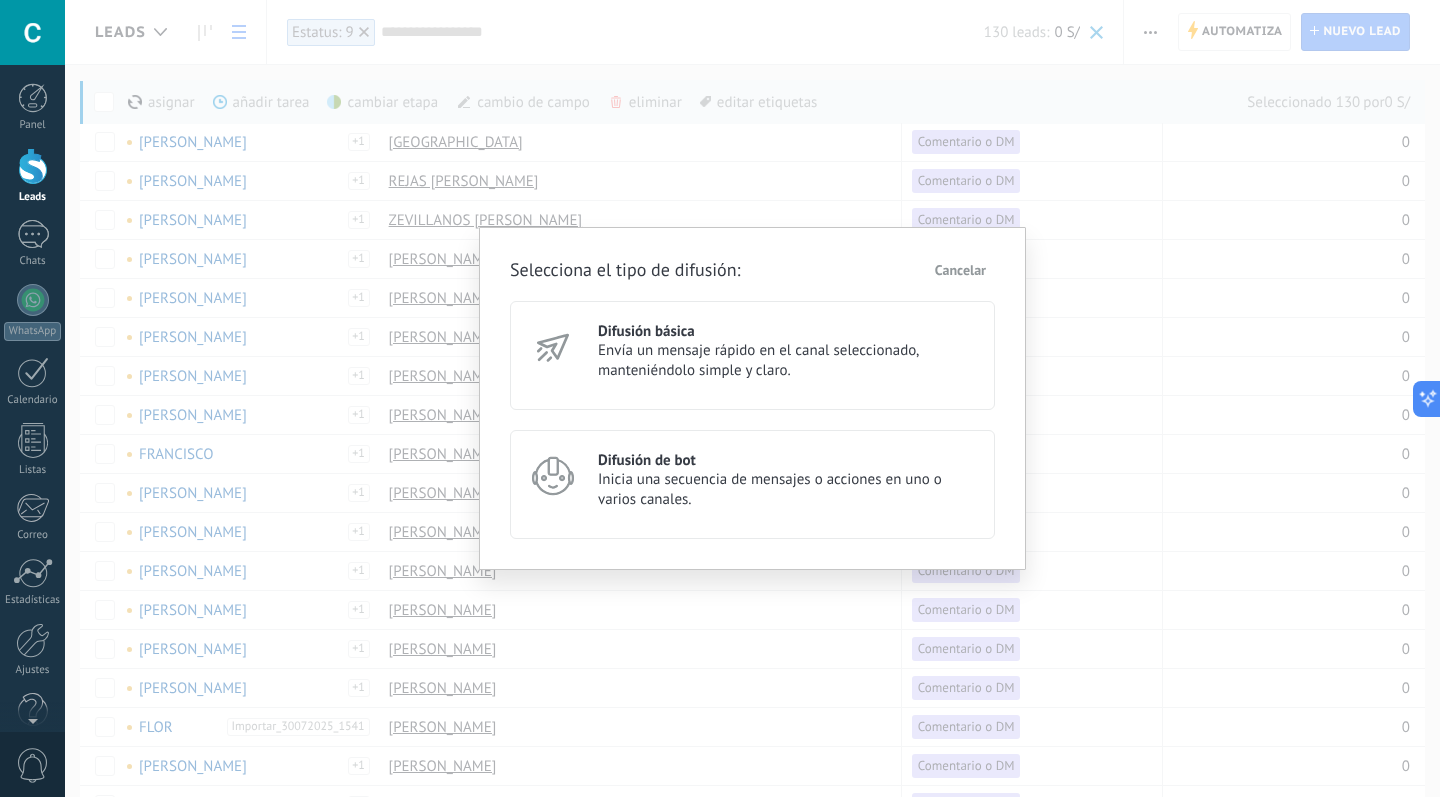 click on "Envía un mensaje rápido en el canal seleccionado, manteniéndolo simple y claro." at bounding box center (787, 361) 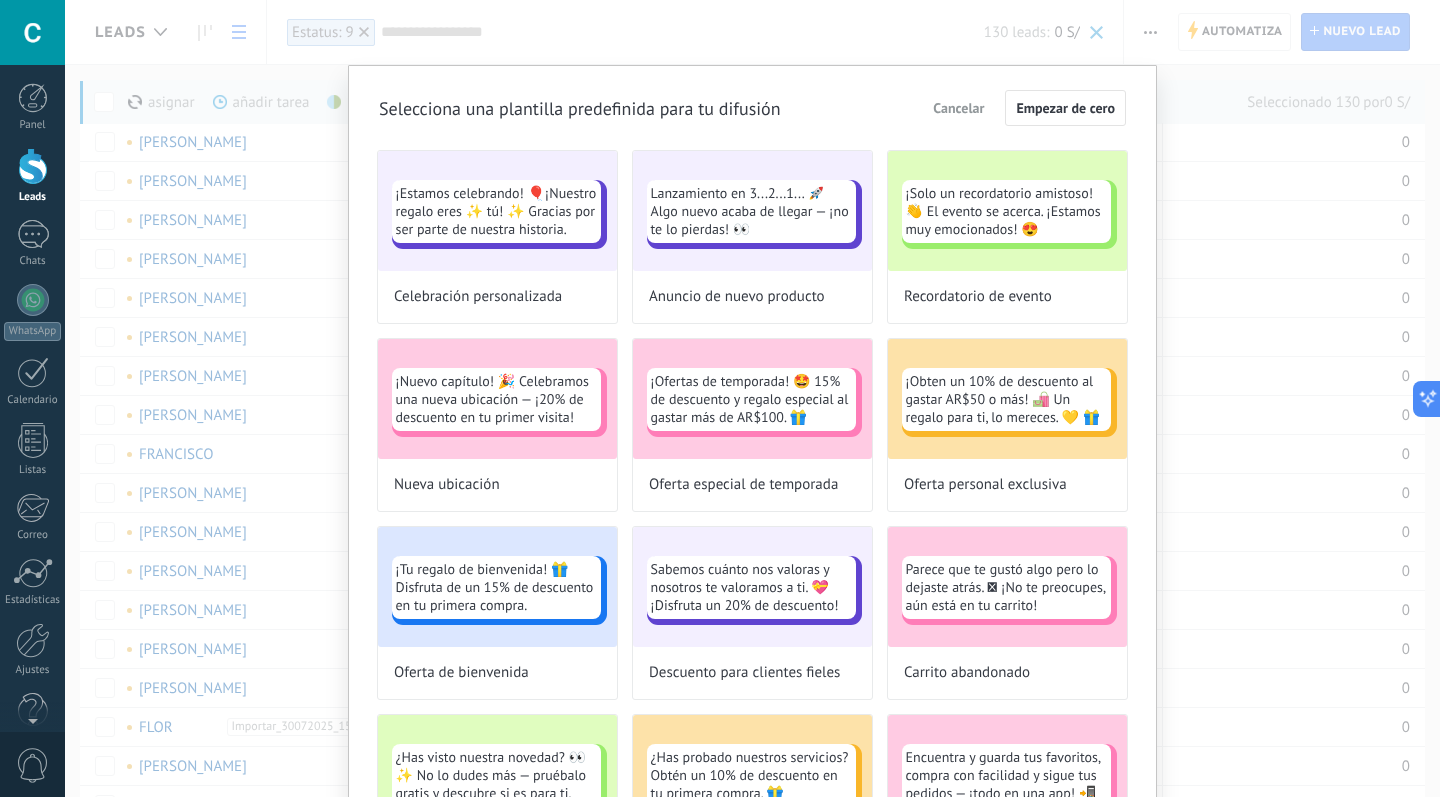 scroll, scrollTop: 0, scrollLeft: 0, axis: both 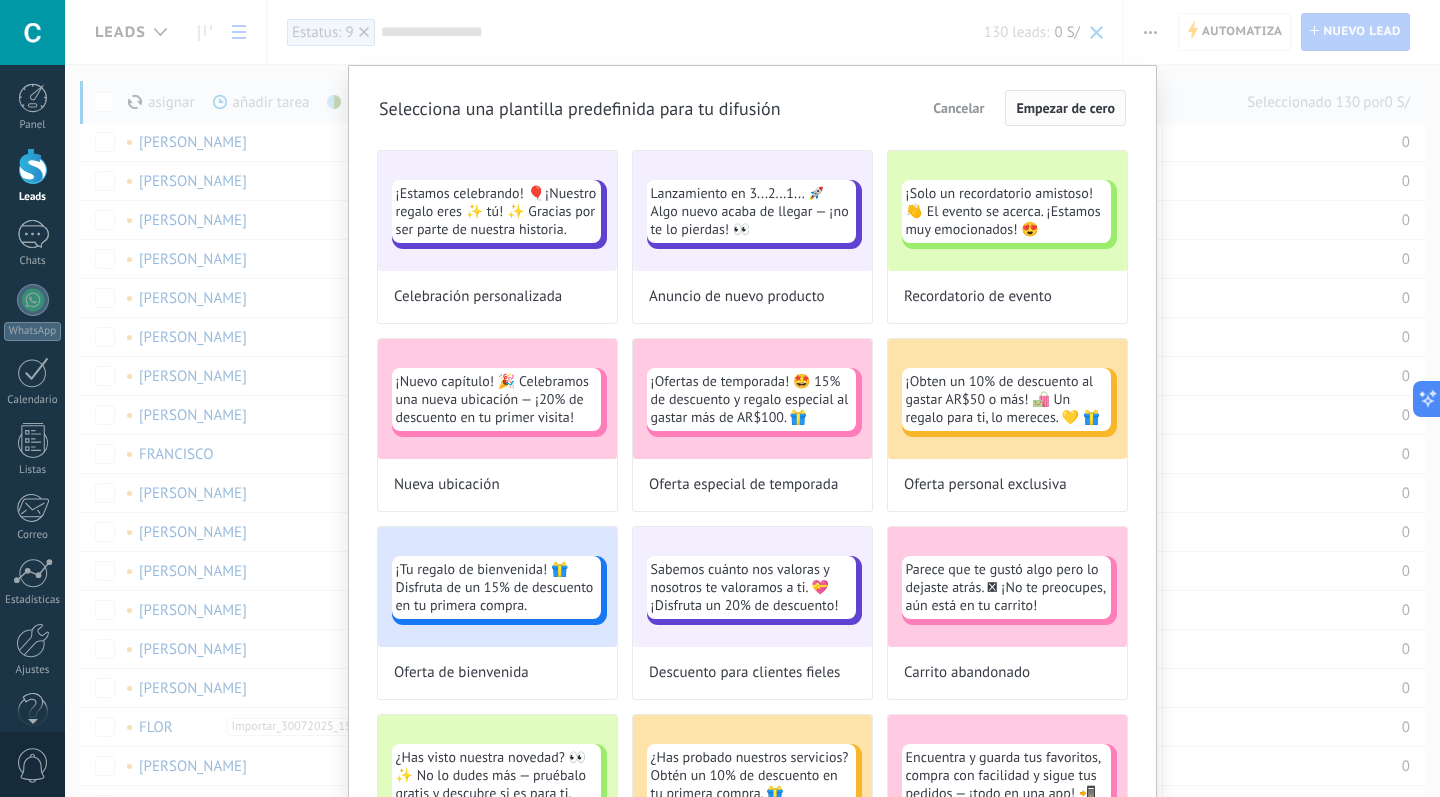 click on "Empezar de cero" at bounding box center [1065, 108] 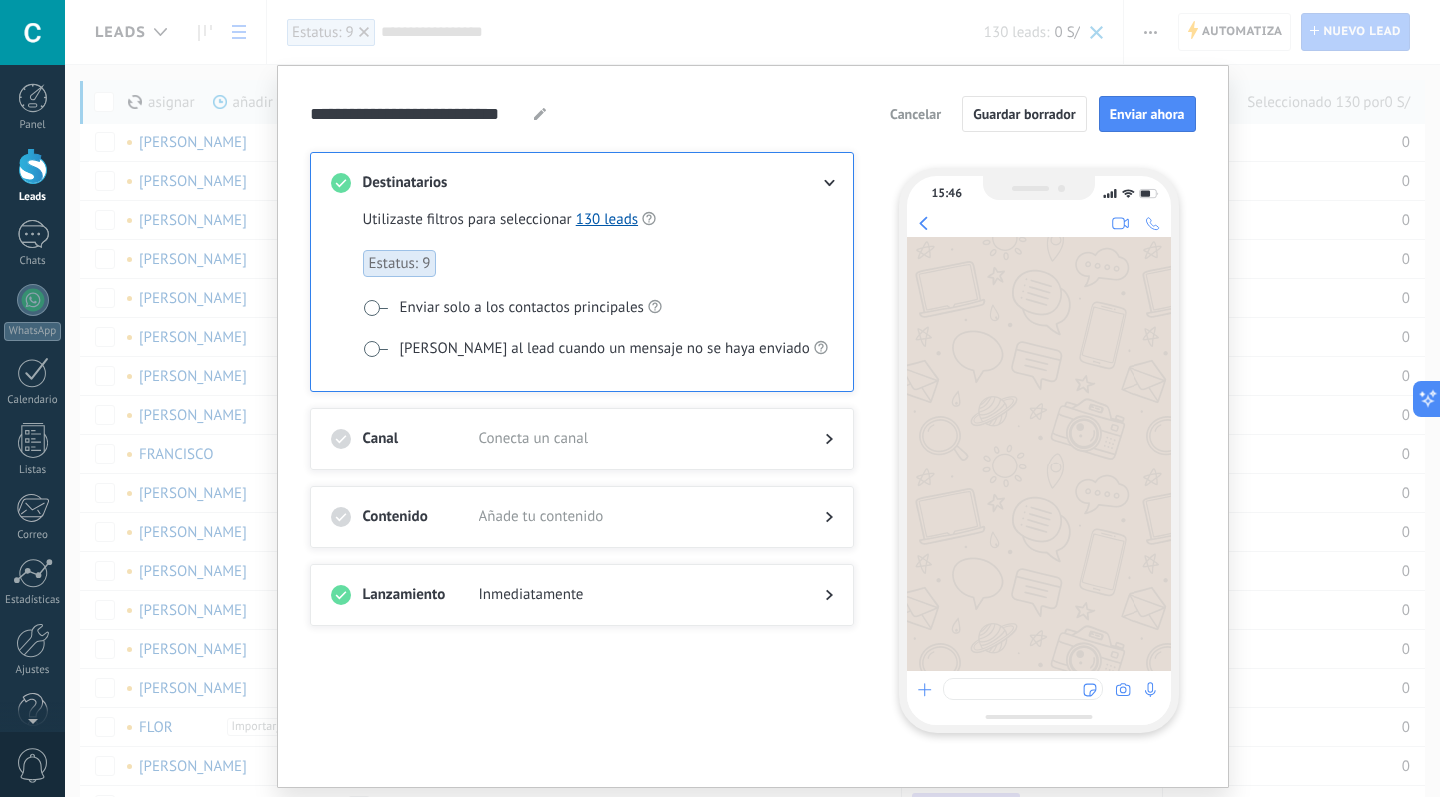 click at bounding box center (813, 439) 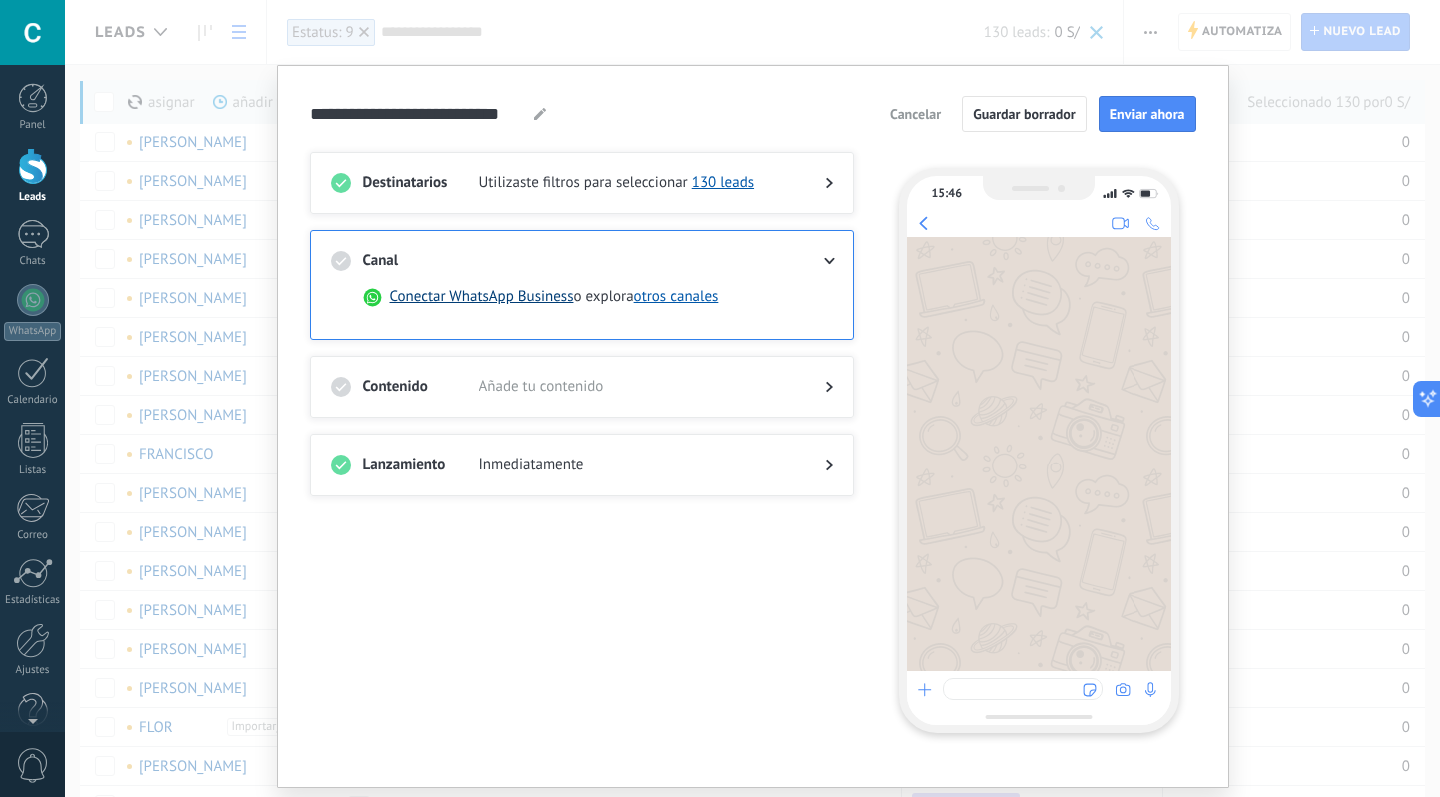 click on "Conectar WhatsApp Business" at bounding box center [482, 297] 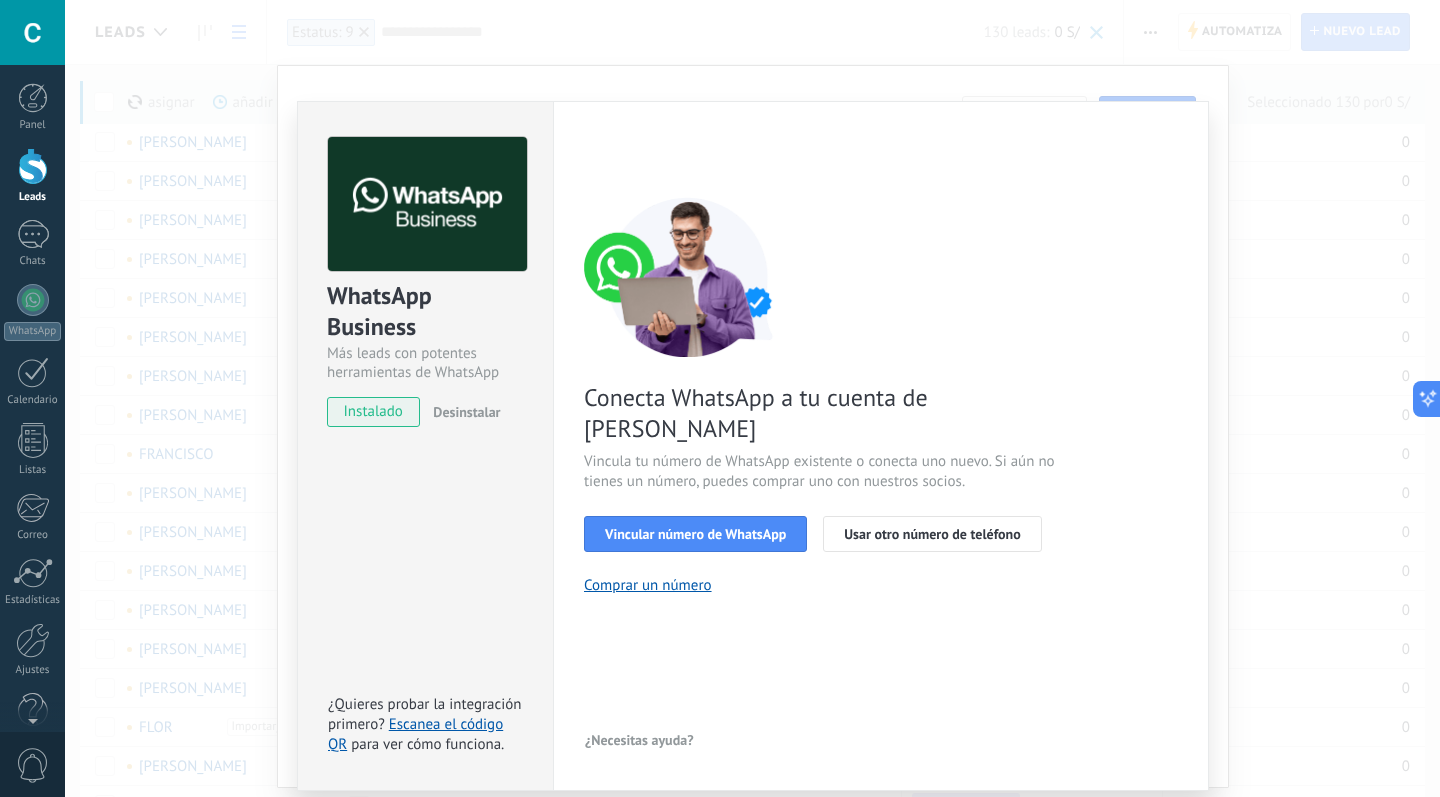 click on "WhatsApp Business Más leads con potentes herramientas de WhatsApp instalado Desinstalar ¿Quieres probar la integración primero?   Escanea el código QR   para ver cómo funciona. Configuraciones Autorizaciones This tab logs the users who have granted integration access to this account. If you want to to remove a user's ability to send requests to the account on behalf of this integration, you can revoke access. If access is revoked from all users, the integration will stop working. This app is installed, but no one has given it access yet. WhatsApp Cloud API más _:  Guardar < Volver 1 Seleccionar aplicación 2 Conectar Facebook  3 Finalizar configuración Conecta WhatsApp a tu cuenta de Kommo Vincula tu número de WhatsApp existente o conecta uno nuevo. Si aún no tienes un número, puedes comprar uno con nuestros socios. Vincular número de WhatsApp Usar otro número de teléfono Comprar un número ¿Necesitas ayuda?" at bounding box center (752, 398) 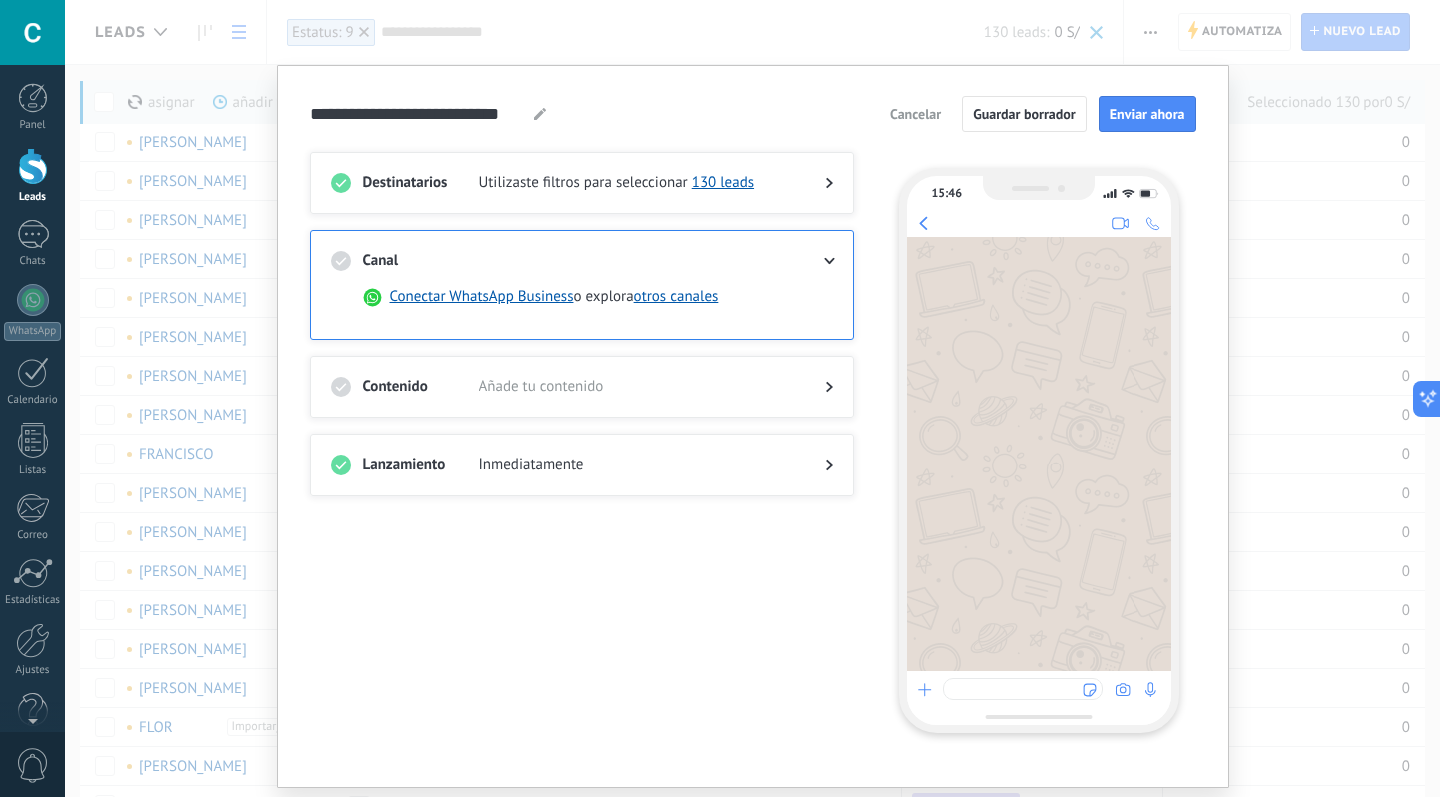 click 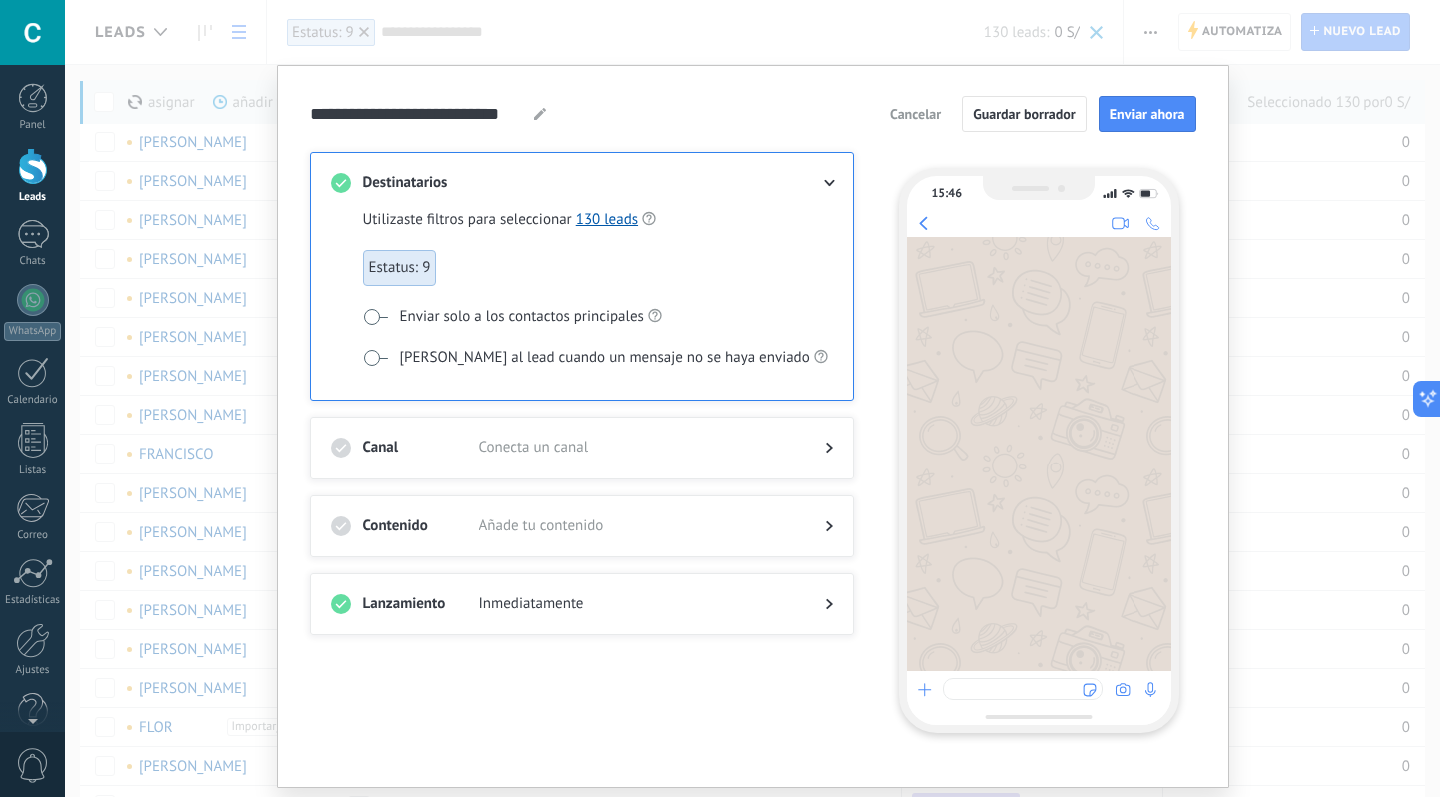 click at bounding box center [813, 183] 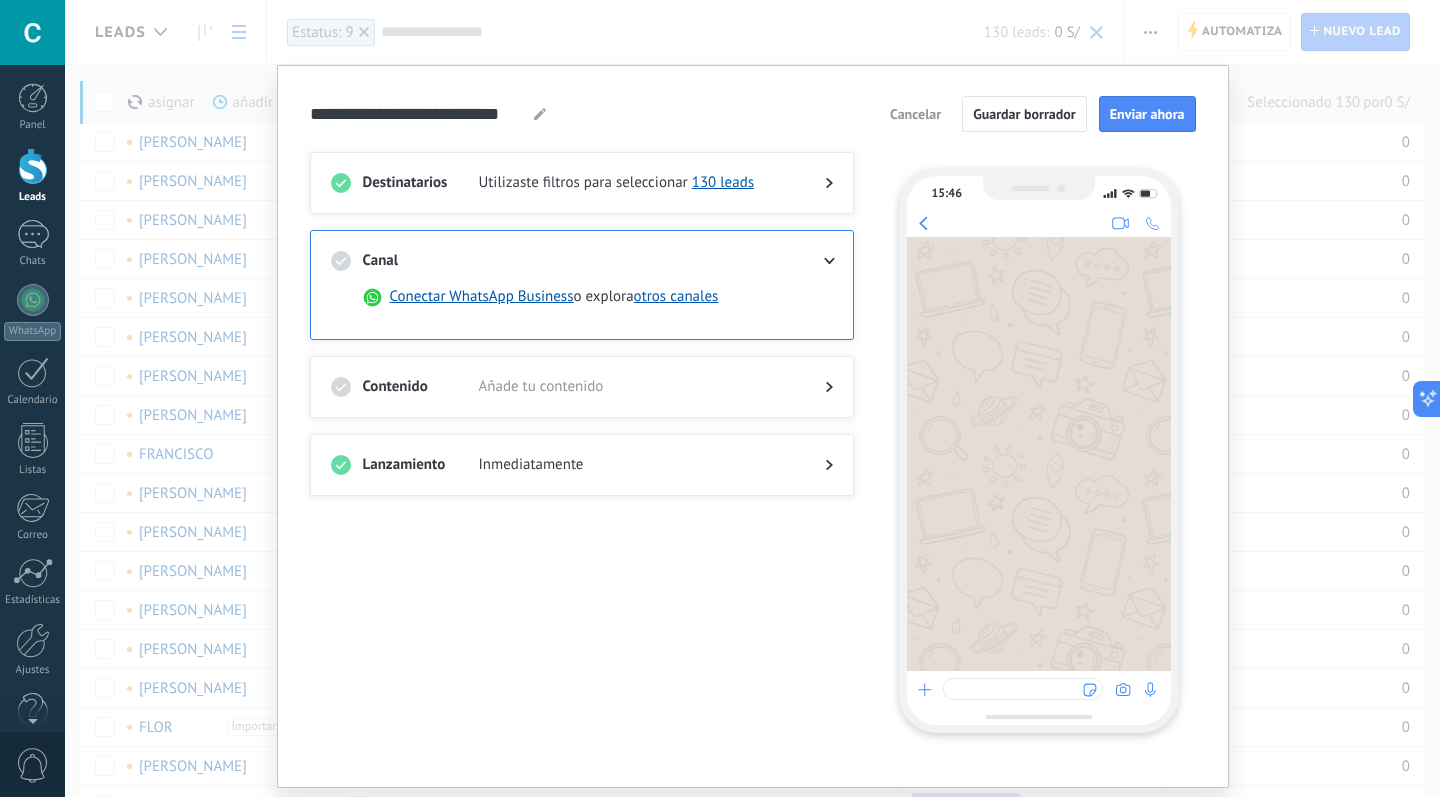click at bounding box center (813, 387) 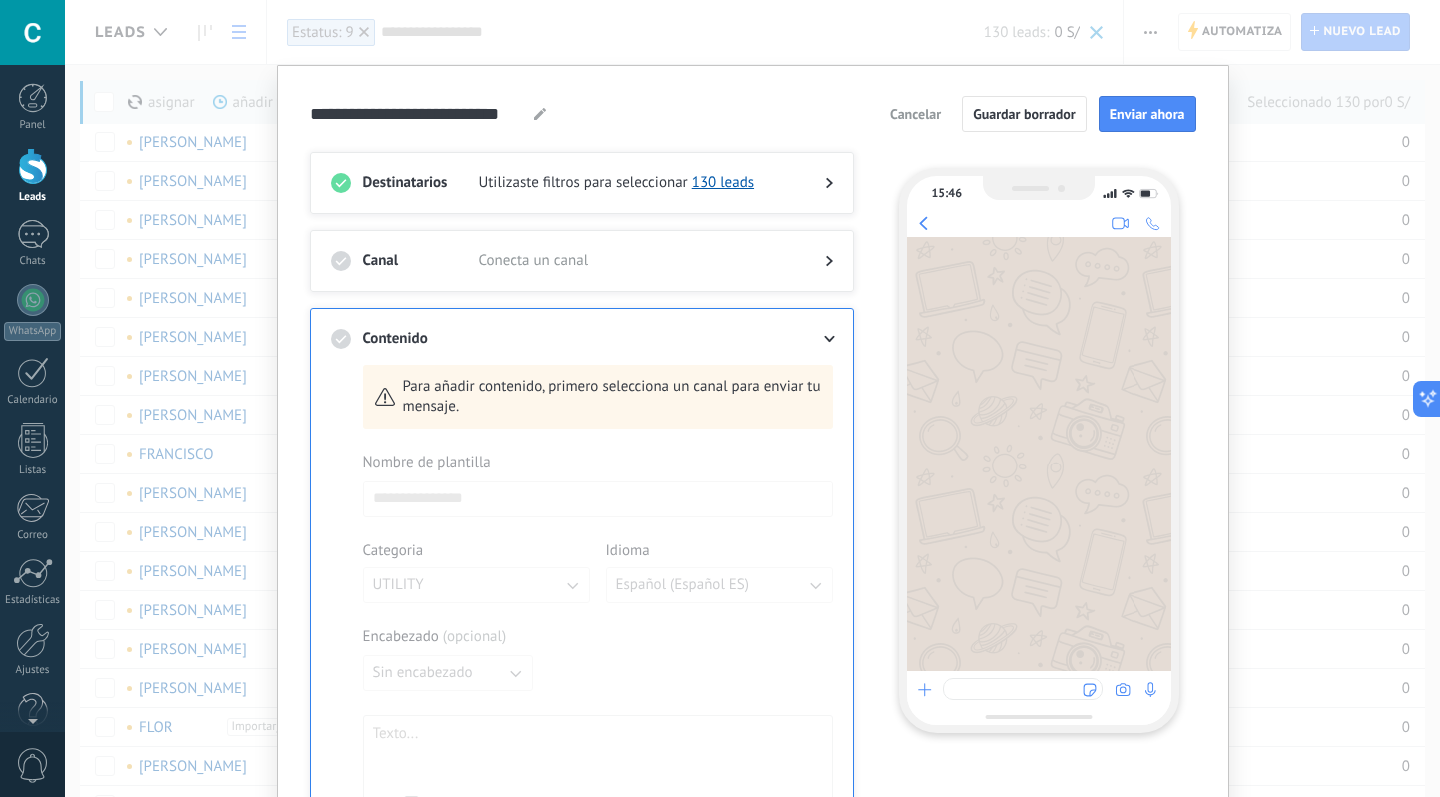 click on "Para añadir contenido, primero selecciona un canal para enviar tu mensaje." at bounding box center [612, 397] 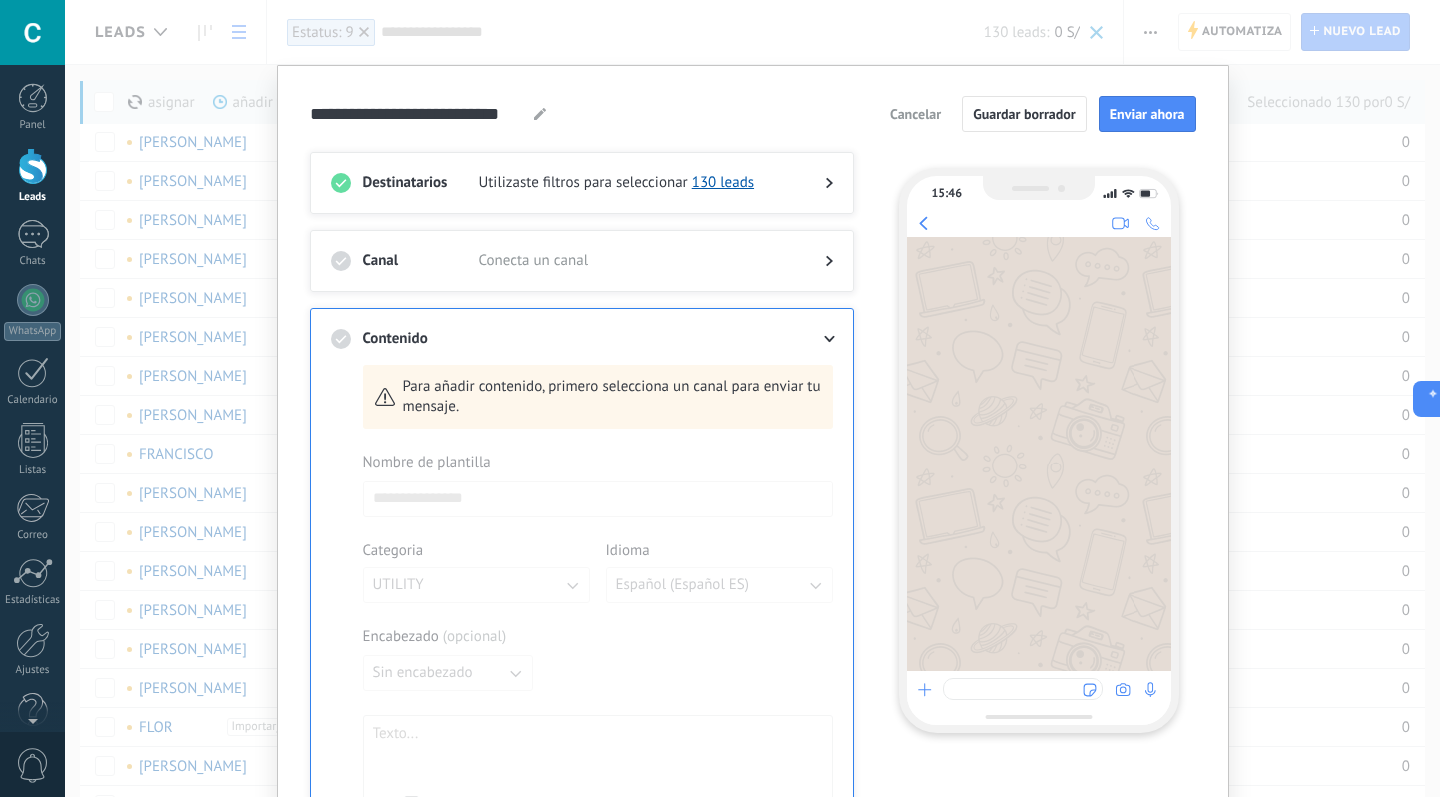 click on "Para añadir contenido, primero selecciona un canal para enviar tu mensaje. Nombre de plantilla Categoria UTILITY Idioma Español (Español ES) Encabezado   ( opcional ) Sin encabezado Nombre del contacto Nombre Apellido Contacto ID Contacto usuario responsable Contacto teléfono de usuario responsable Contacto usuario responsable (ID) Contacto usuario responsable (Email) Contacto teléfono (Teléfono Oficina) Contacto teléfono (Ofic. directo) Contacto teléfono (Celular) Contacto teléfono (Fax) Contacto teléfono (Casa) Contacto teléfono (Otro) Contacto correo (Correo) Contacto correo (E-mail priv.) Contacto correo (Otro e-mail) Contacto teléfono Contacto correo Contacto cargo Nombre del lead Etapa del lead Presupuesto Lead URL de la página para compartir con los clientes Lead usuario responsable (Email) Lead utm_content Lead utm_campaign Lead utm_term Lead referrer Lead gclid Tipo de obsequio Razón de pérdida Nombre de la compañía Nombre del usuario de Kommo Teléfono del usuario de Kommo Lead ID 0" at bounding box center [582, 702] 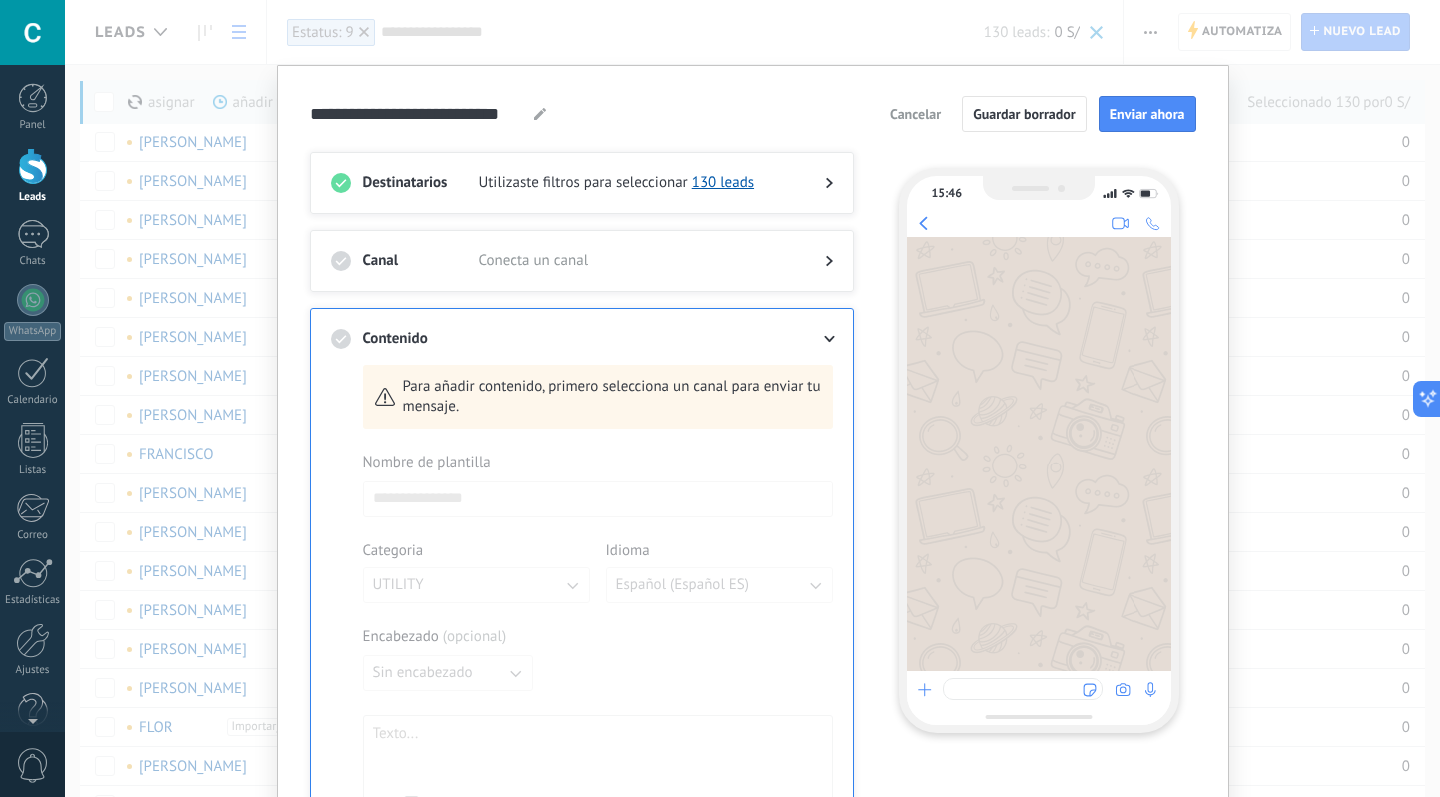 click at bounding box center (813, 339) 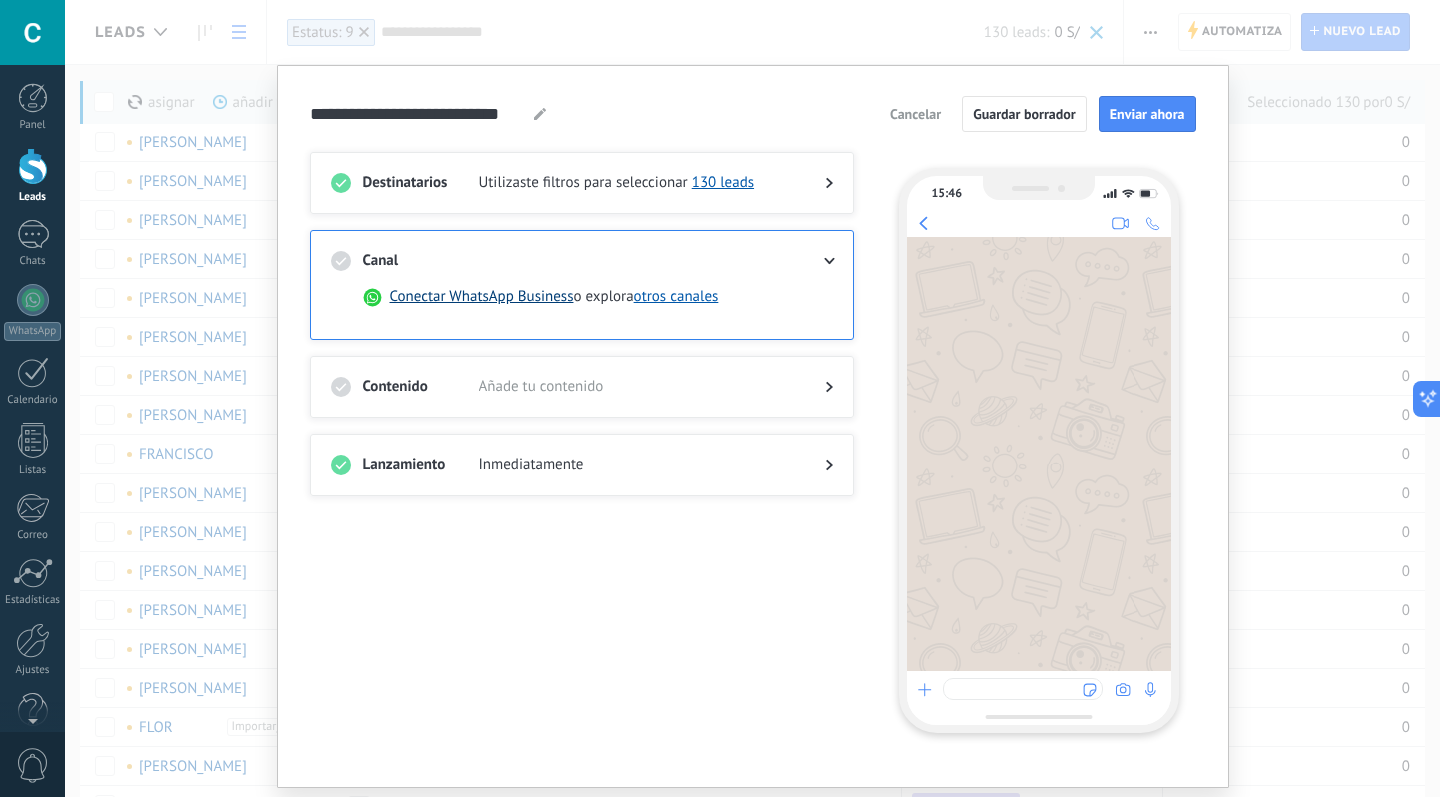 click on "Conectar WhatsApp Business" at bounding box center [482, 297] 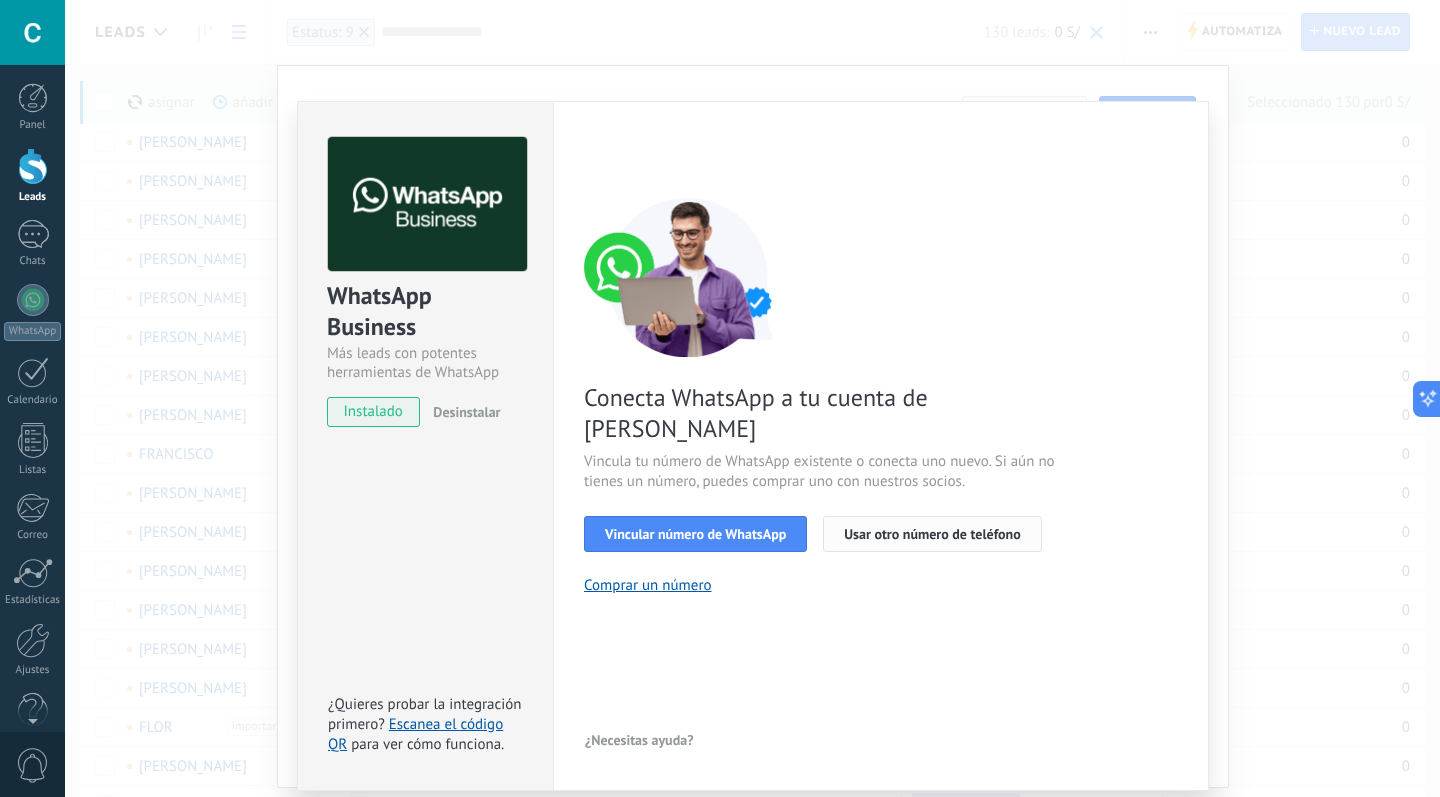 click on "Usar otro número de teléfono" at bounding box center (932, 534) 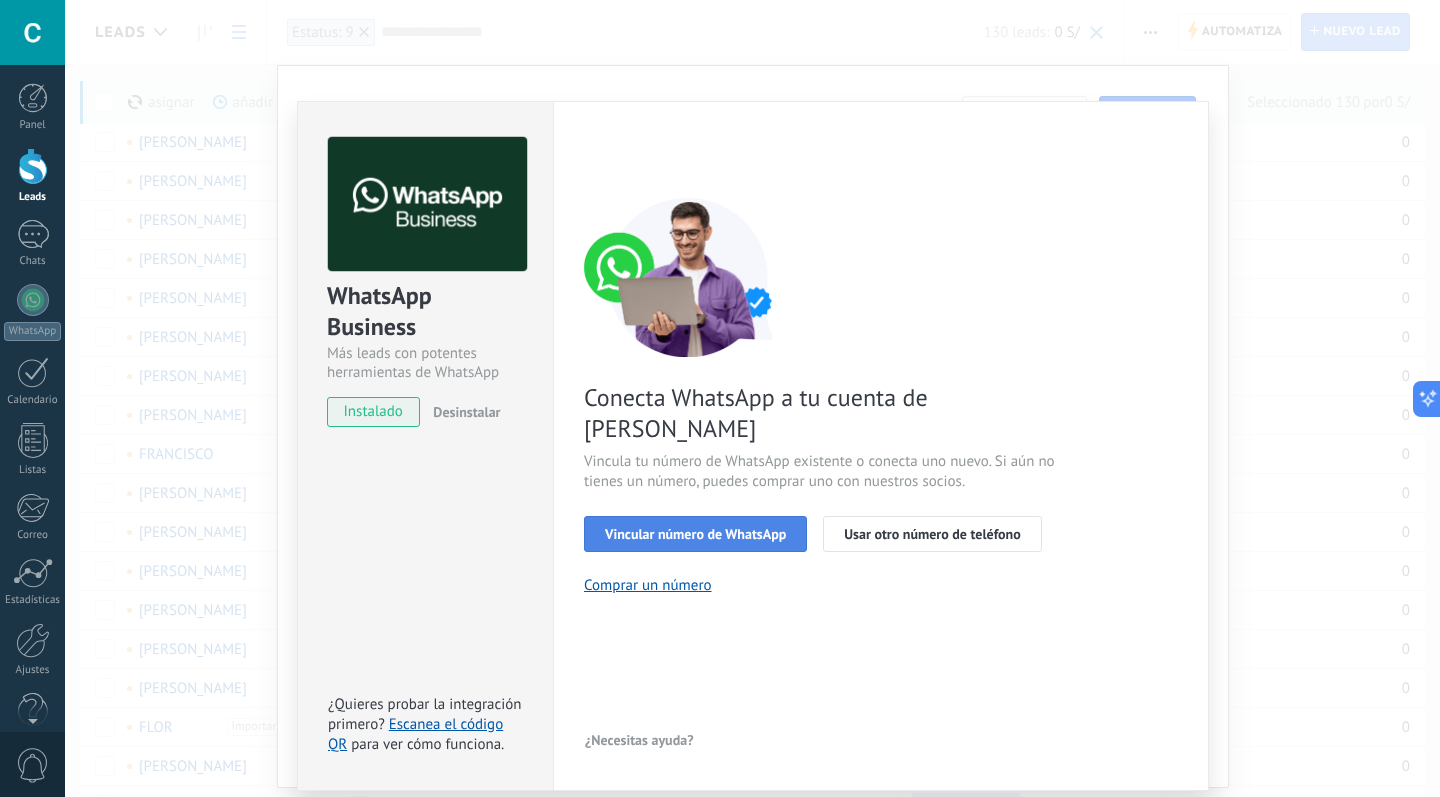 click on "Vincular número de WhatsApp" at bounding box center [695, 534] 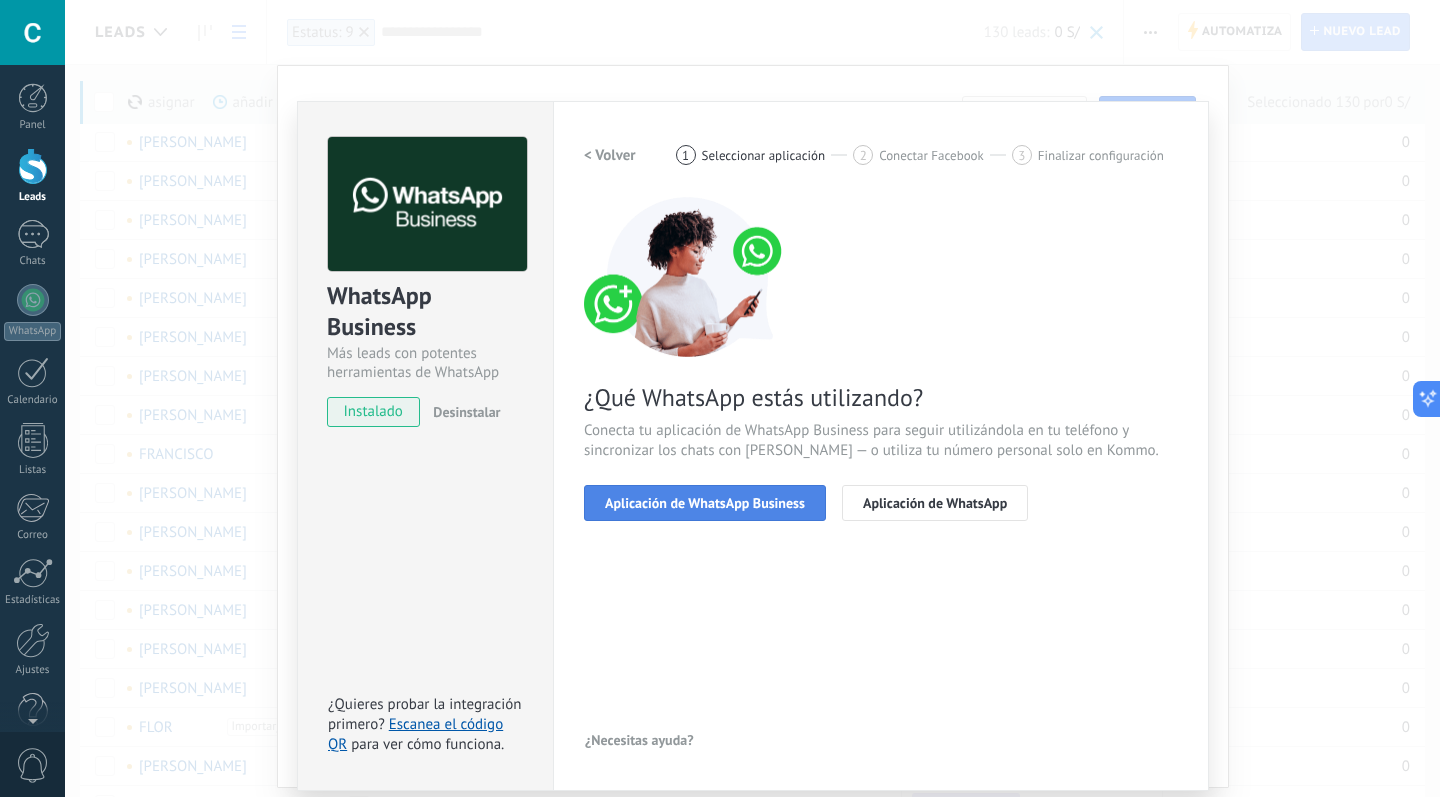 click on "Aplicación de WhatsApp Business" at bounding box center [705, 503] 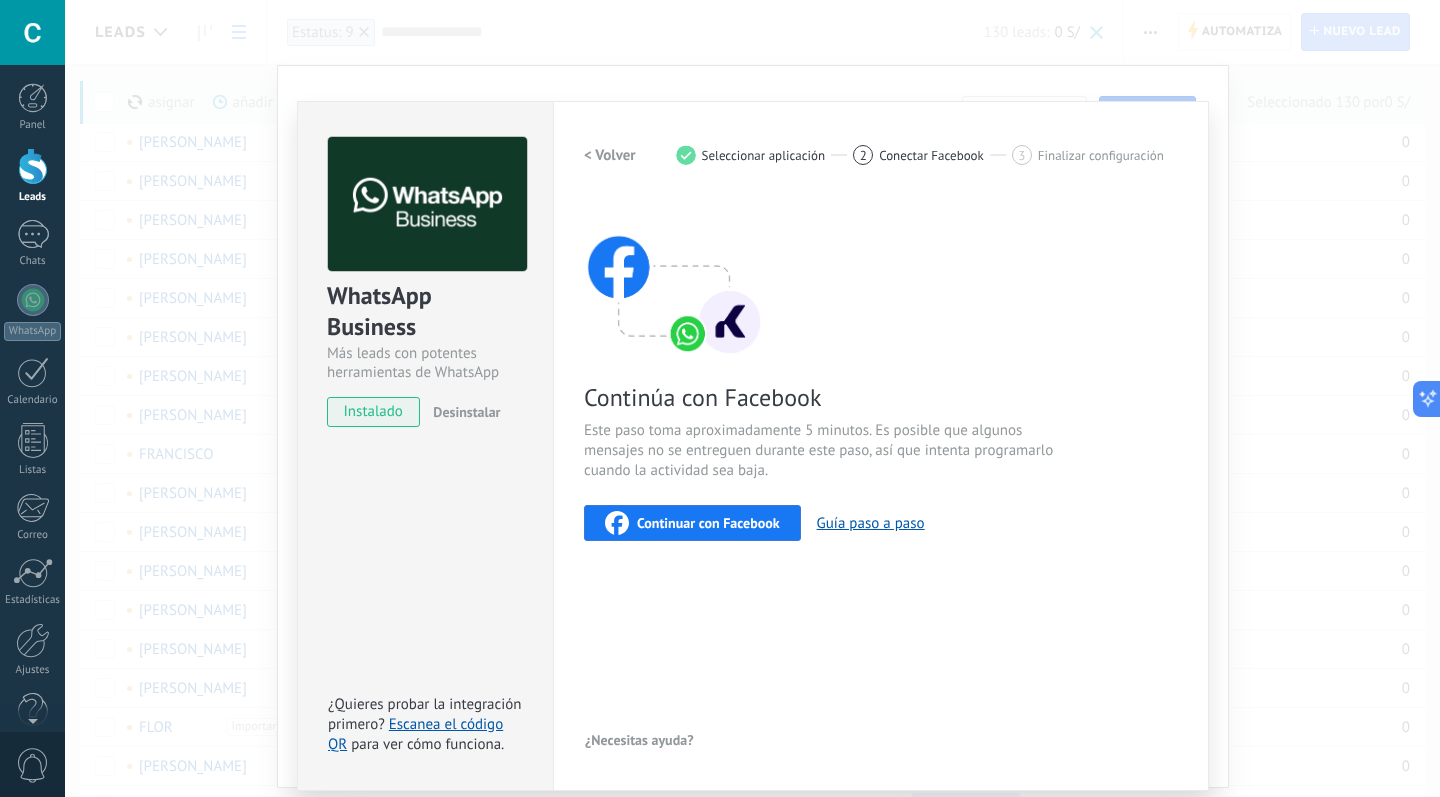 click on "Seleccionar aplicación" at bounding box center [764, 155] 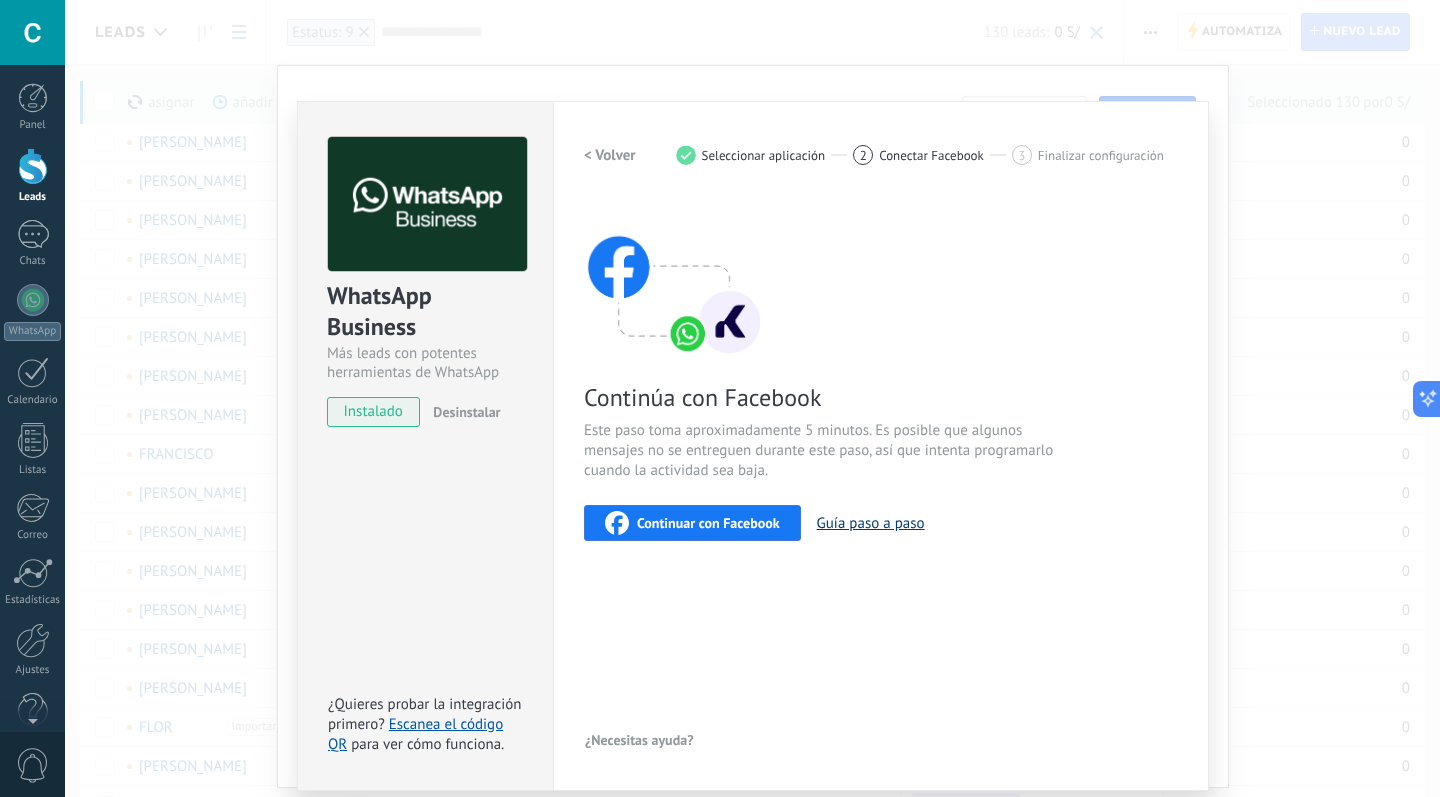 click on "Guía paso a paso" at bounding box center (871, 523) 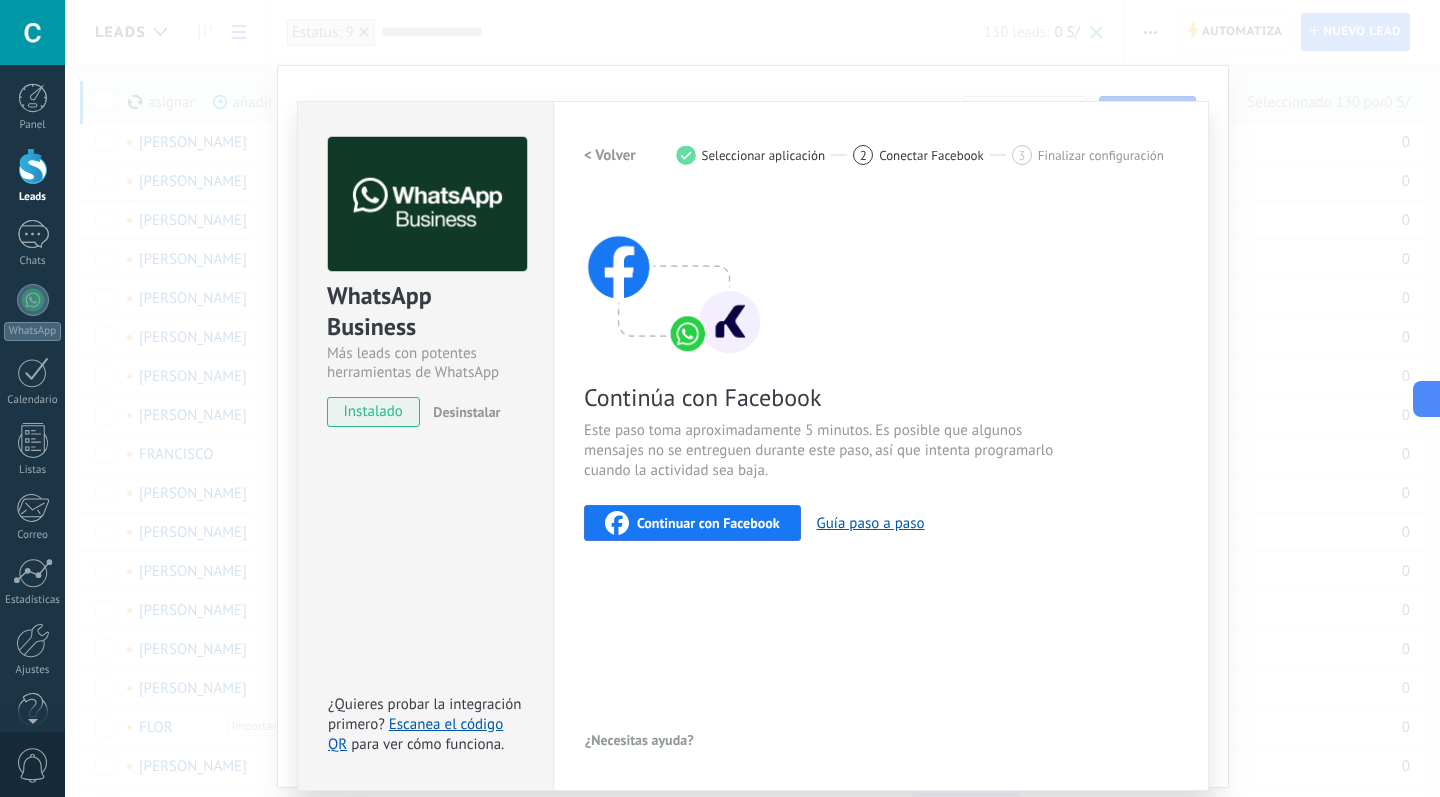 click on "< Volver" at bounding box center (610, 155) 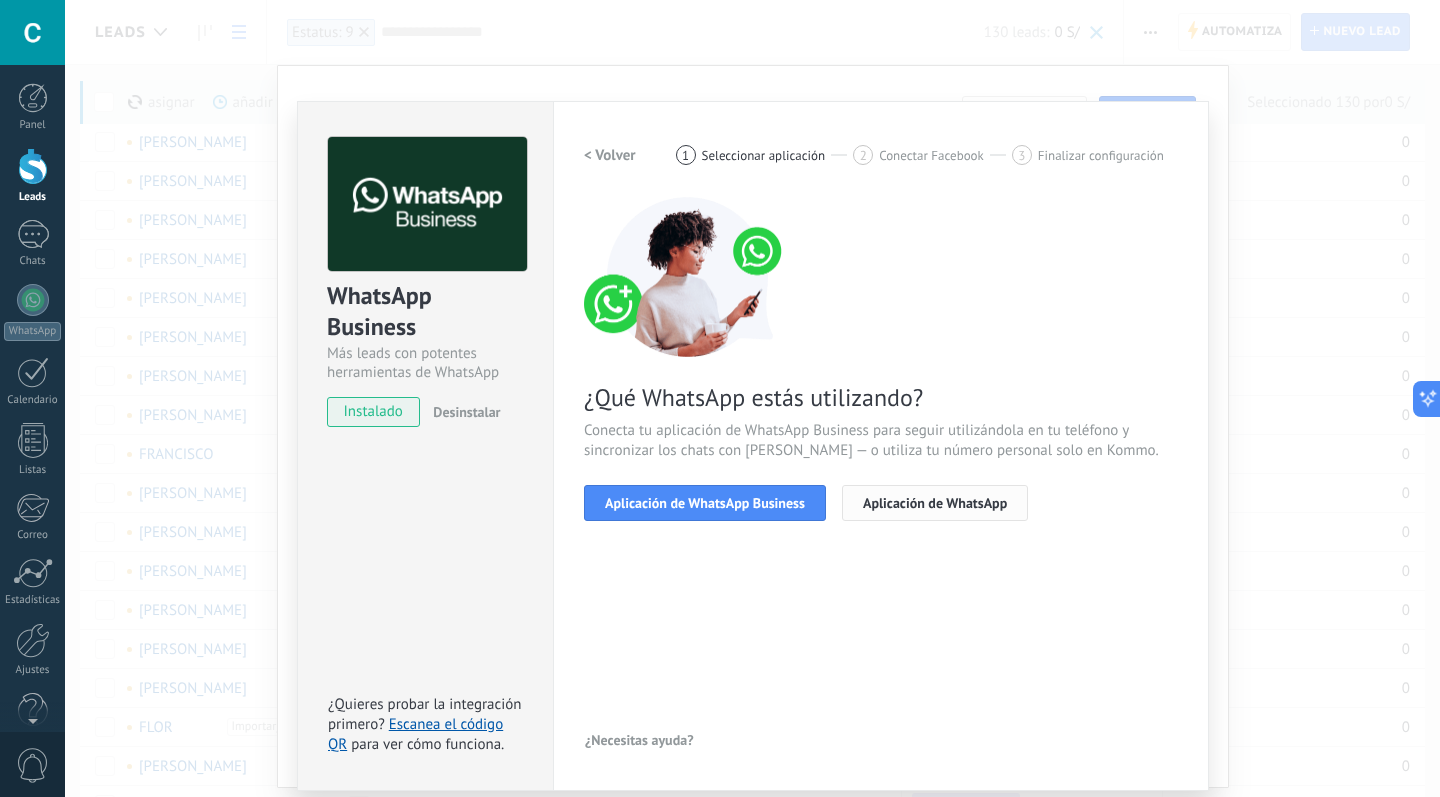 click on "Aplicación de WhatsApp" at bounding box center (935, 503) 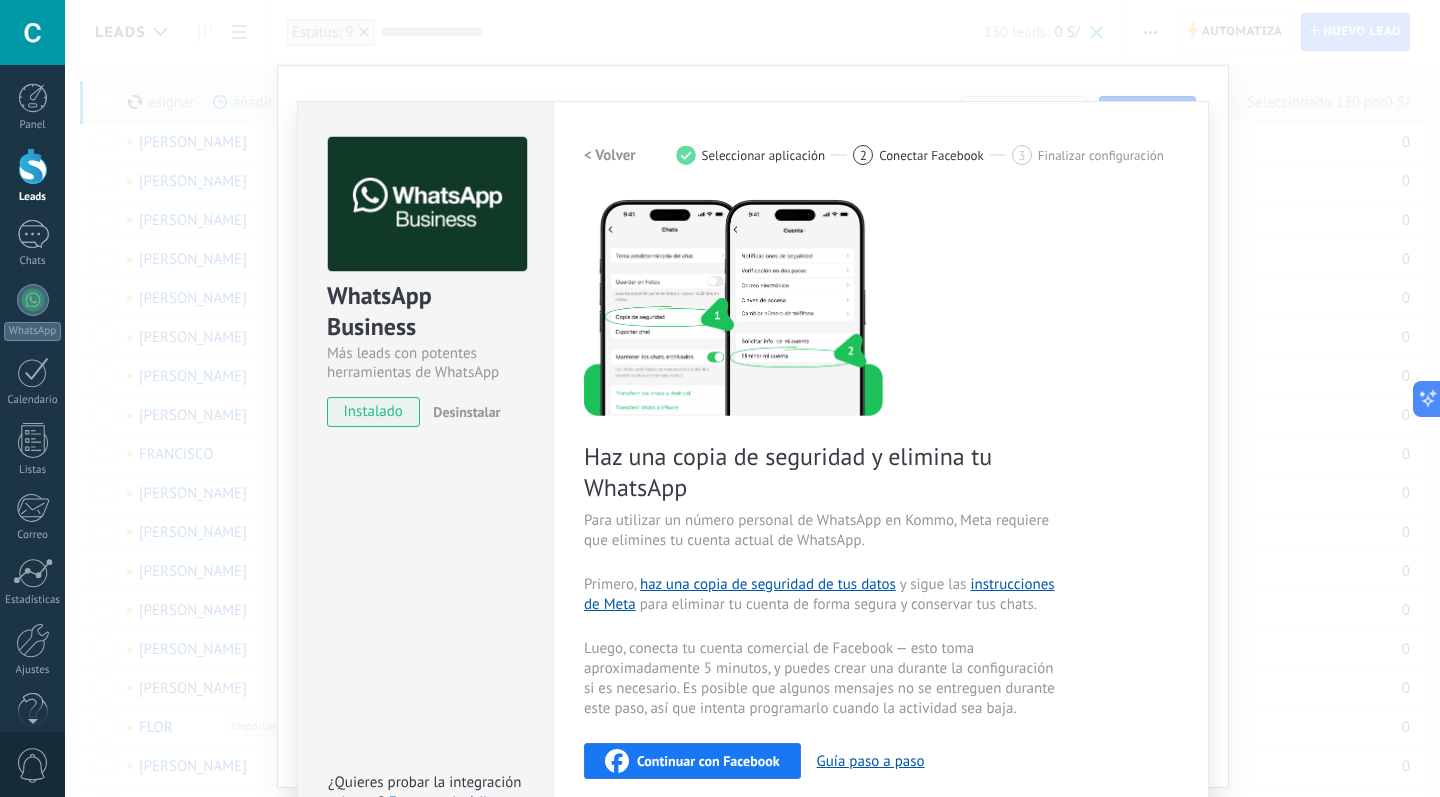 scroll, scrollTop: 0, scrollLeft: 0, axis: both 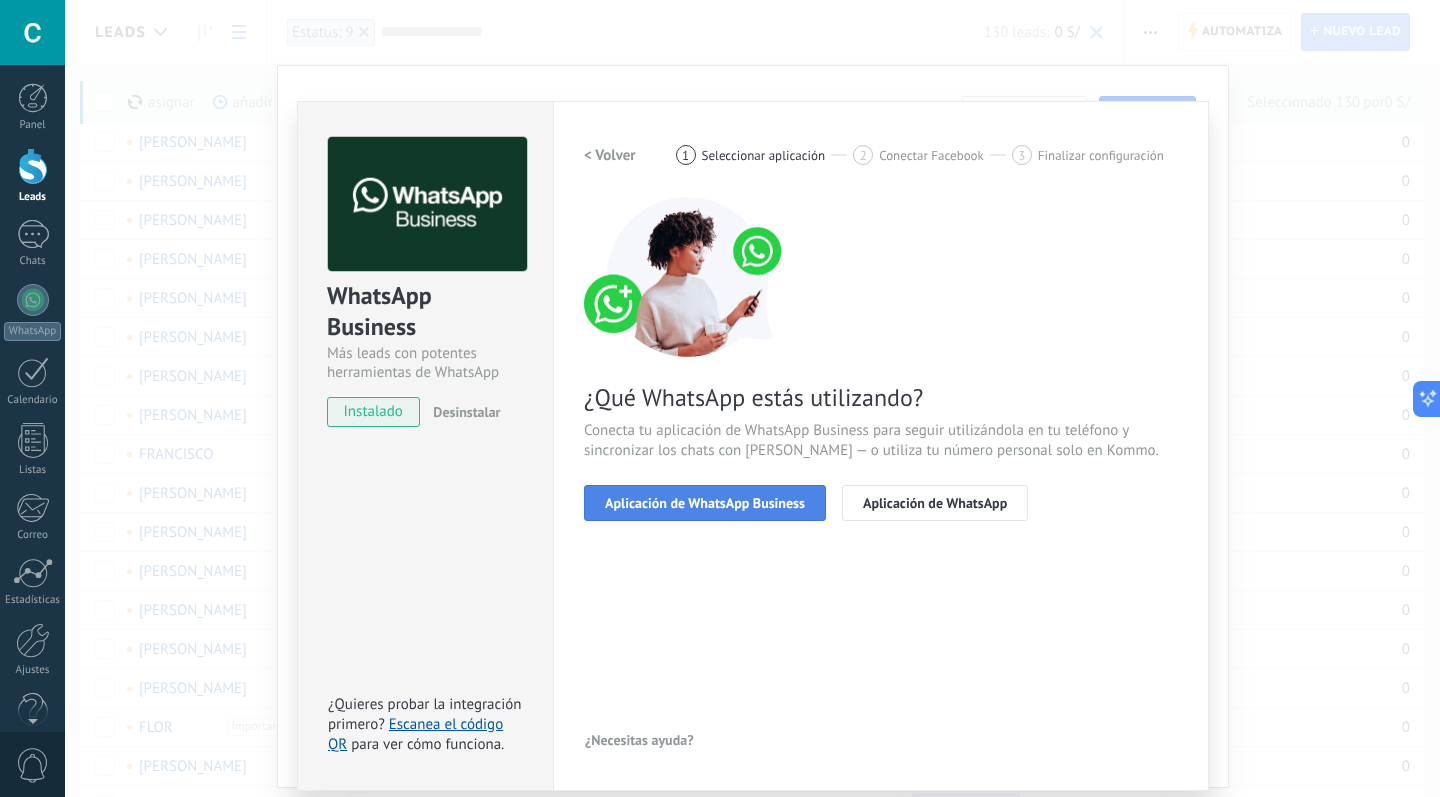 click on "Aplicación de WhatsApp Business" at bounding box center [705, 503] 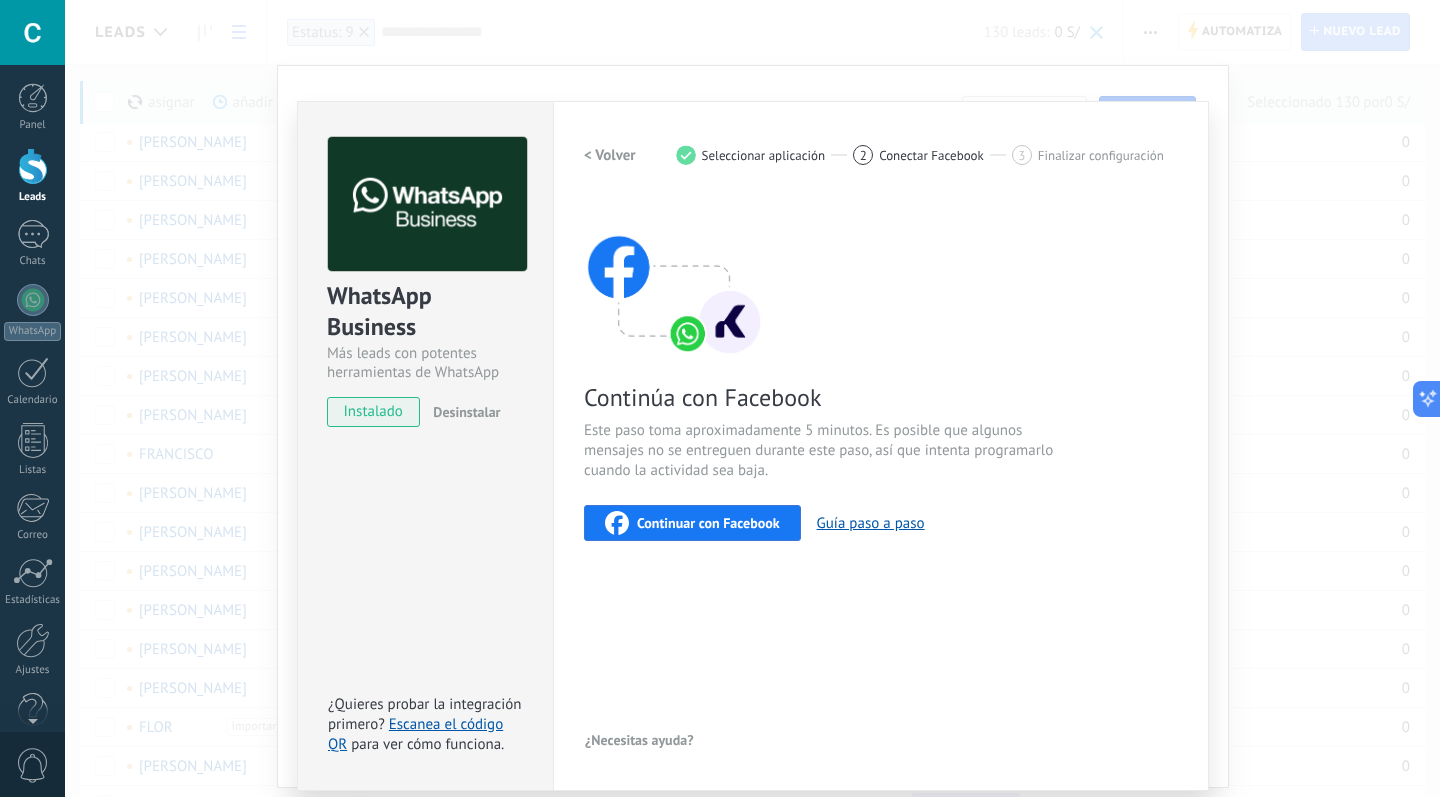 click on "Continuar con Facebook" at bounding box center [708, 523] 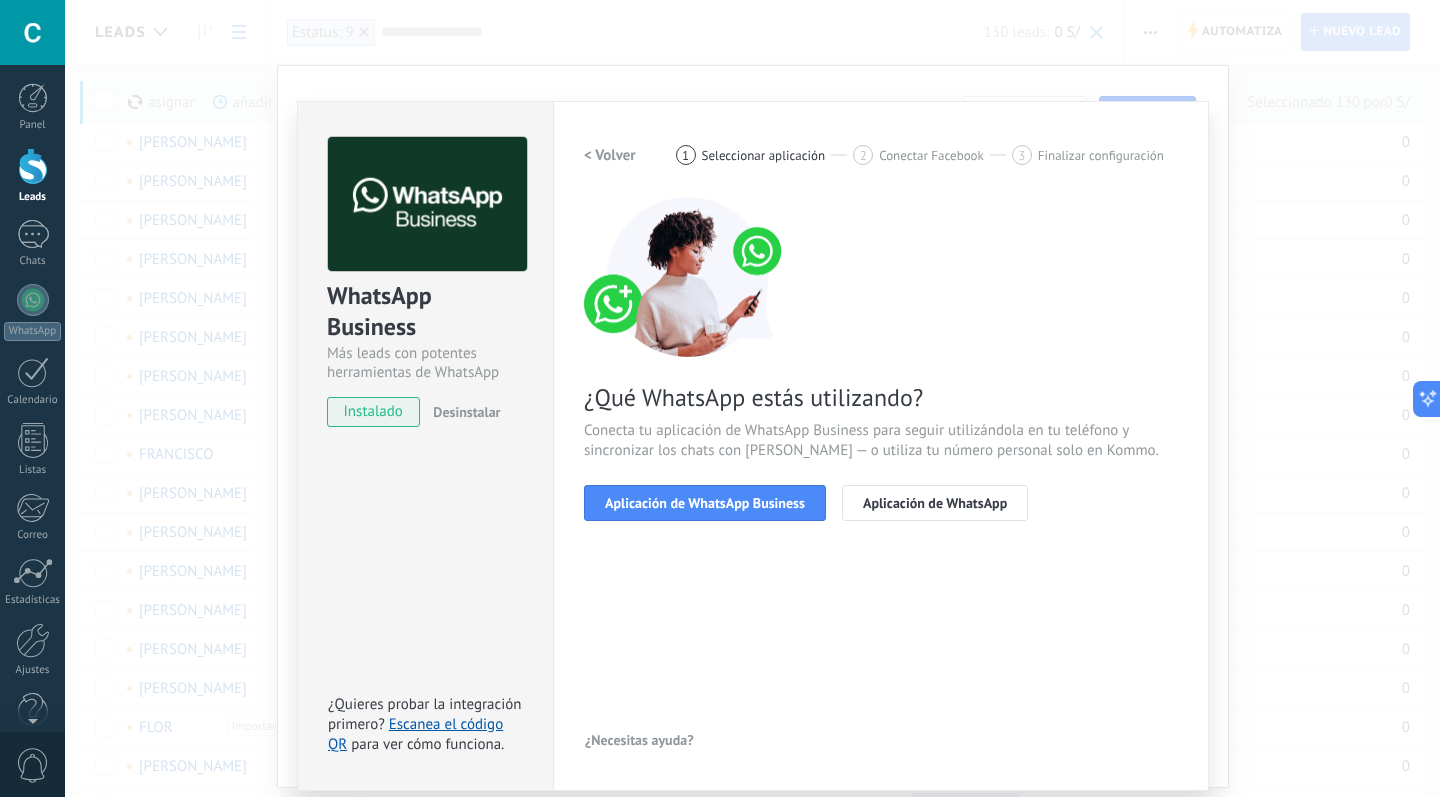 click on "< Volver" at bounding box center [610, 155] 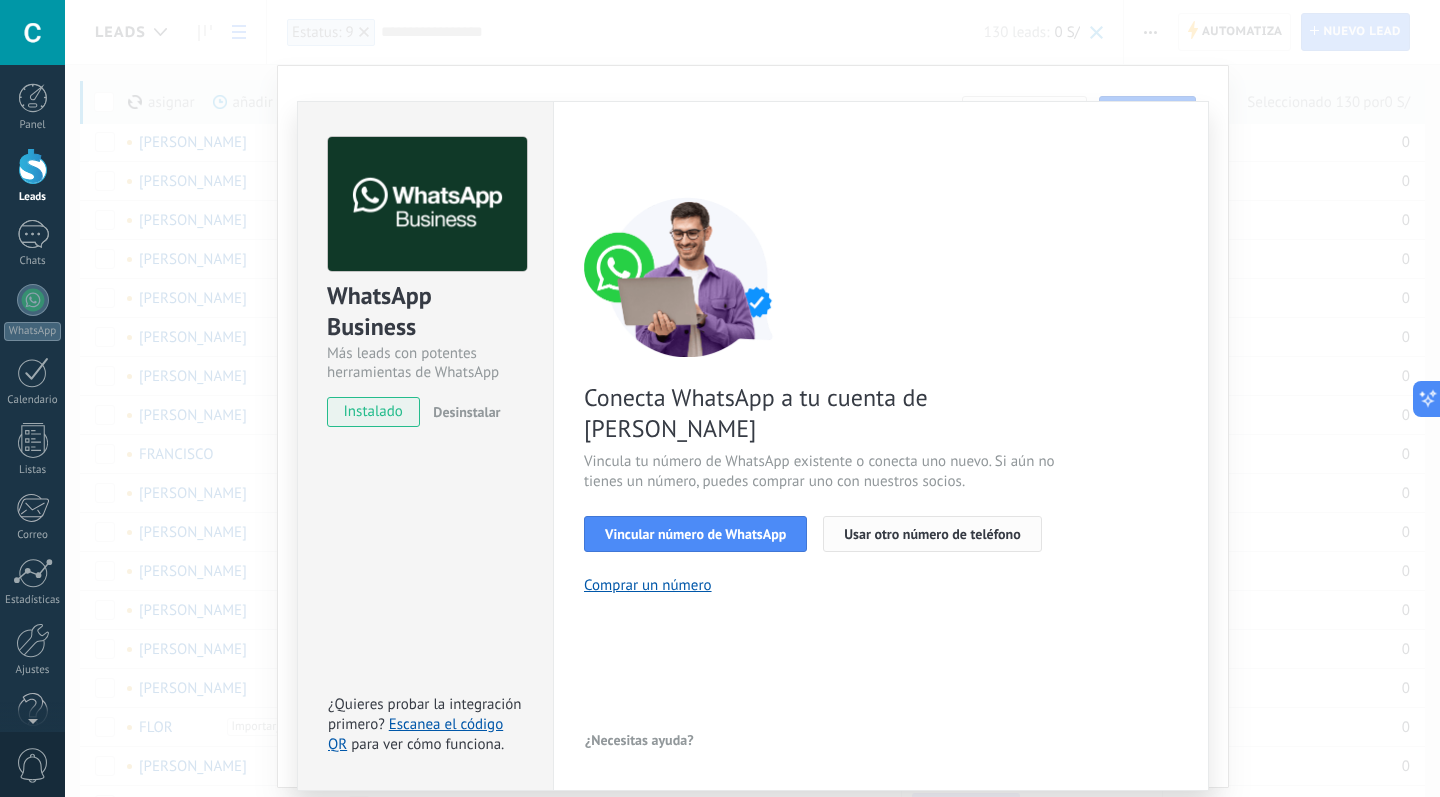 click on "Usar otro número de teléfono" at bounding box center [932, 534] 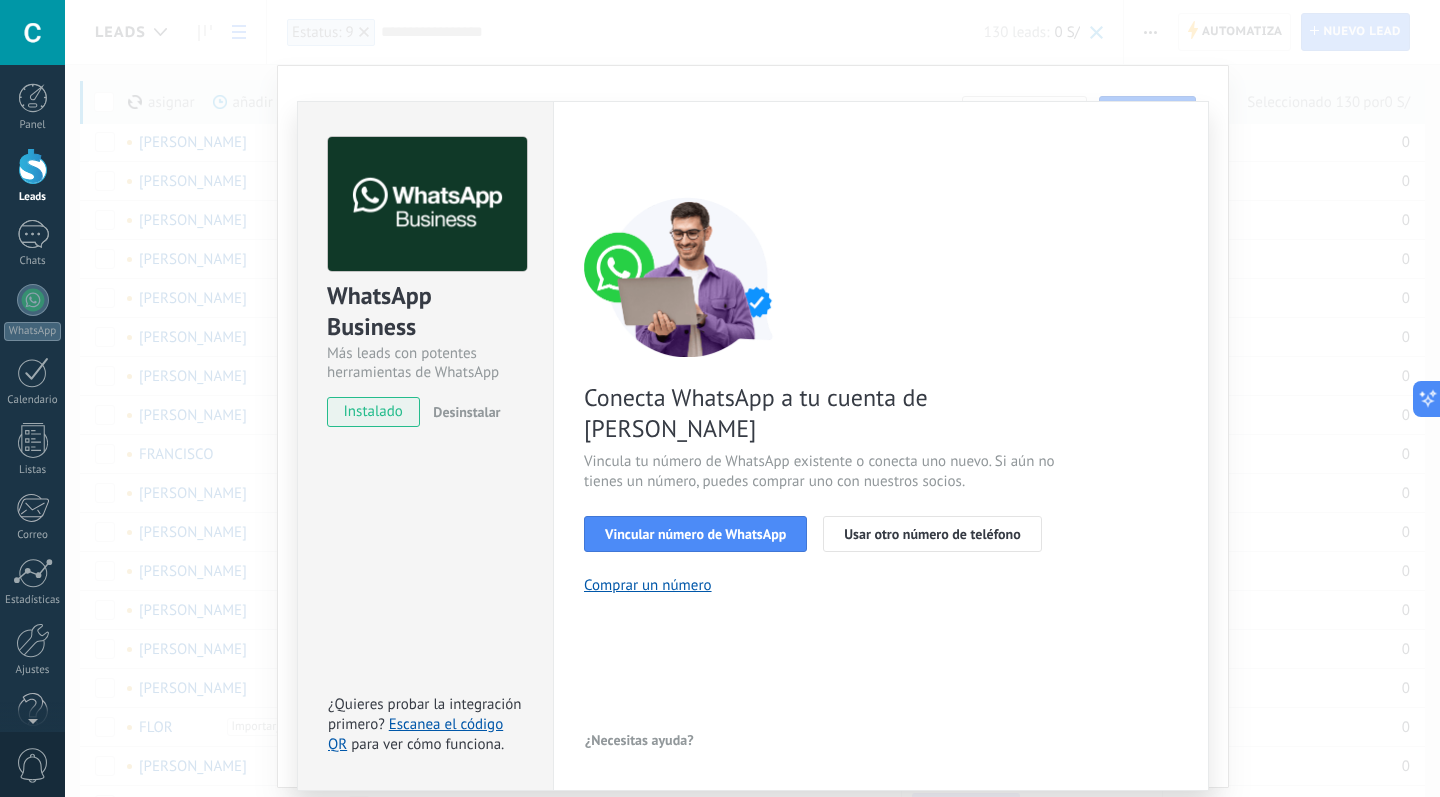 click on "WhatsApp Business Más leads con potentes herramientas de WhatsApp instalado Desinstalar ¿Quieres probar la integración primero?   Escanea el código QR   para ver cómo funciona. Configuraciones Autorizaciones This tab logs the users who have granted integration access to this account. If you want to to remove a user's ability to send requests to the account on behalf of this integration, you can revoke access. If access is revoked from all users, the integration will stop working. This app is installed, but no one has given it access yet. WhatsApp Cloud API más _:  Guardar < Volver 1 Seleccionar aplicación 2 Conectar Facebook  3 Finalizar configuración Conecta WhatsApp a tu cuenta de Kommo Vincula tu número de WhatsApp existente o conecta uno nuevo. Si aún no tienes un número, puedes comprar uno con nuestros socios. Vincular número de WhatsApp Usar otro número de teléfono Comprar un número ¿Necesitas ayuda?" at bounding box center [752, 398] 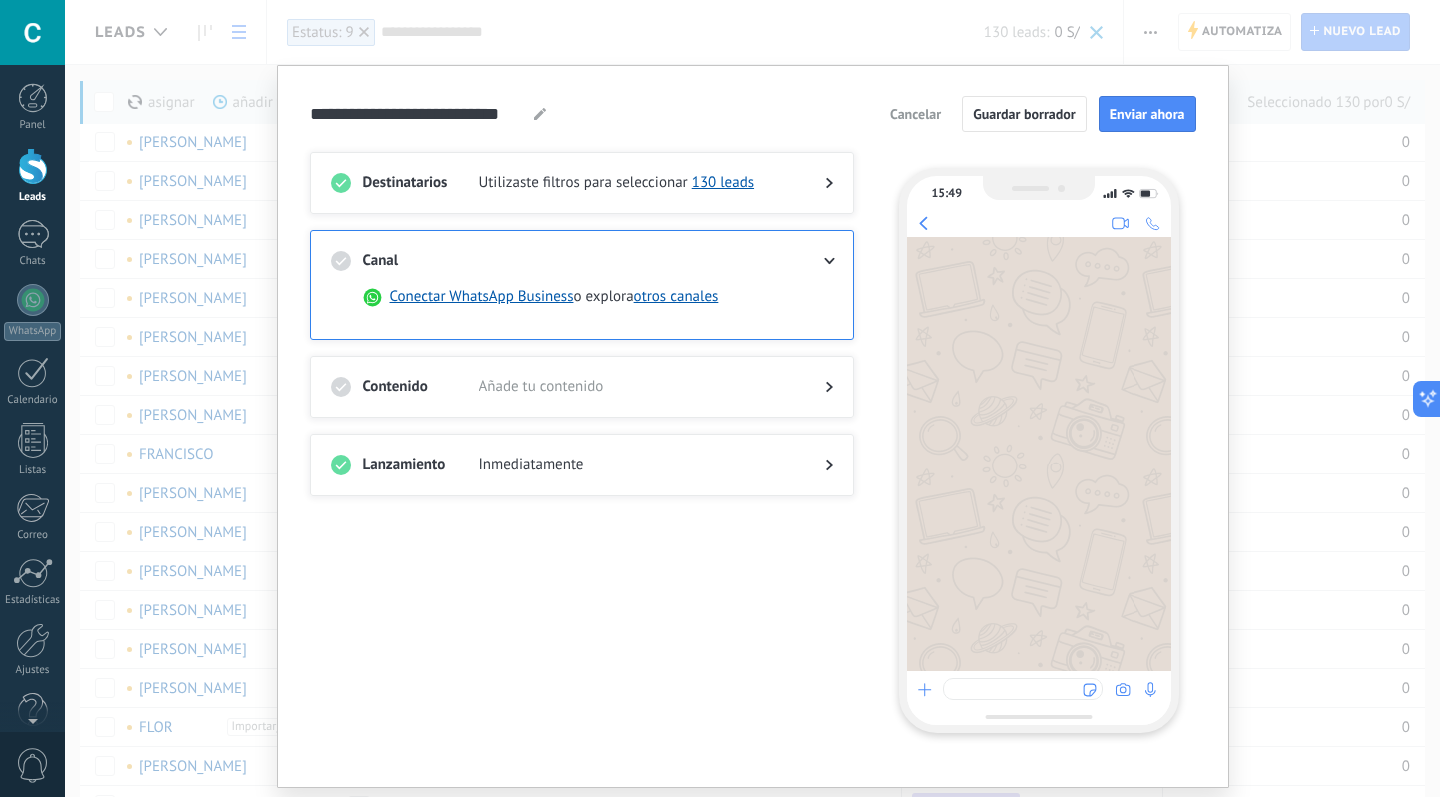 scroll, scrollTop: 1, scrollLeft: 0, axis: vertical 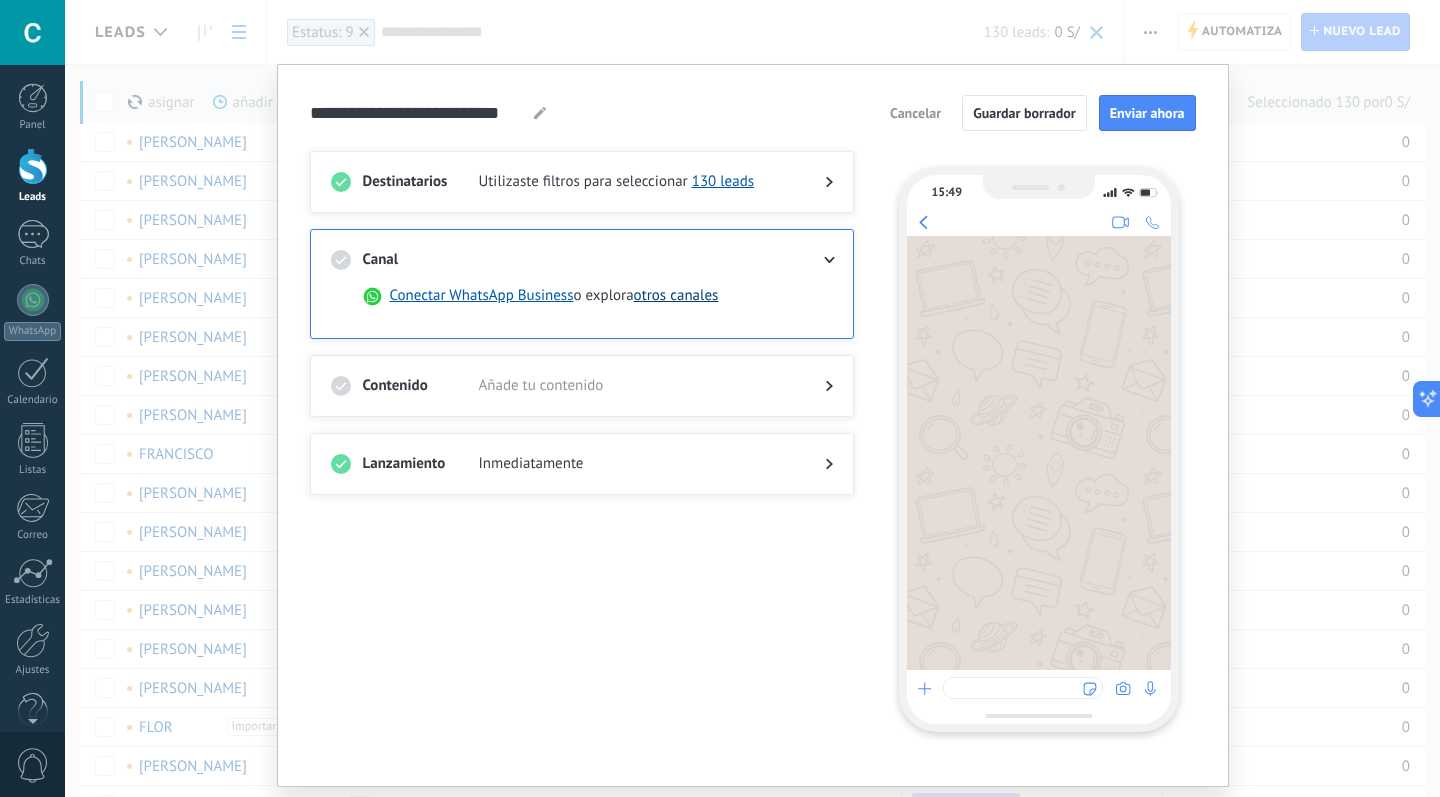 click on "otros canales" at bounding box center [676, 296] 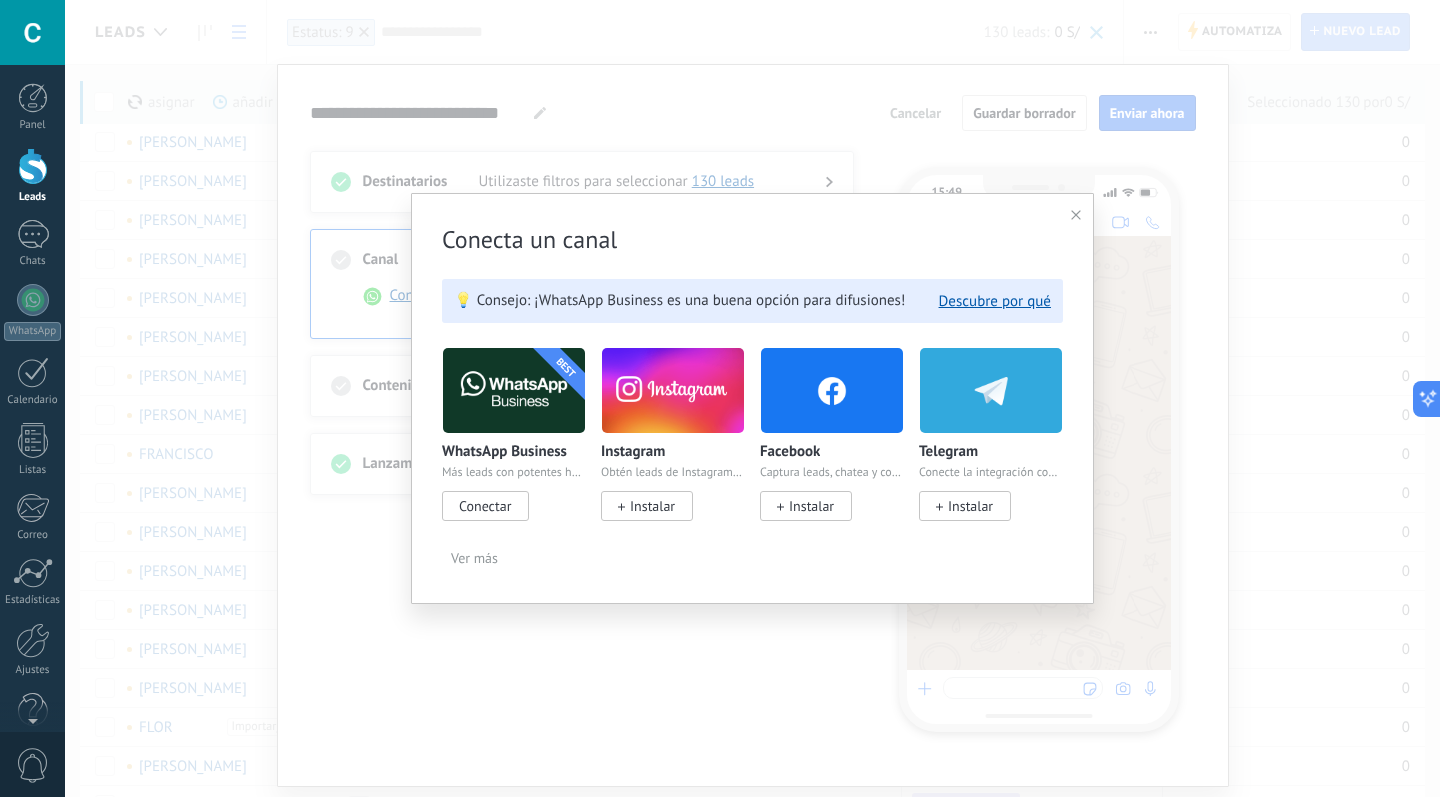 click on "Ver más" at bounding box center (474, 558) 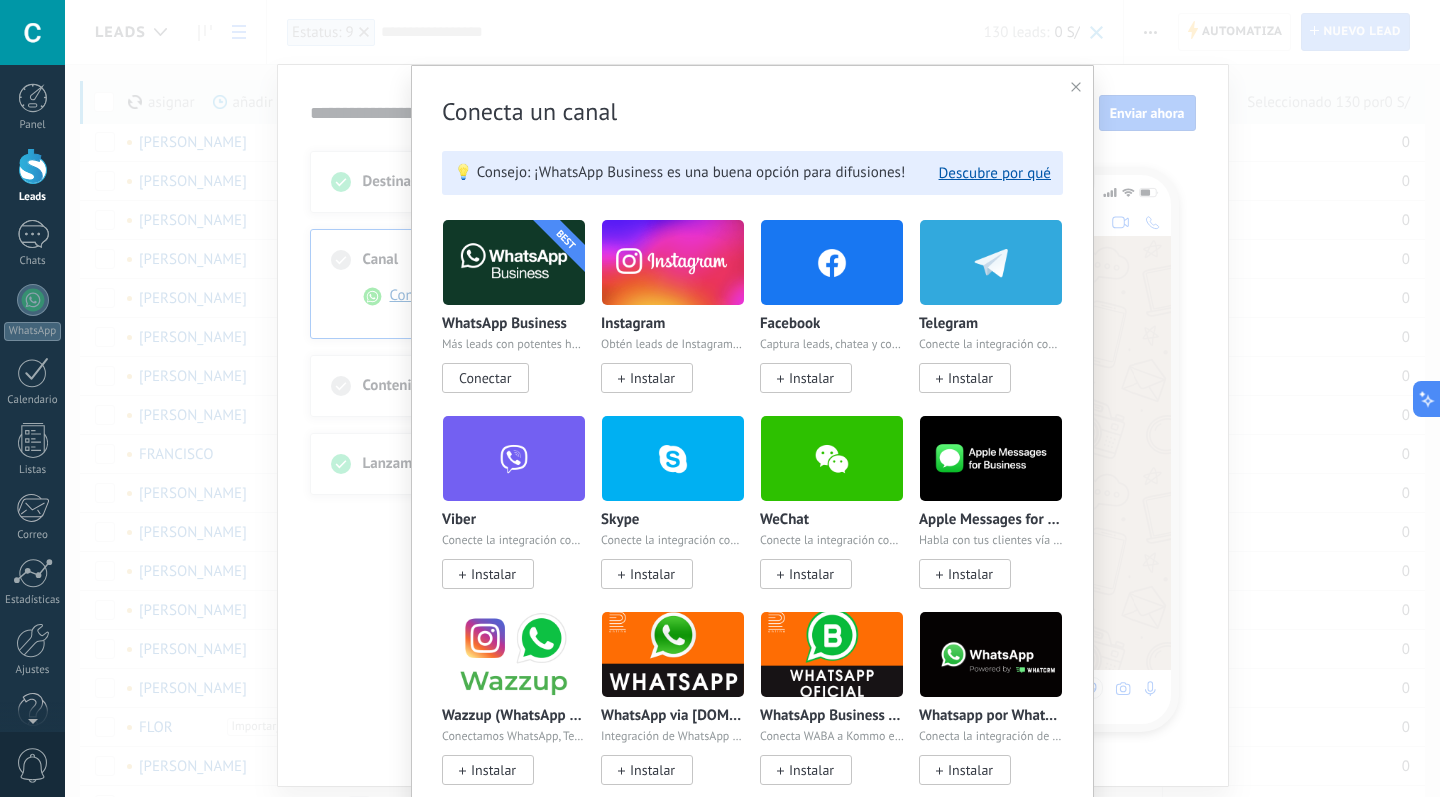 scroll, scrollTop: 0, scrollLeft: 0, axis: both 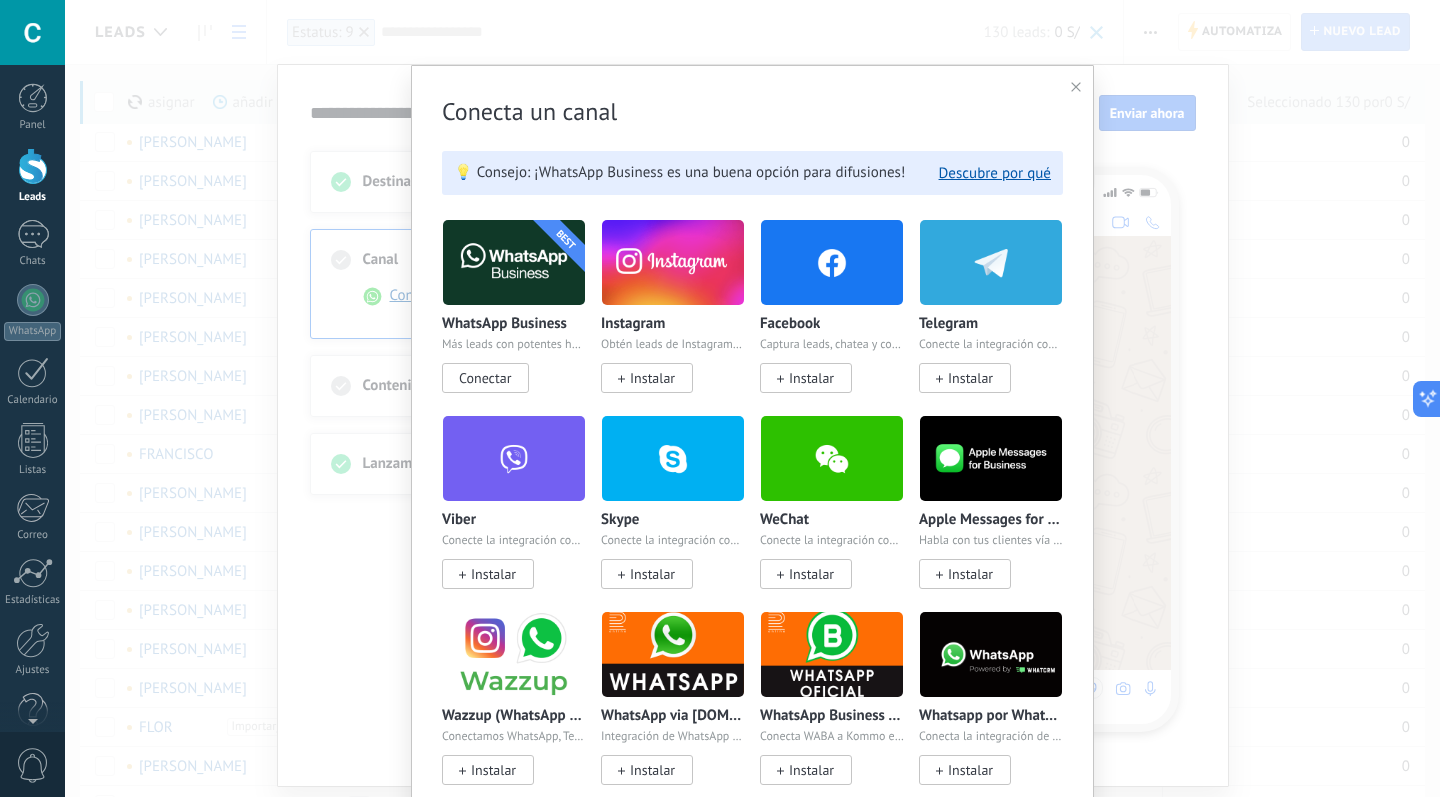 click on "Conectar" at bounding box center [485, 378] 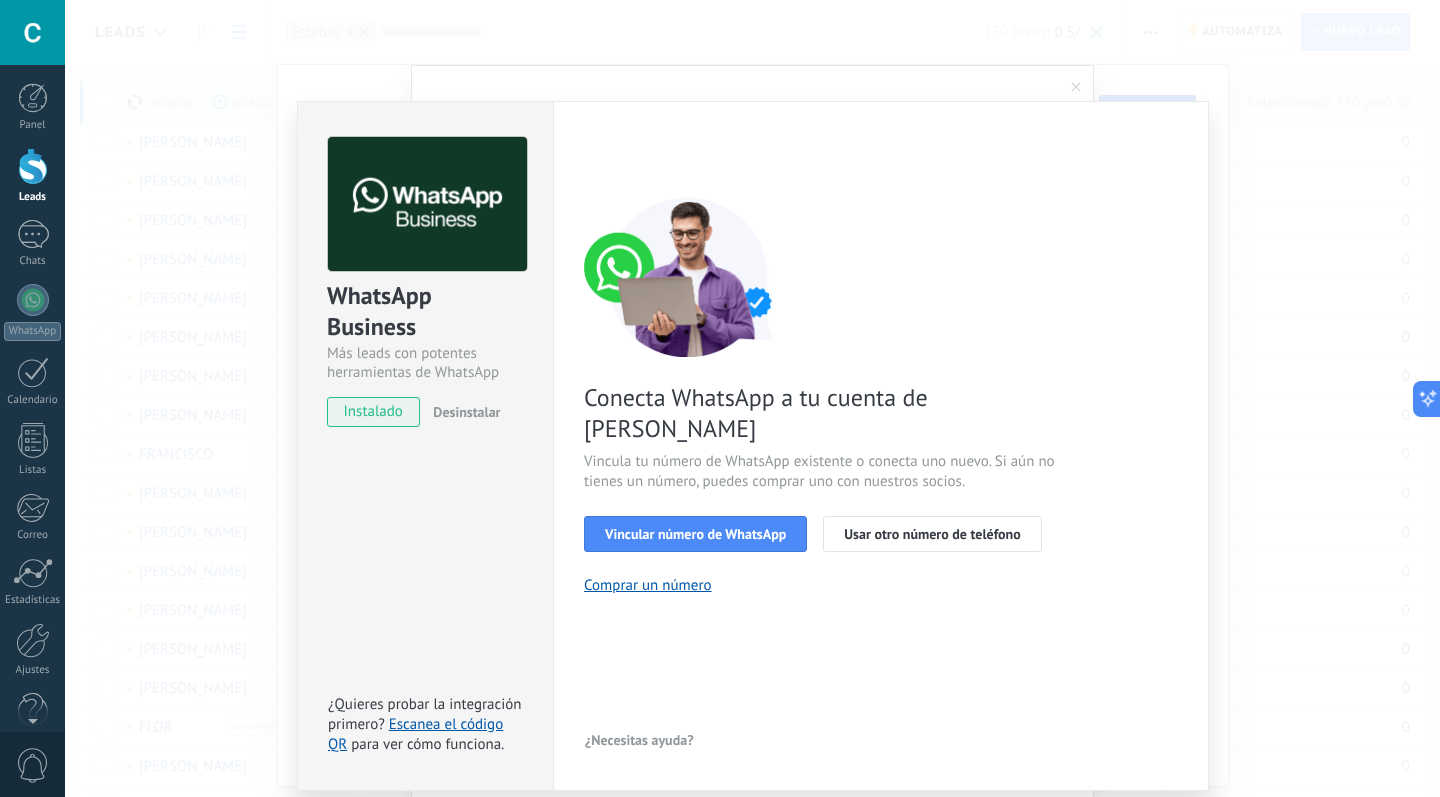click on "instalado" at bounding box center (373, 412) 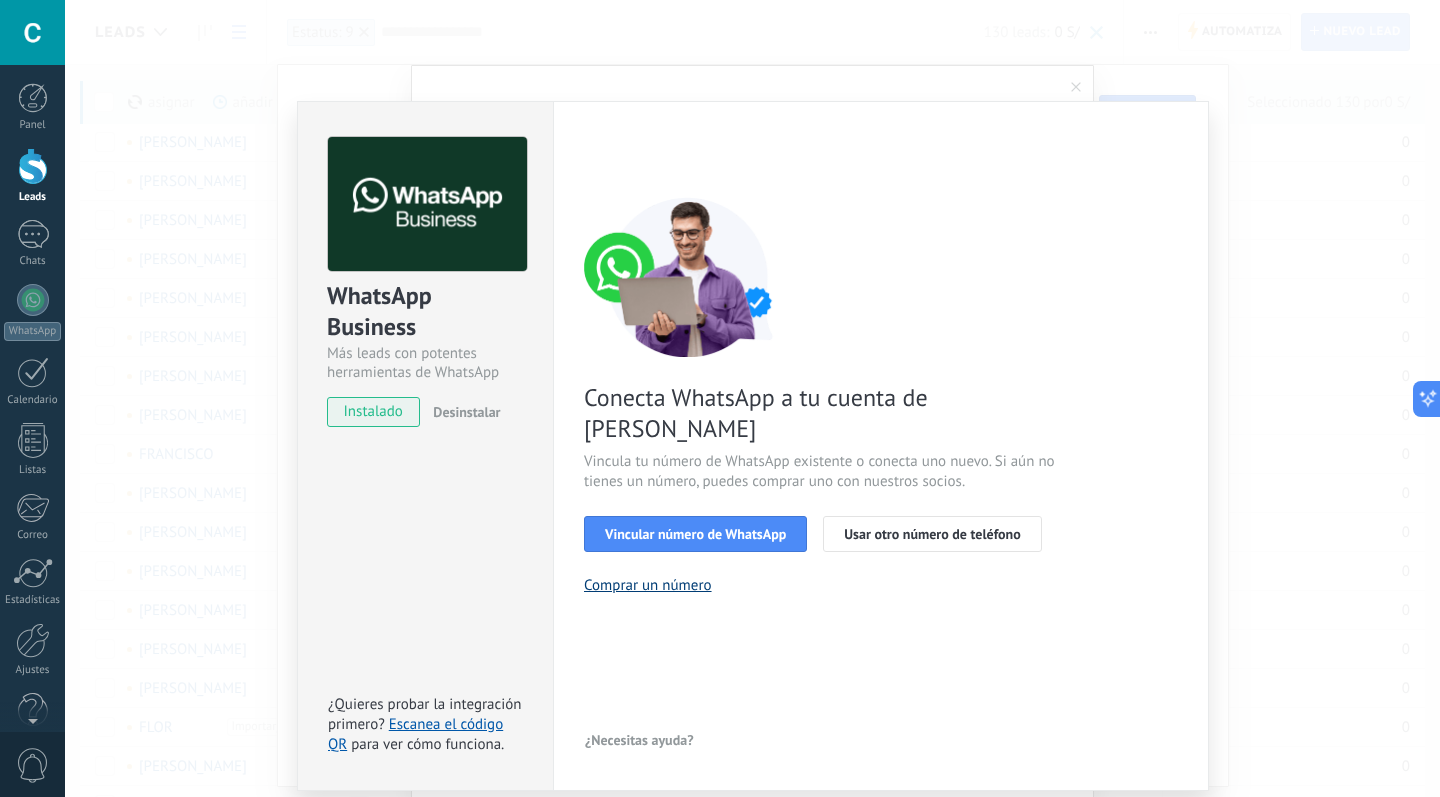 click on "Comprar un número" at bounding box center (648, 585) 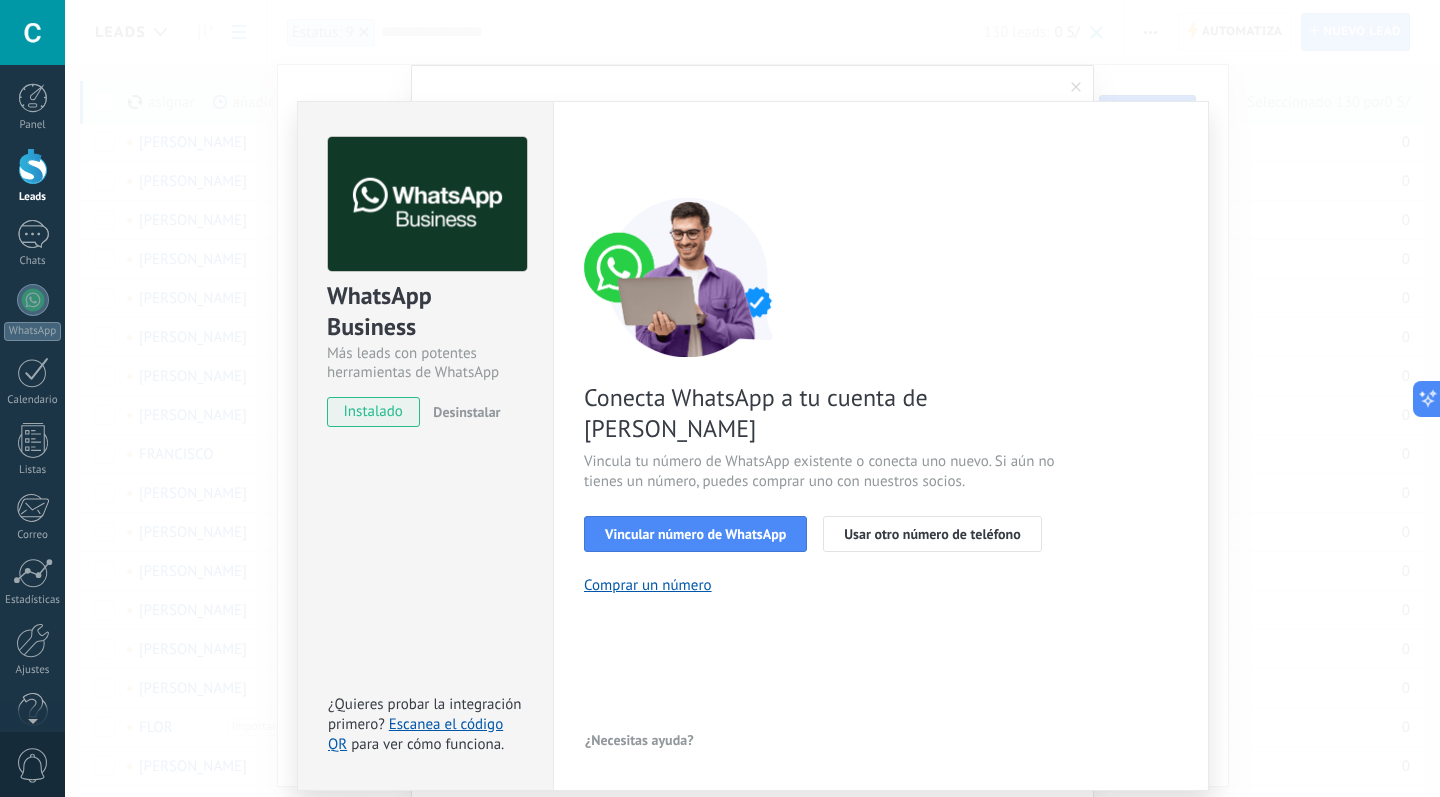 click on "WhatsApp Business Más leads con potentes herramientas de WhatsApp instalado Desinstalar ¿Quieres probar la integración primero?   Escanea el código QR   para ver cómo funciona. Configuraciones Autorizaciones This tab logs the users who have granted integration access to this account. If you want to to remove a user's ability to send requests to the account on behalf of this integration, you can revoke access. If access is revoked from all users, the integration will stop working. This app is installed, but no one has given it access yet. WhatsApp Cloud API más _:  Guardar < Volver 1 Seleccionar aplicación 2 Conectar Facebook  3 Finalizar configuración Conecta WhatsApp a tu cuenta de Kommo Vincula tu número de WhatsApp existente o conecta uno nuevo. Si aún no tienes un número, puedes comprar uno con nuestros socios. Vincular número de WhatsApp Usar otro número de teléfono Comprar un número ¿Necesitas ayuda?" at bounding box center [752, 398] 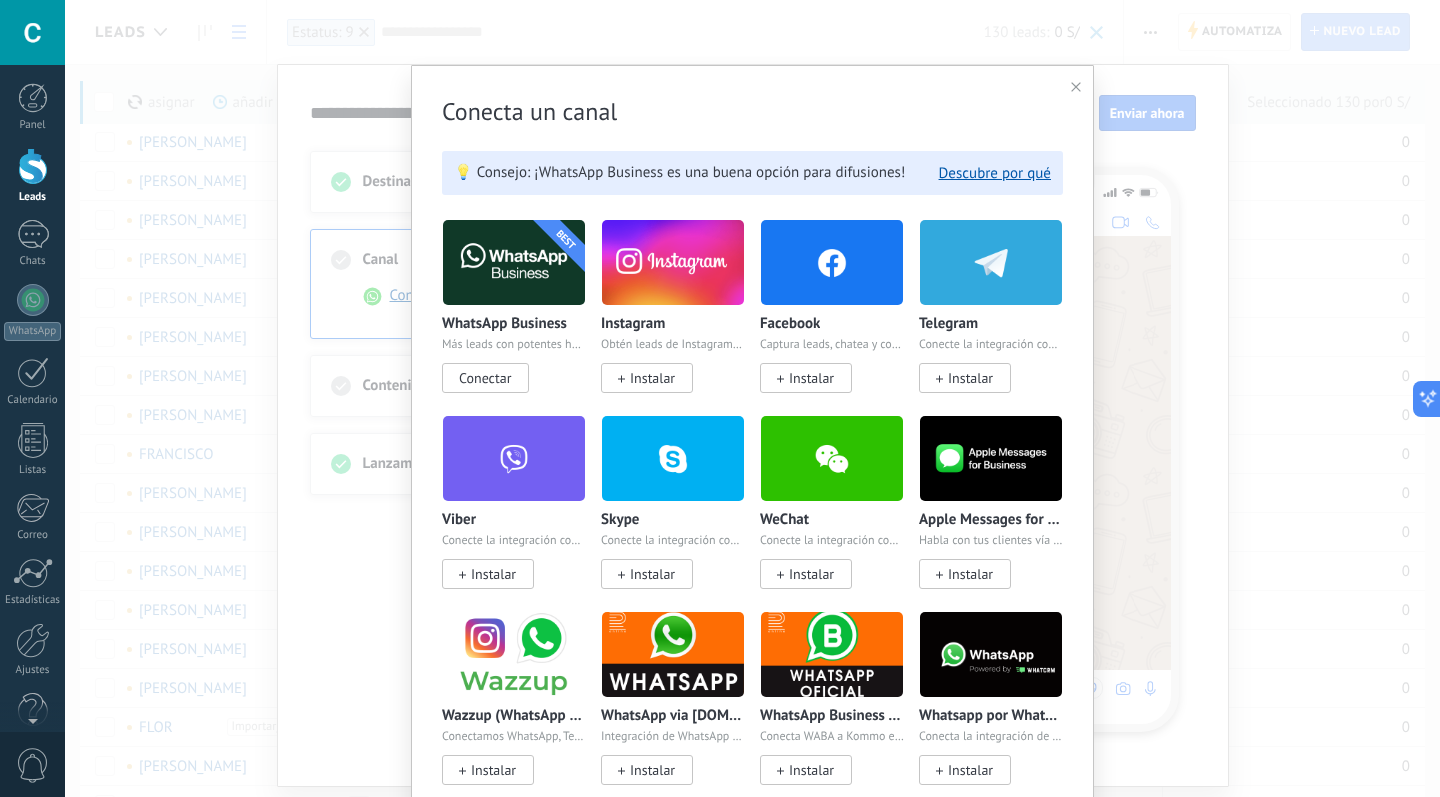 click at bounding box center (1076, 87) 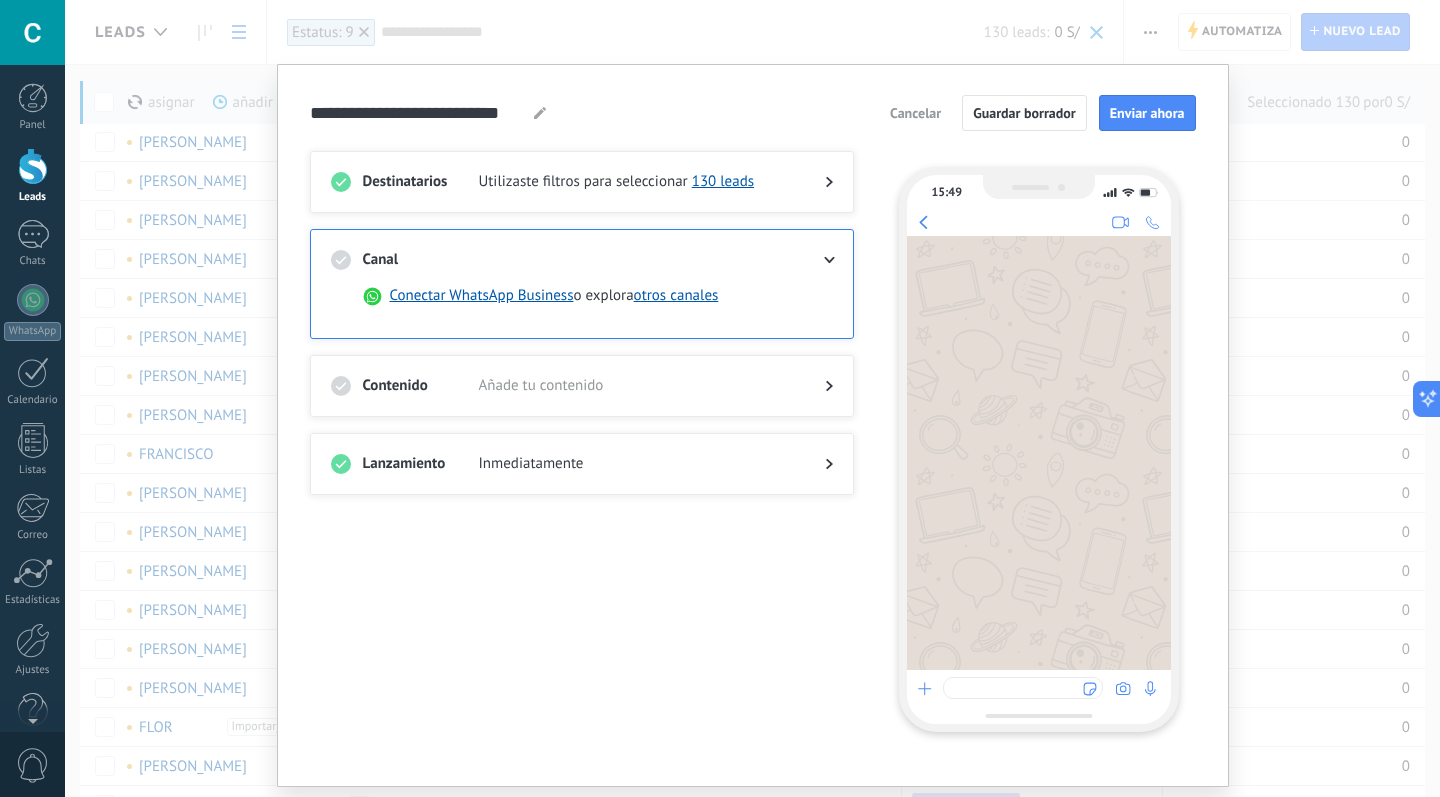 click at bounding box center [813, 386] 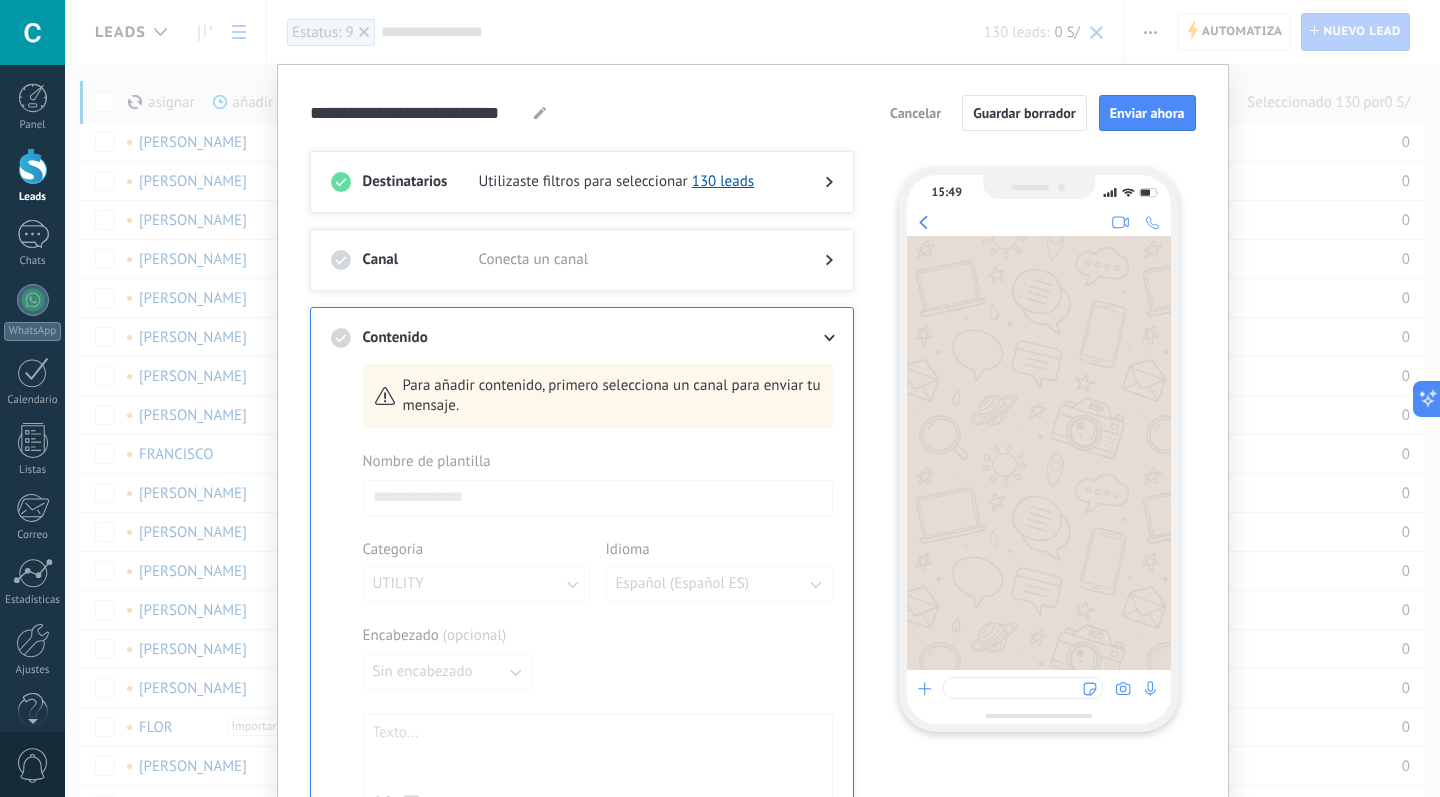 click at bounding box center [598, 725] 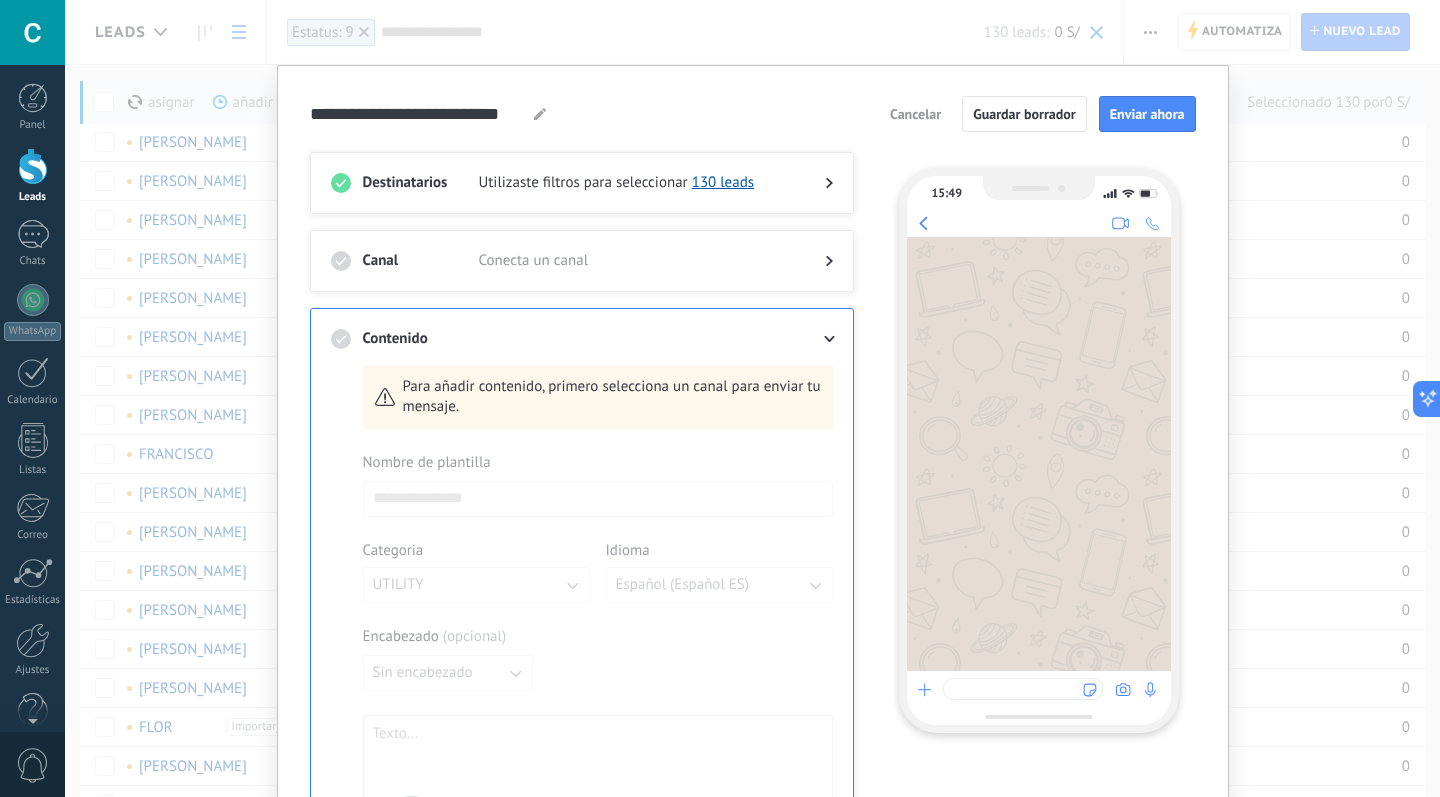 scroll, scrollTop: -1, scrollLeft: 0, axis: vertical 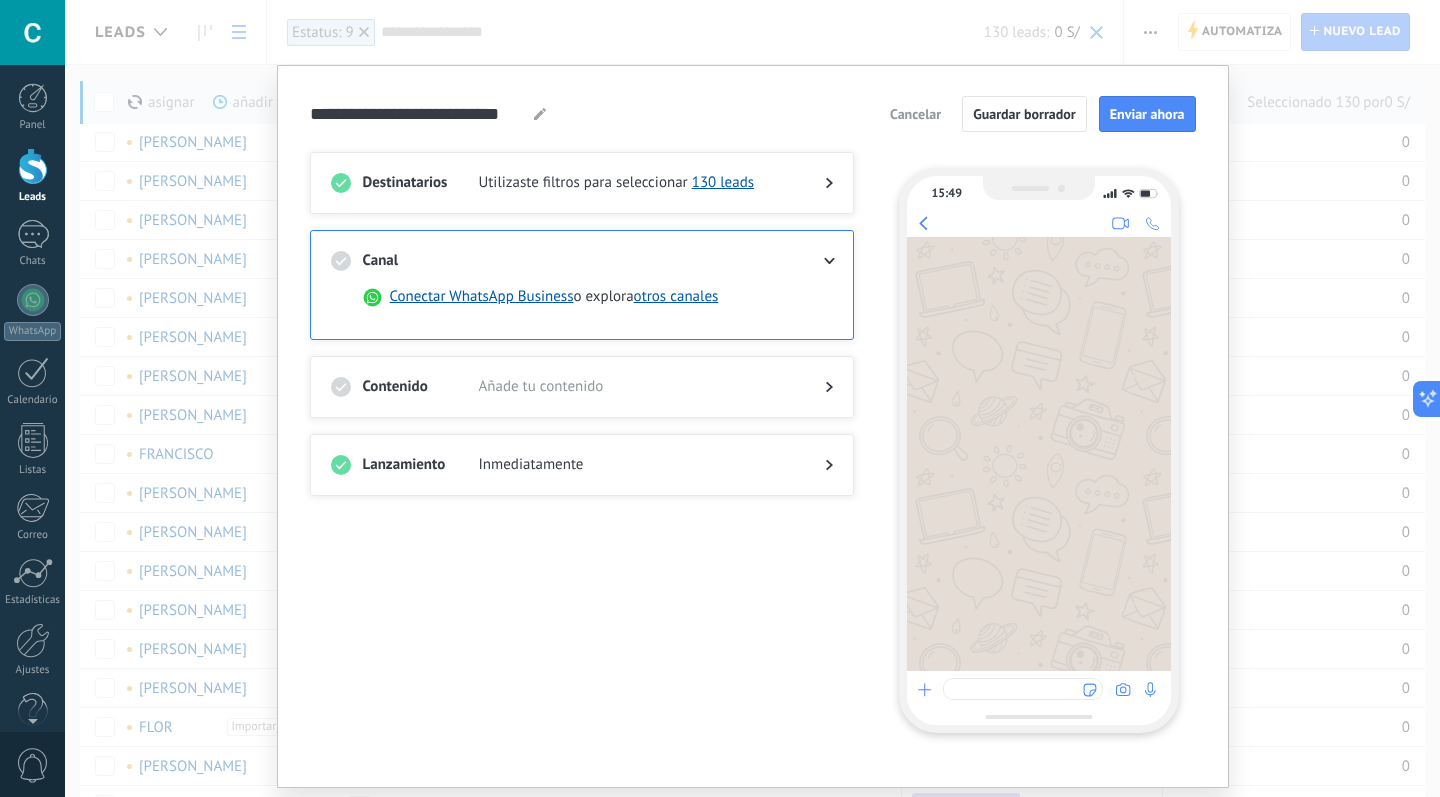 click on "Utilizaste filtros para seleccionar" at bounding box center [583, 183] 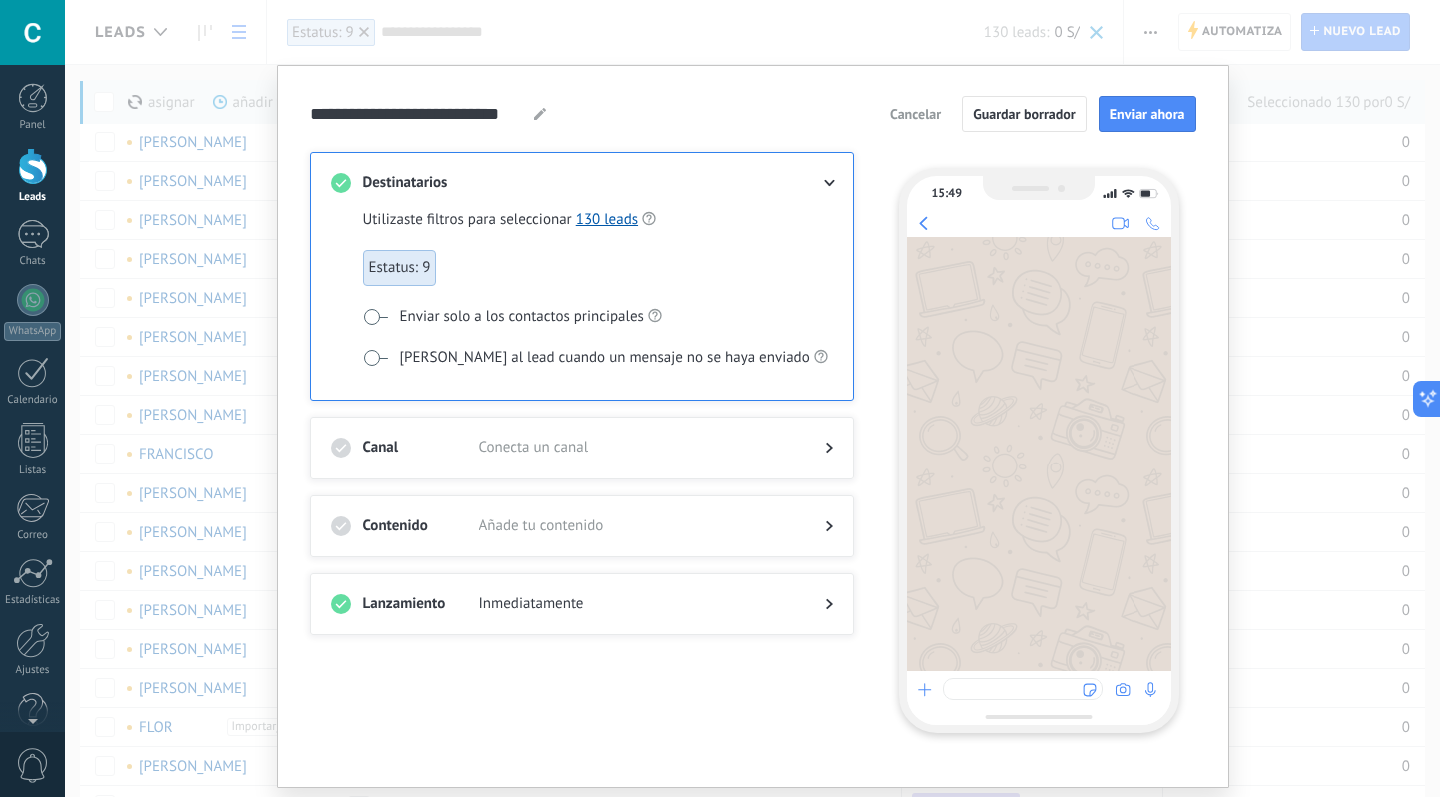 click on "**********" at bounding box center [753, 426] 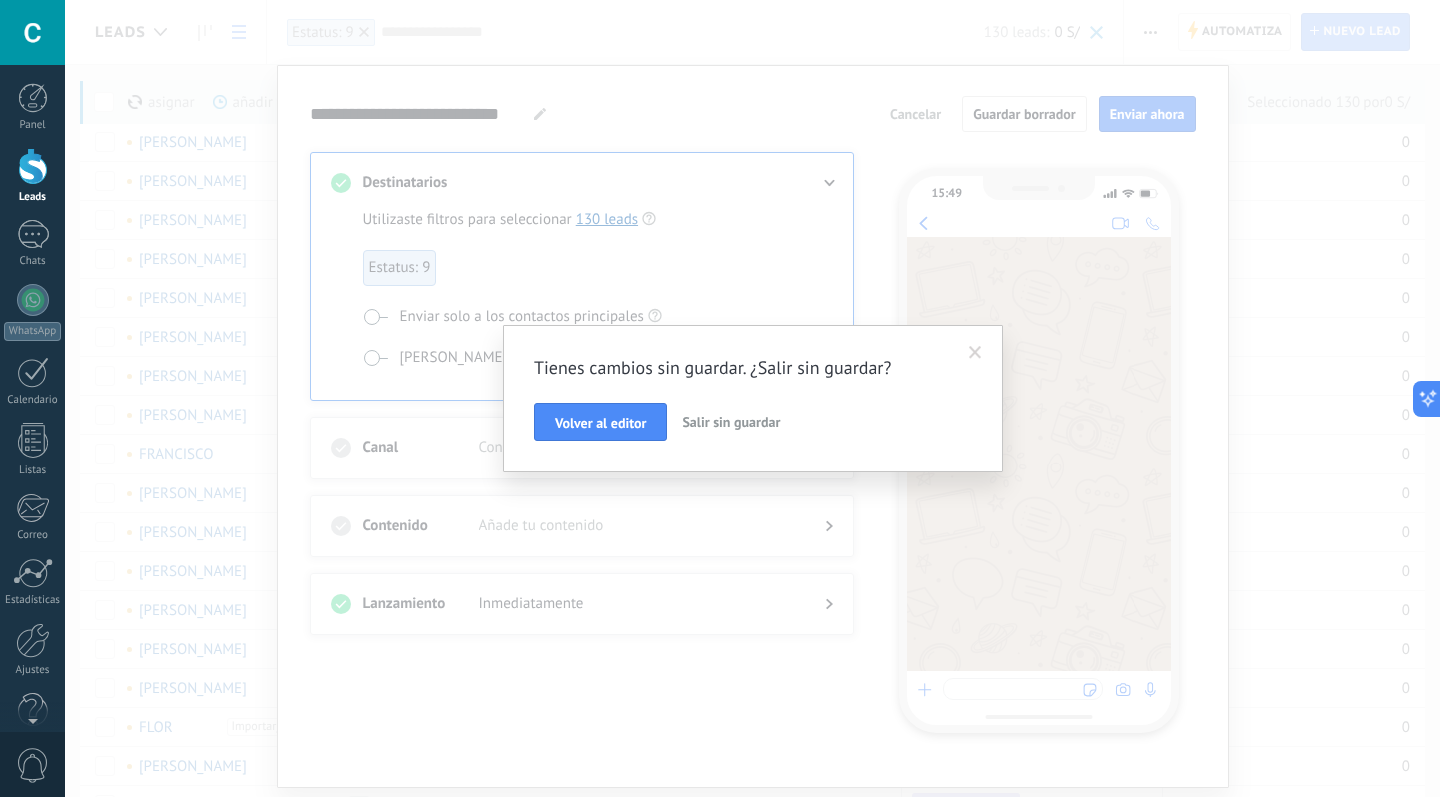 click on "Salir sin guardar" at bounding box center [731, 422] 